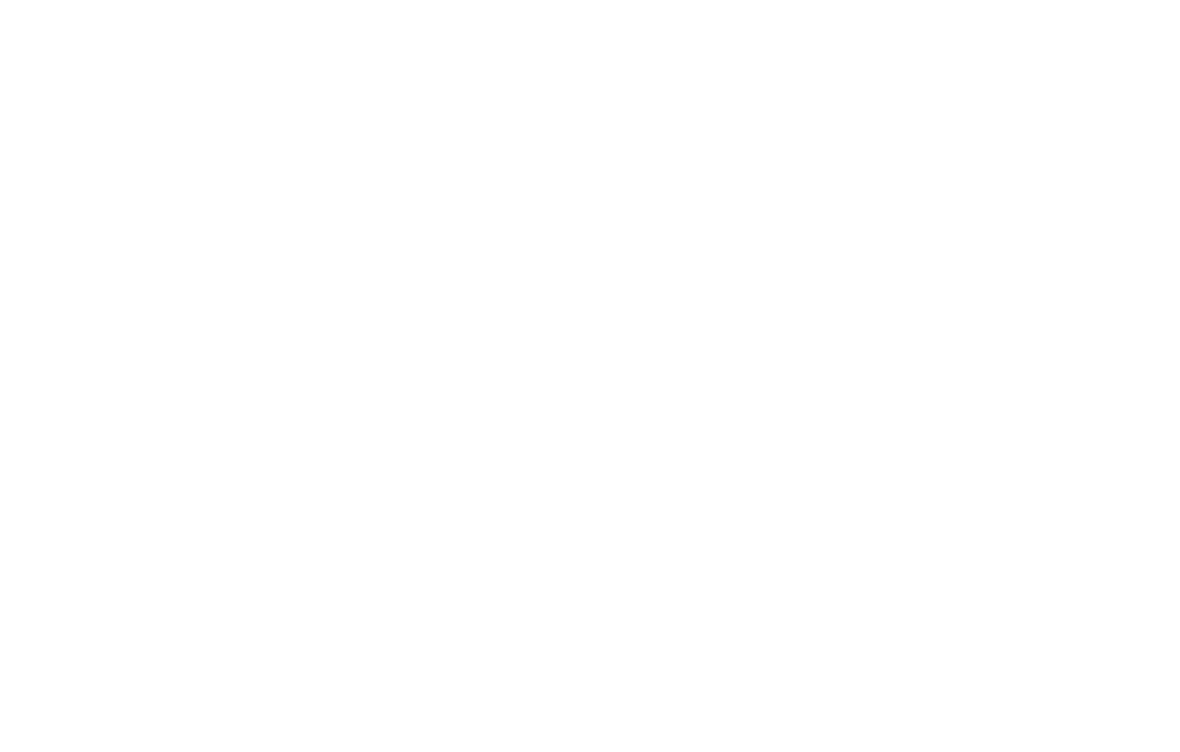 scroll, scrollTop: 0, scrollLeft: 0, axis: both 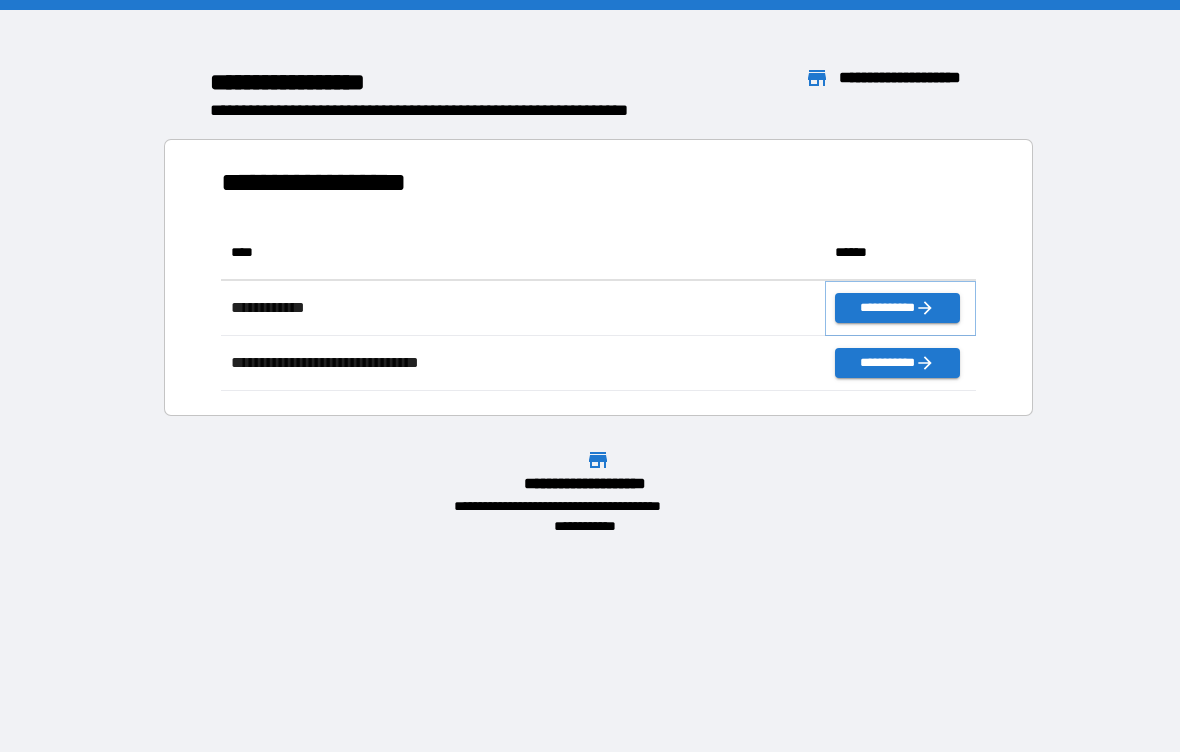 click on "**********" at bounding box center (897, 308) 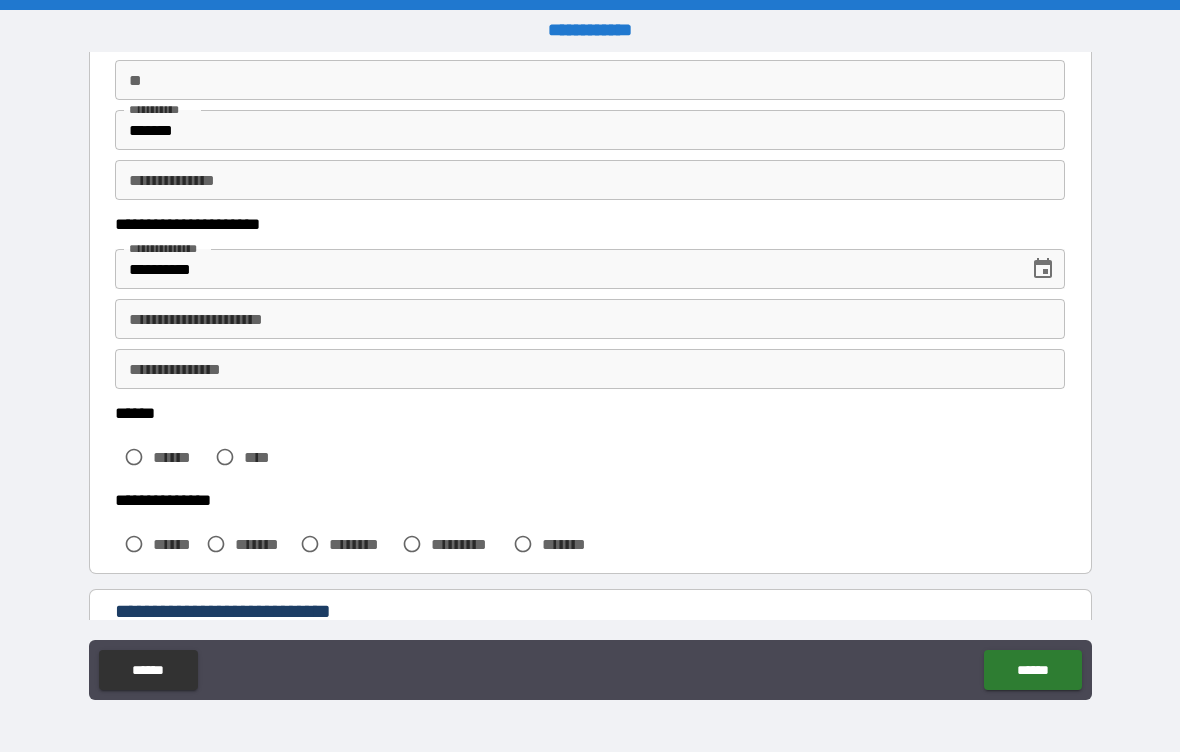 scroll, scrollTop: 190, scrollLeft: 0, axis: vertical 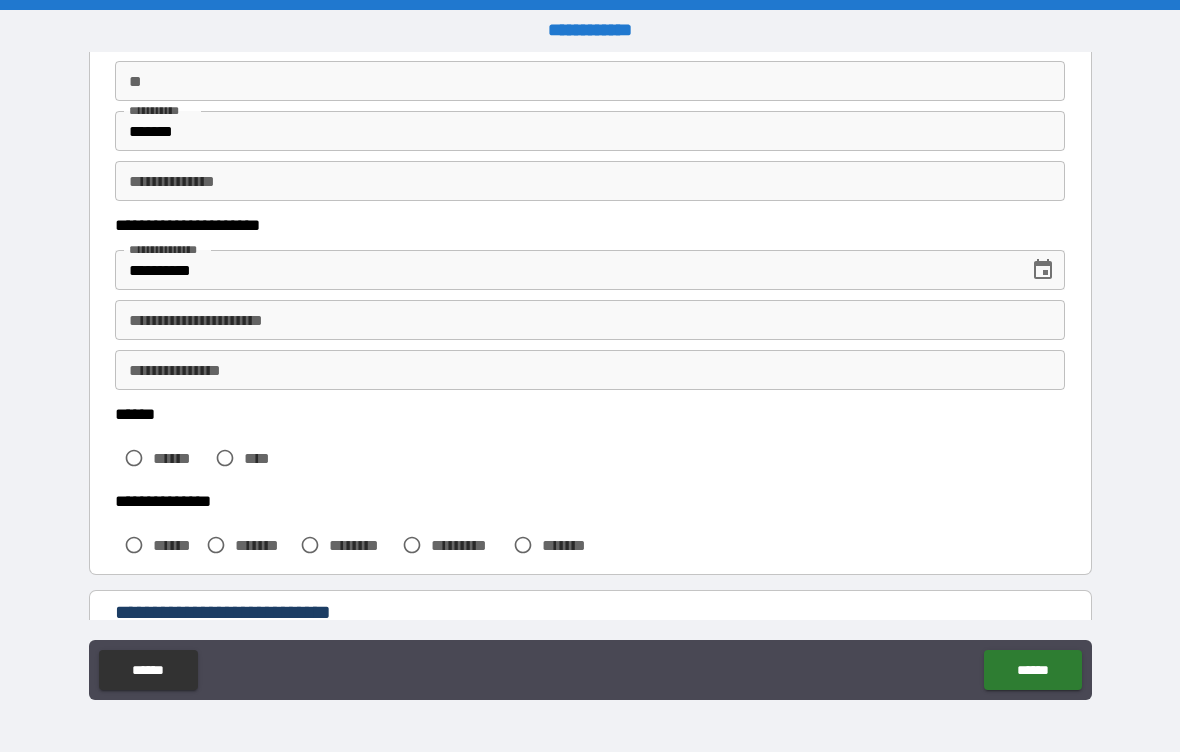 click on "**********" at bounding box center [590, 370] 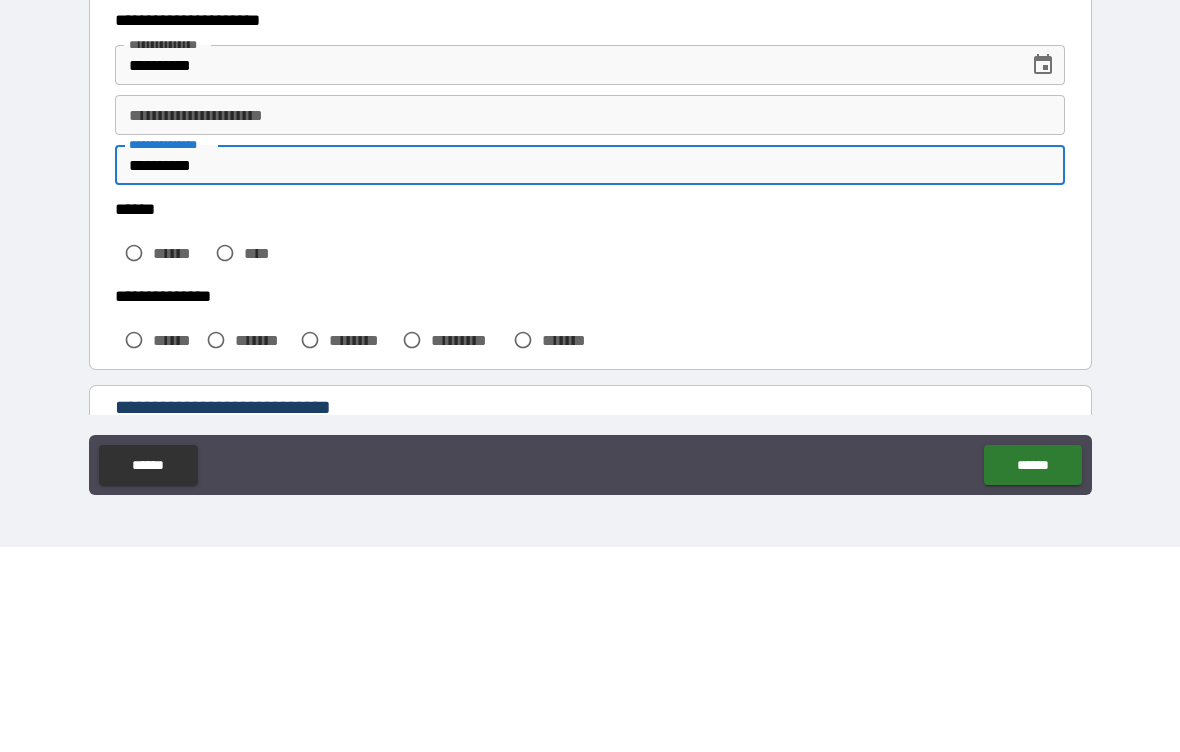 type on "**********" 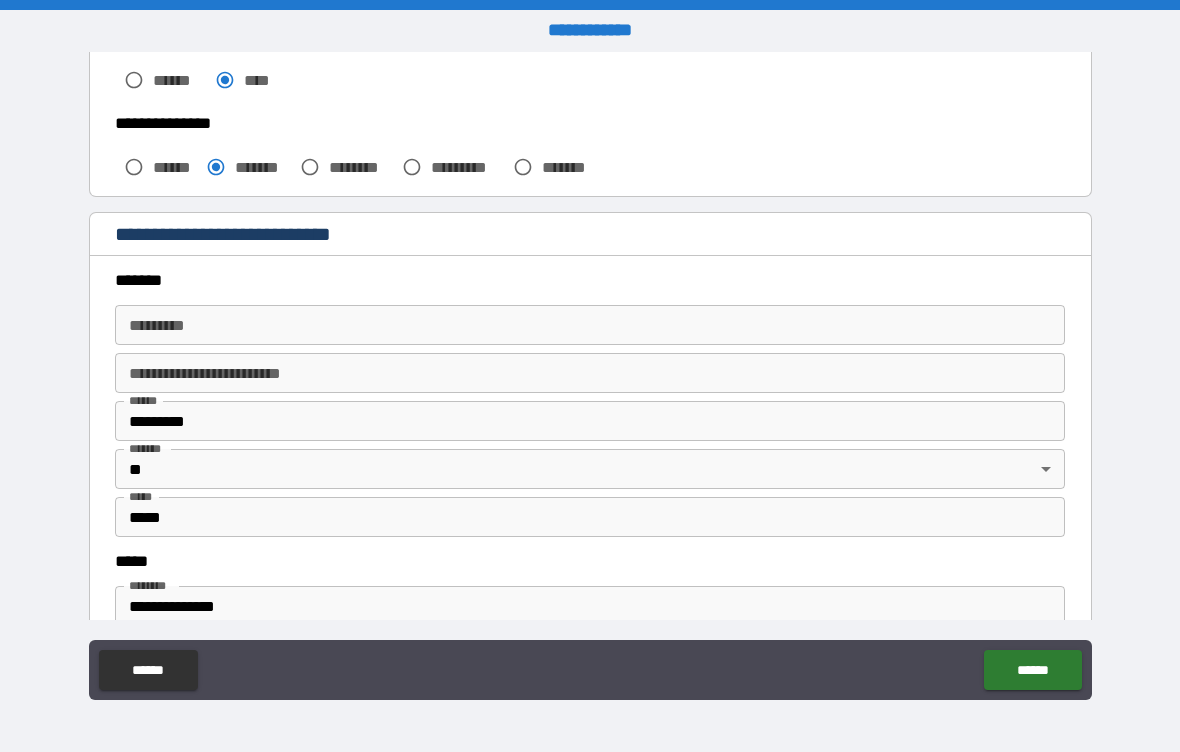 scroll, scrollTop: 571, scrollLeft: 0, axis: vertical 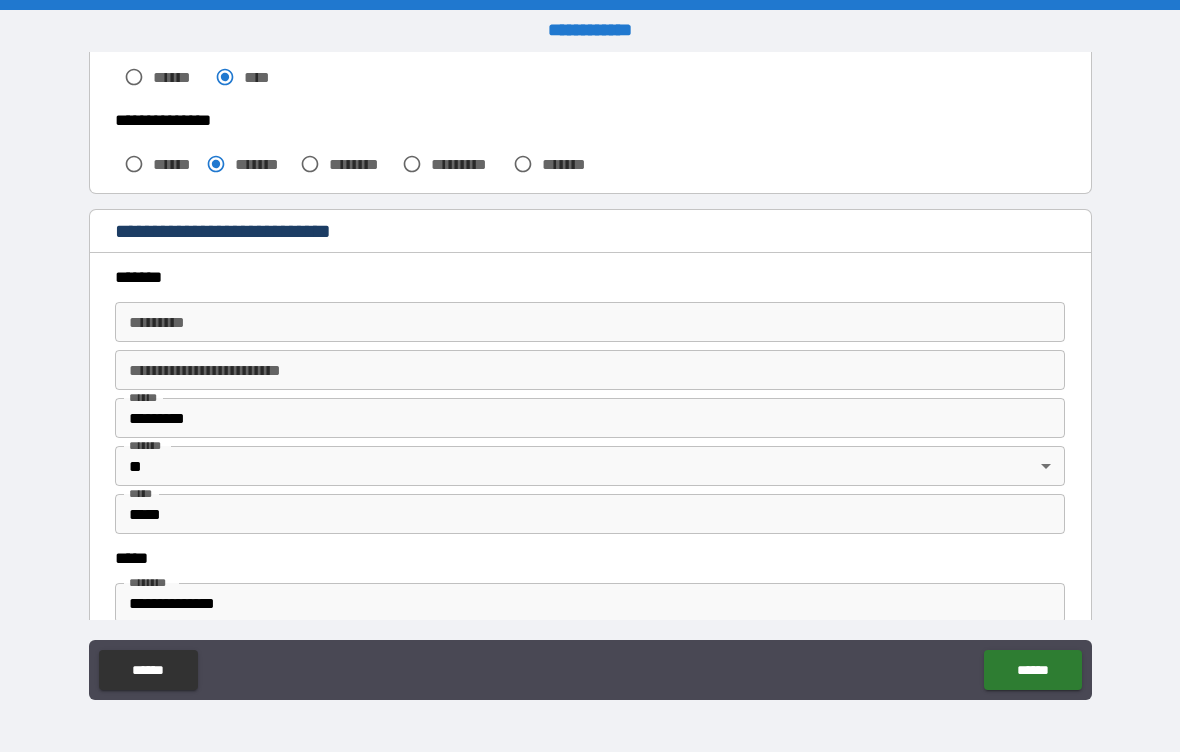 click on "*******   *" at bounding box center [590, 322] 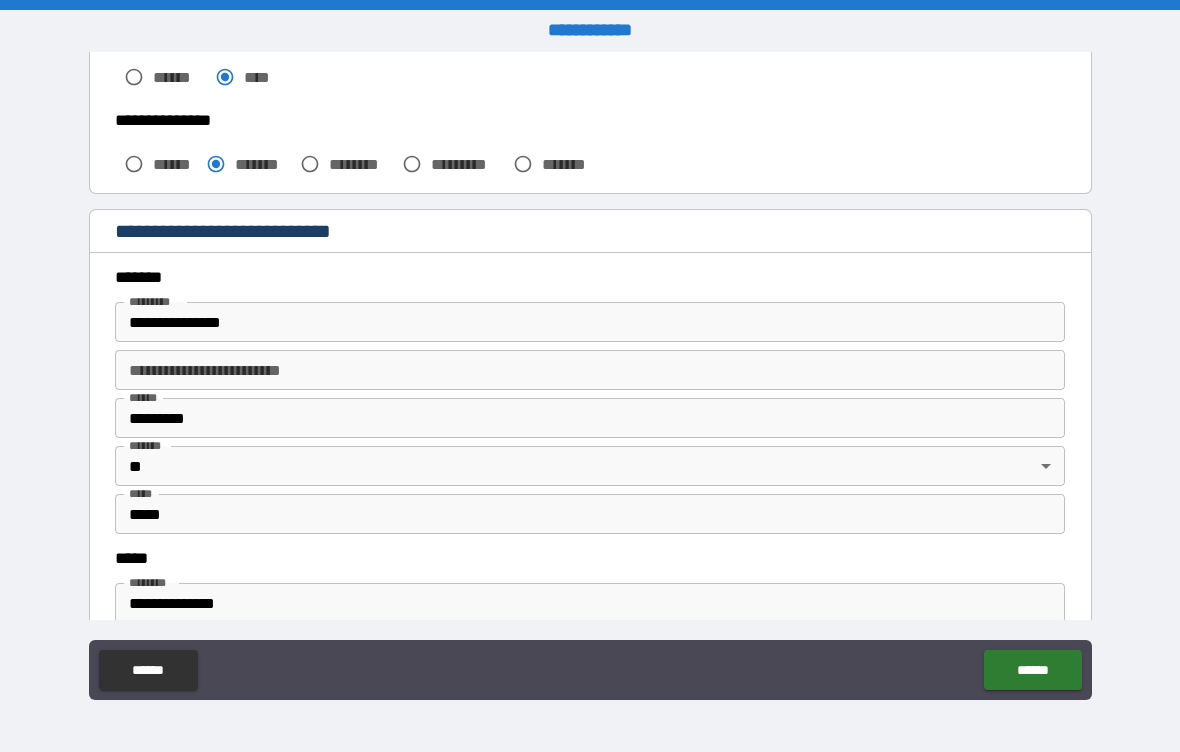type on "**********" 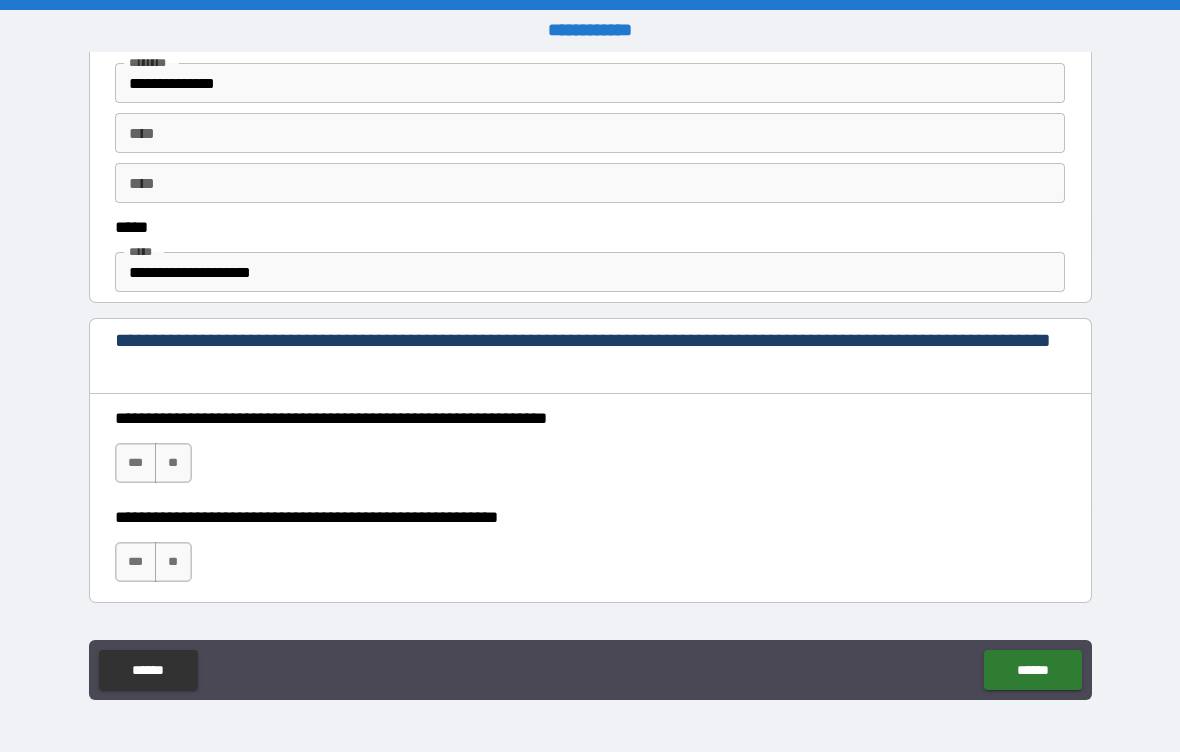 scroll, scrollTop: 1104, scrollLeft: 0, axis: vertical 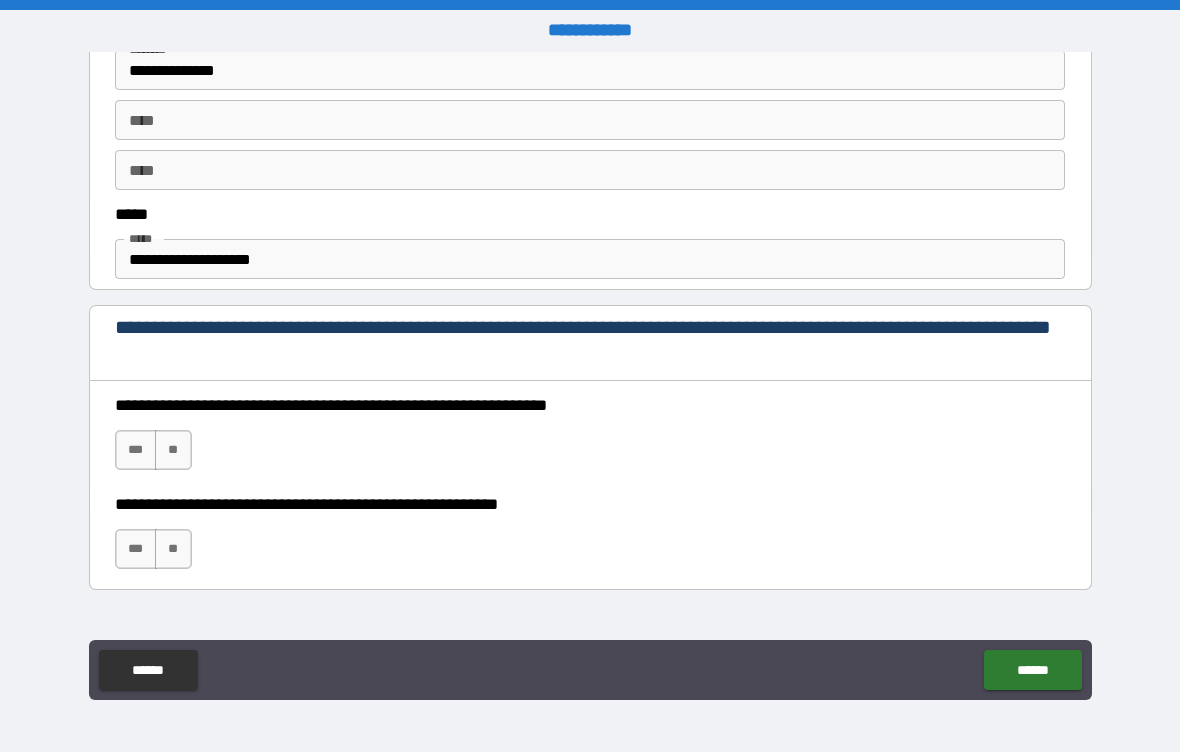 click on "***" at bounding box center [136, 450] 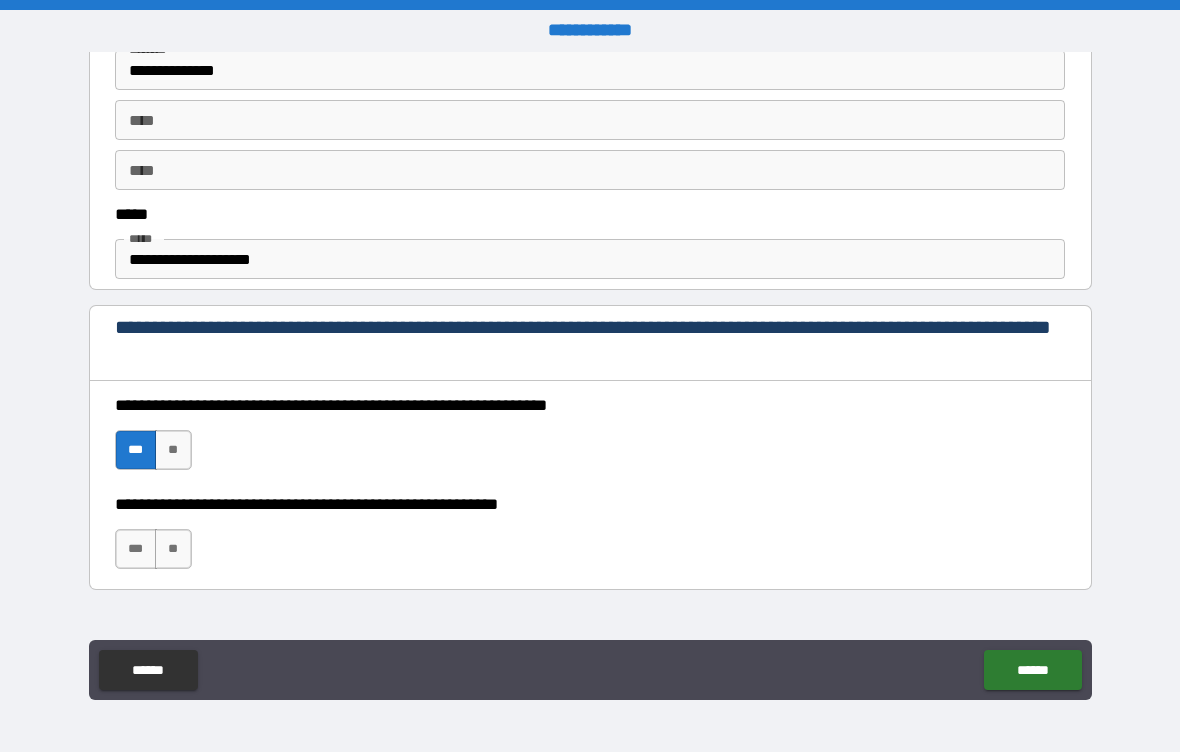 click on "***" at bounding box center [136, 549] 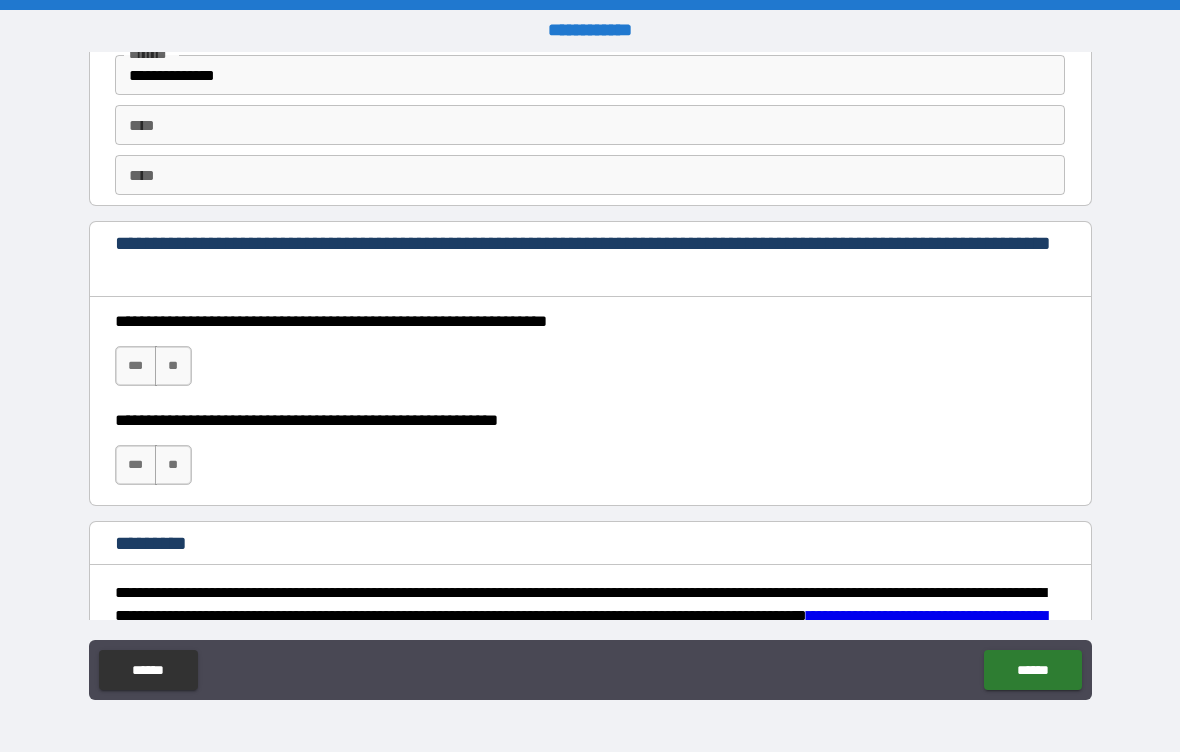 scroll, scrollTop: 2792, scrollLeft: 0, axis: vertical 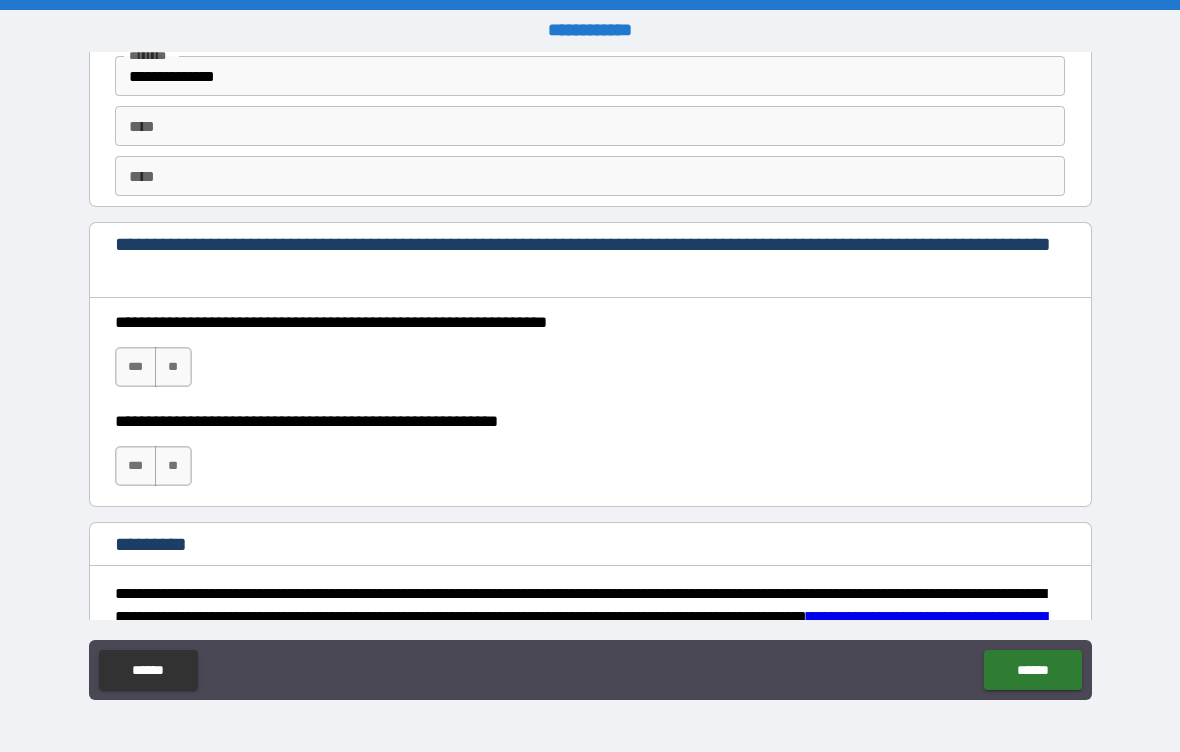 click on "***" at bounding box center (136, 367) 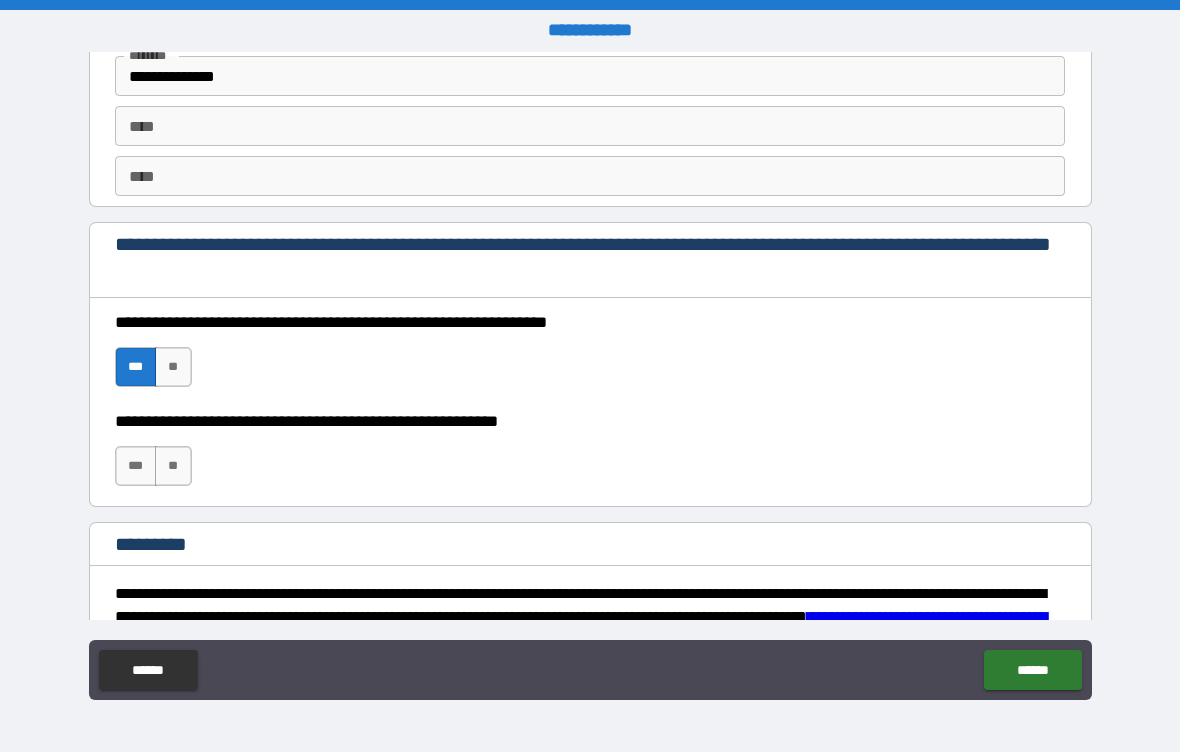 click on "***" at bounding box center (136, 466) 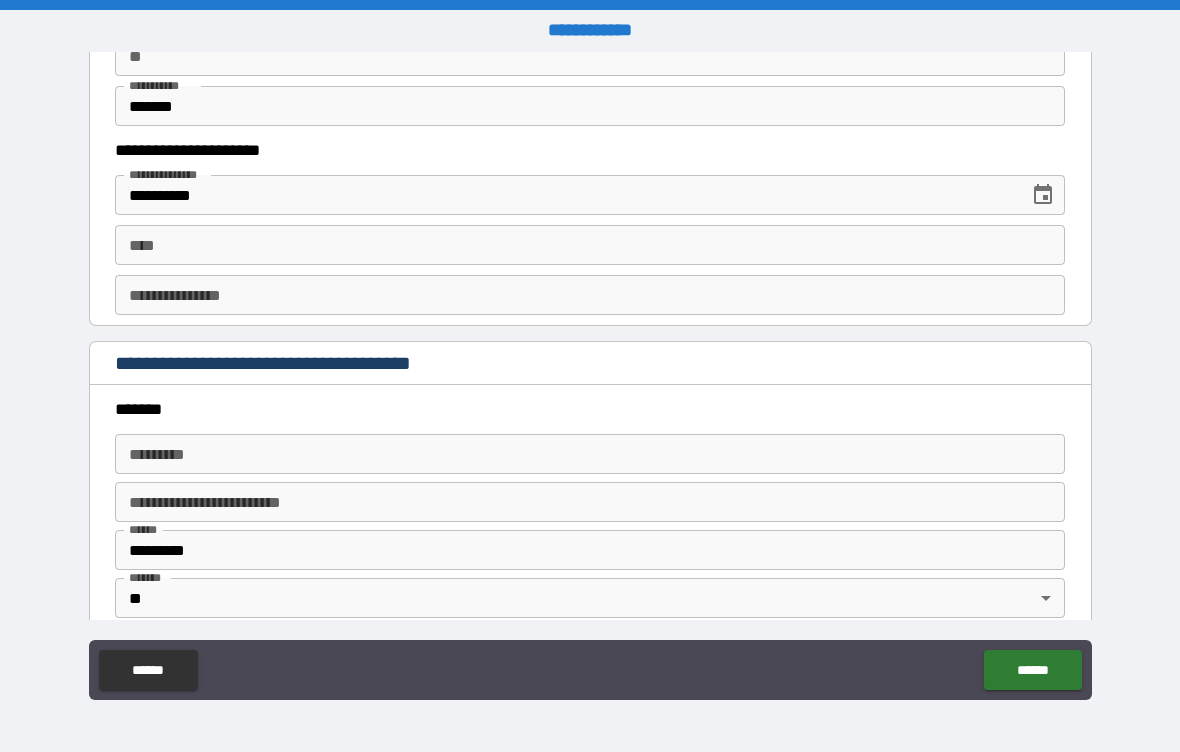 scroll, scrollTop: 2045, scrollLeft: 0, axis: vertical 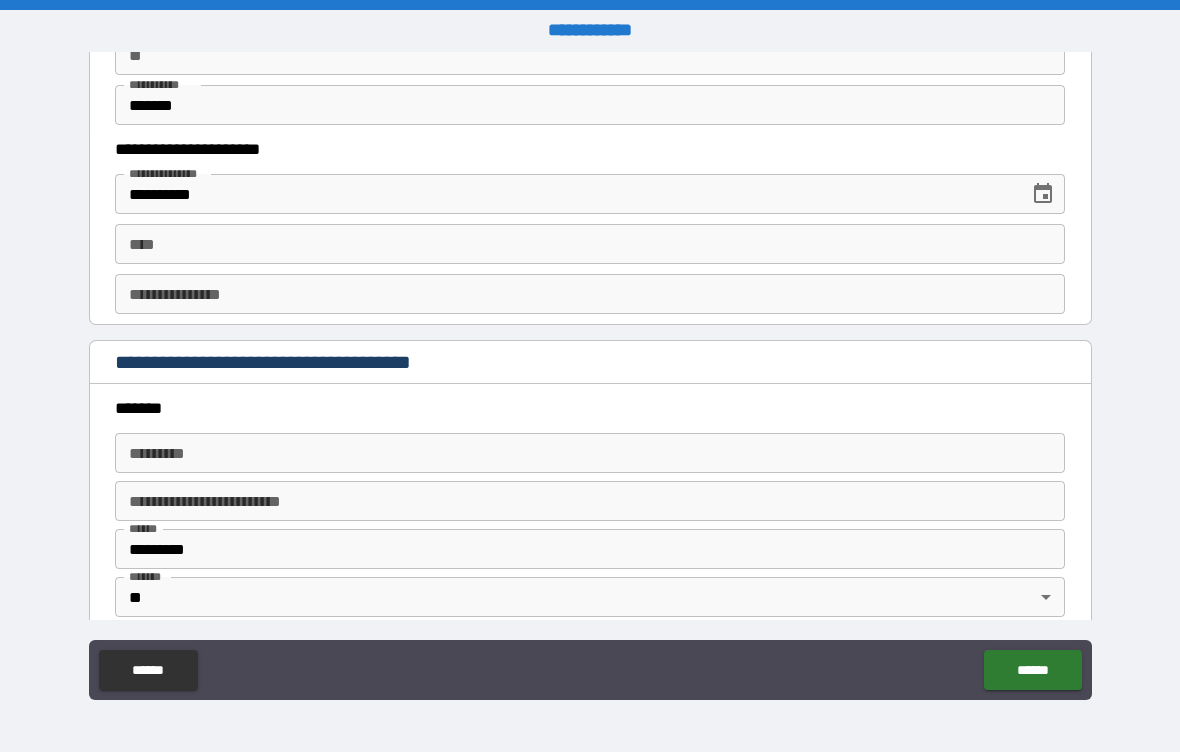 click on "**********" at bounding box center (590, 294) 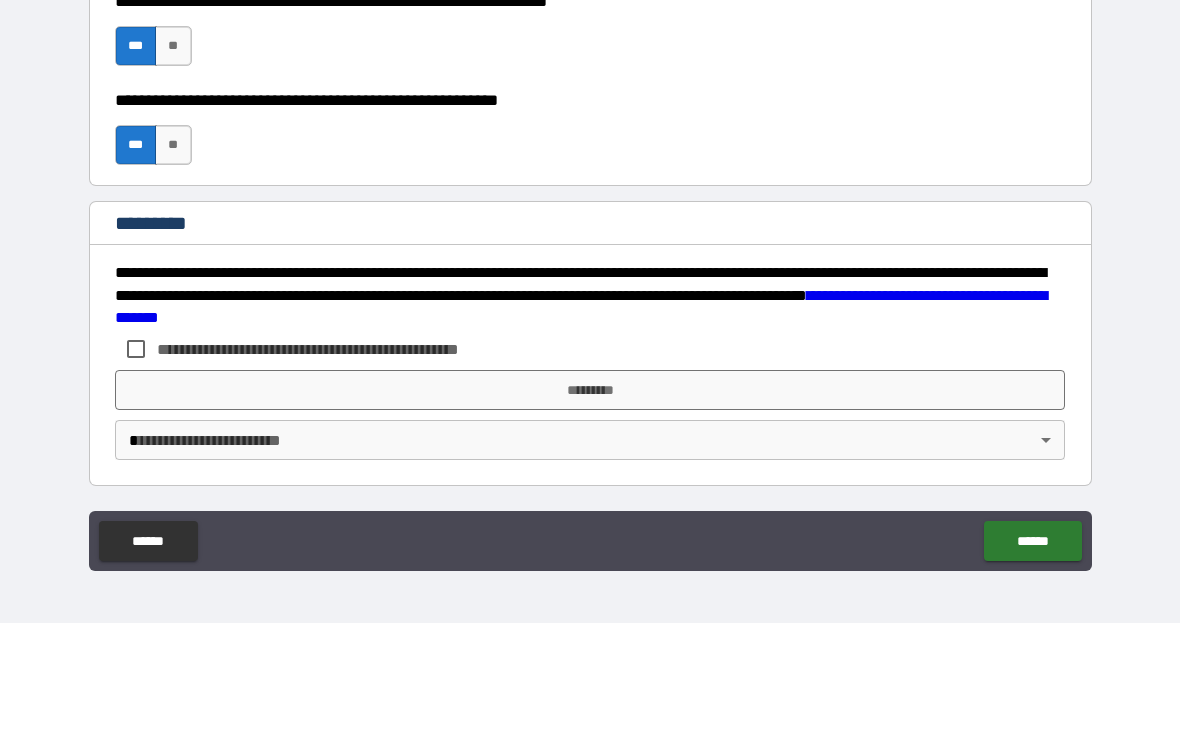 scroll, scrollTop: 2984, scrollLeft: 0, axis: vertical 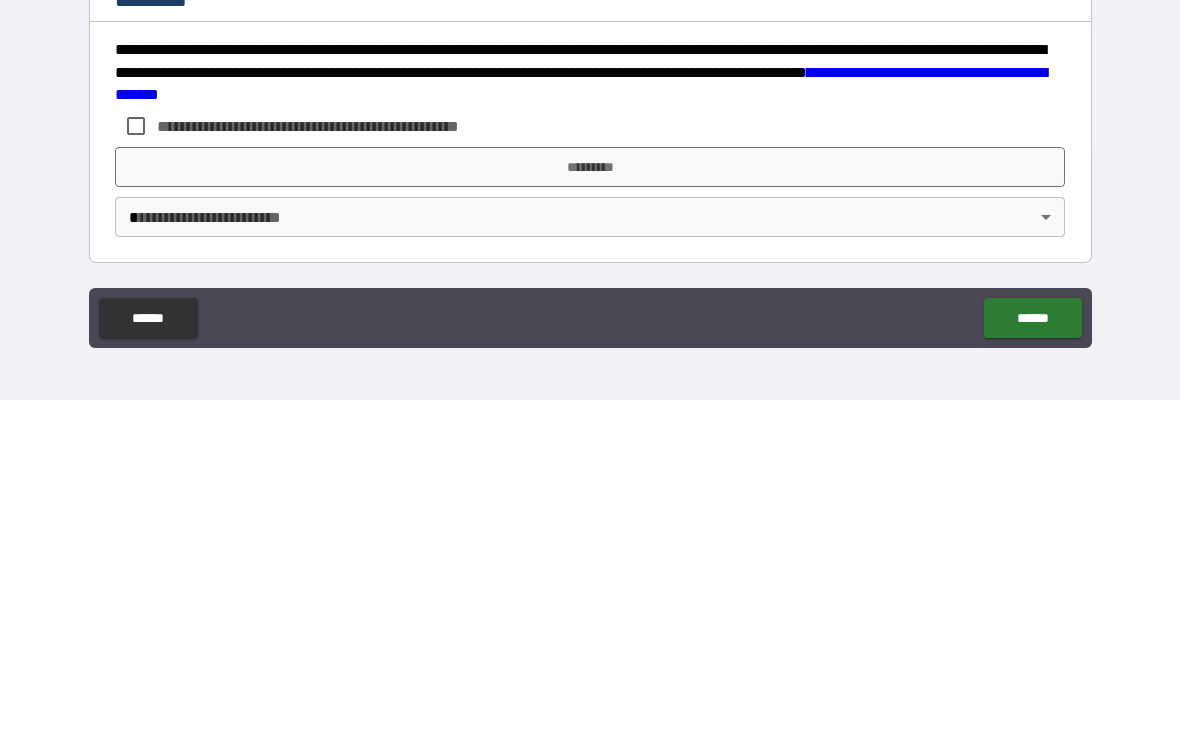 type on "**********" 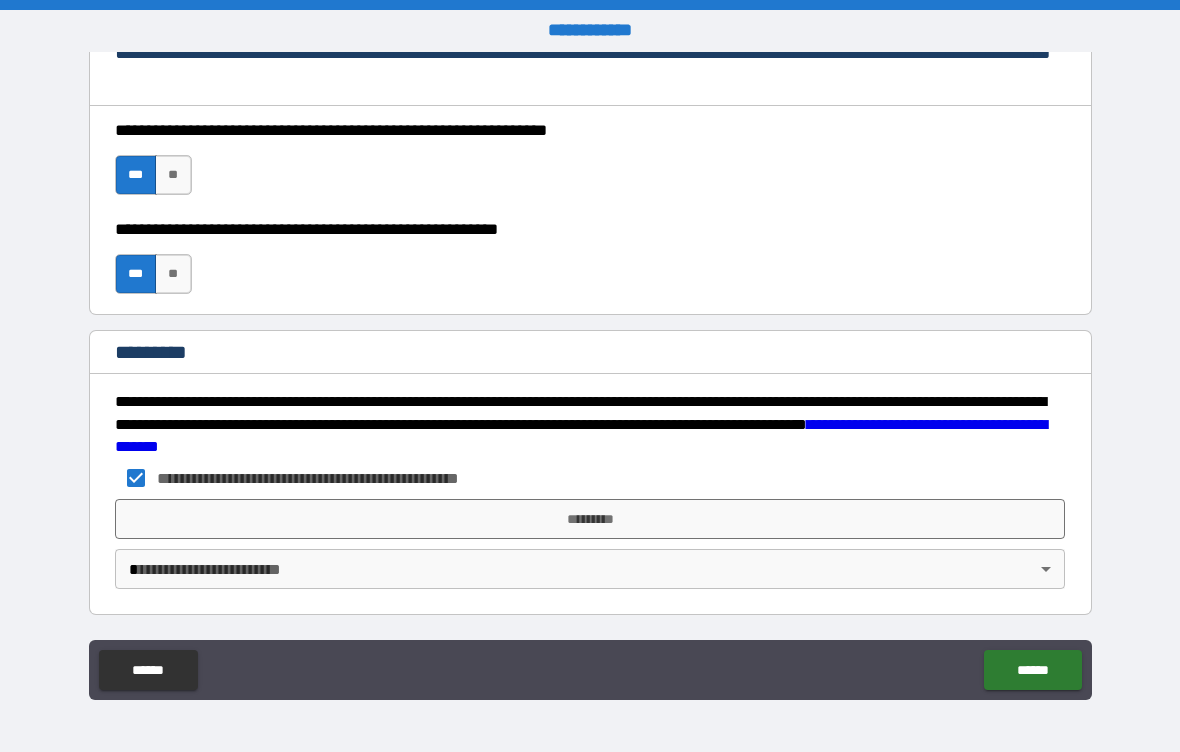 click on "*********" at bounding box center (590, 519) 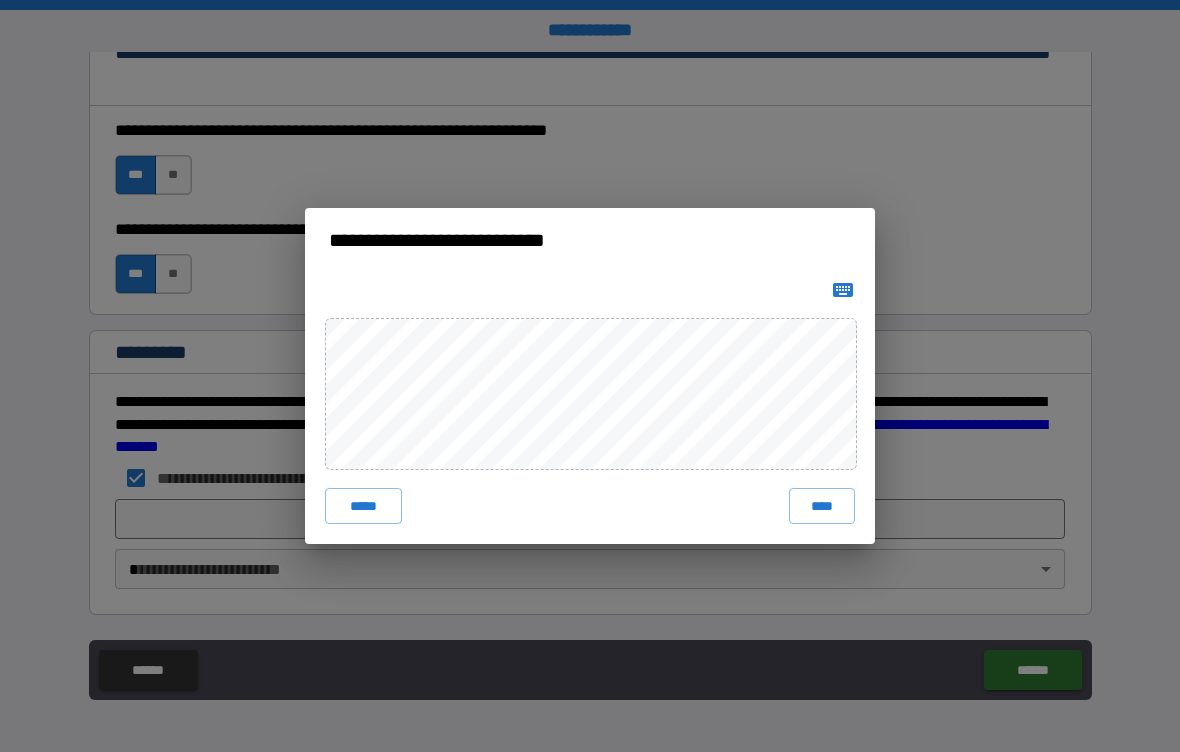 click on "****" at bounding box center (822, 506) 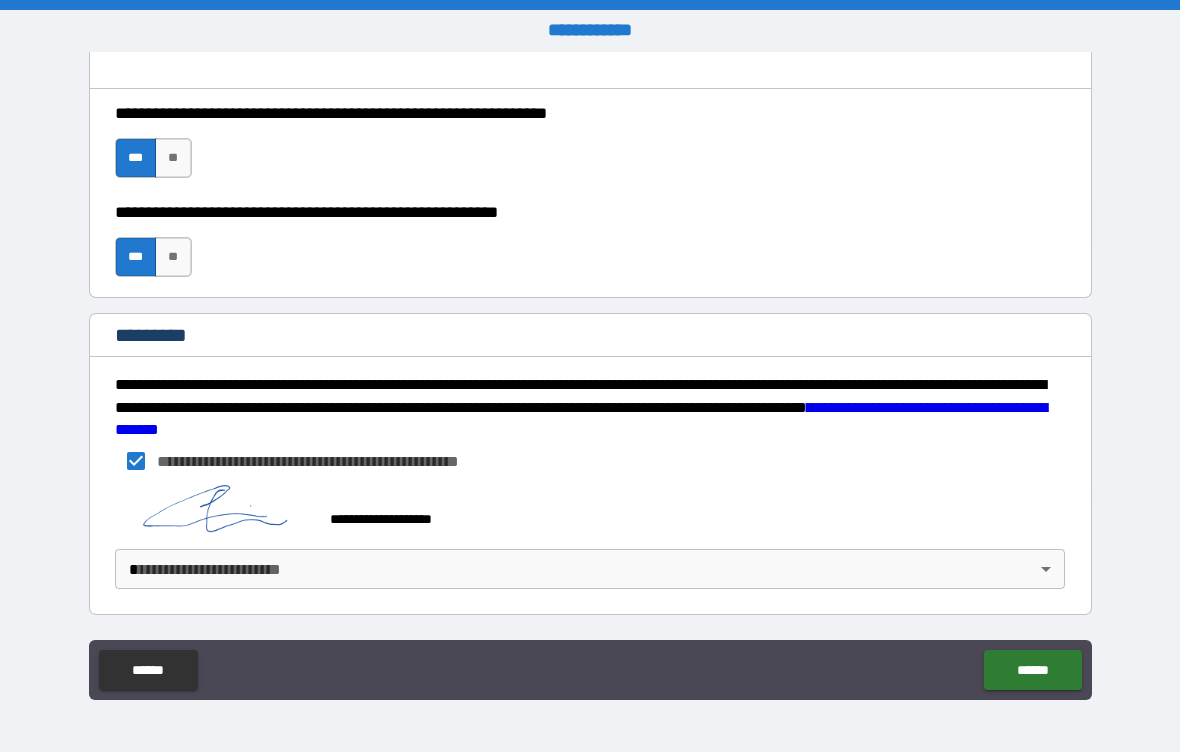 scroll, scrollTop: 3001, scrollLeft: 0, axis: vertical 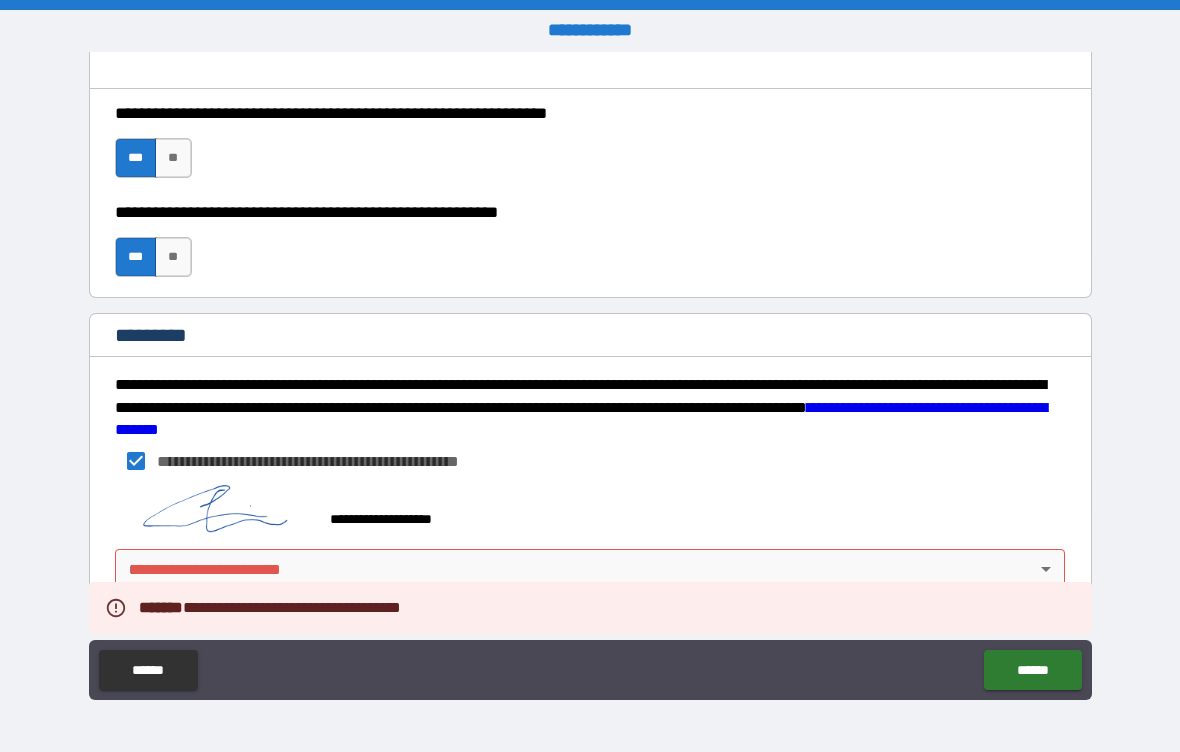 click on "**********" at bounding box center (590, 376) 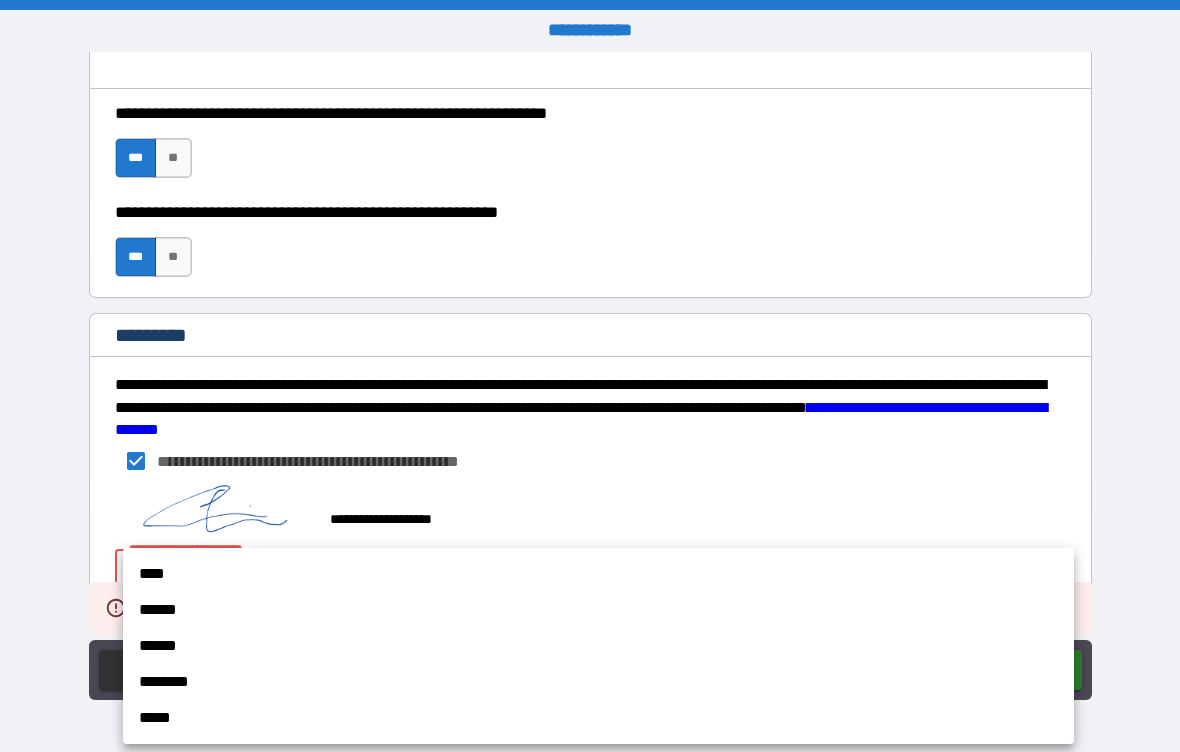 click on "****" at bounding box center [598, 574] 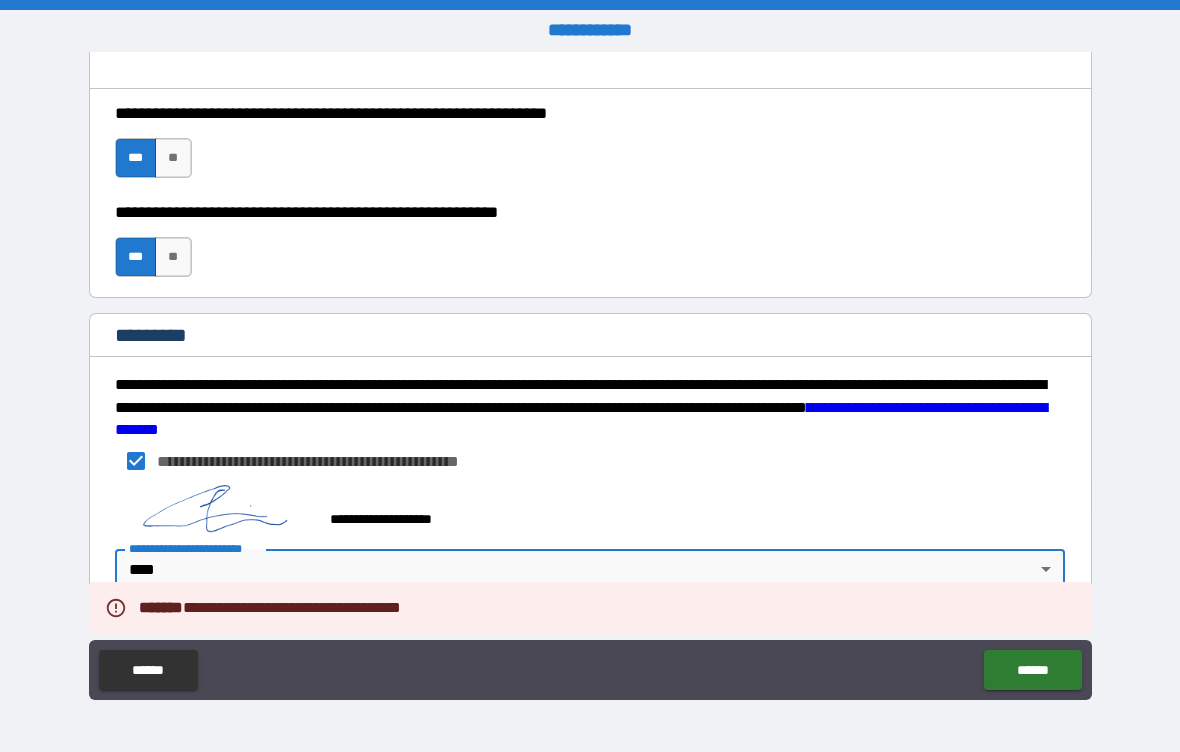 click on "******" at bounding box center (1032, 670) 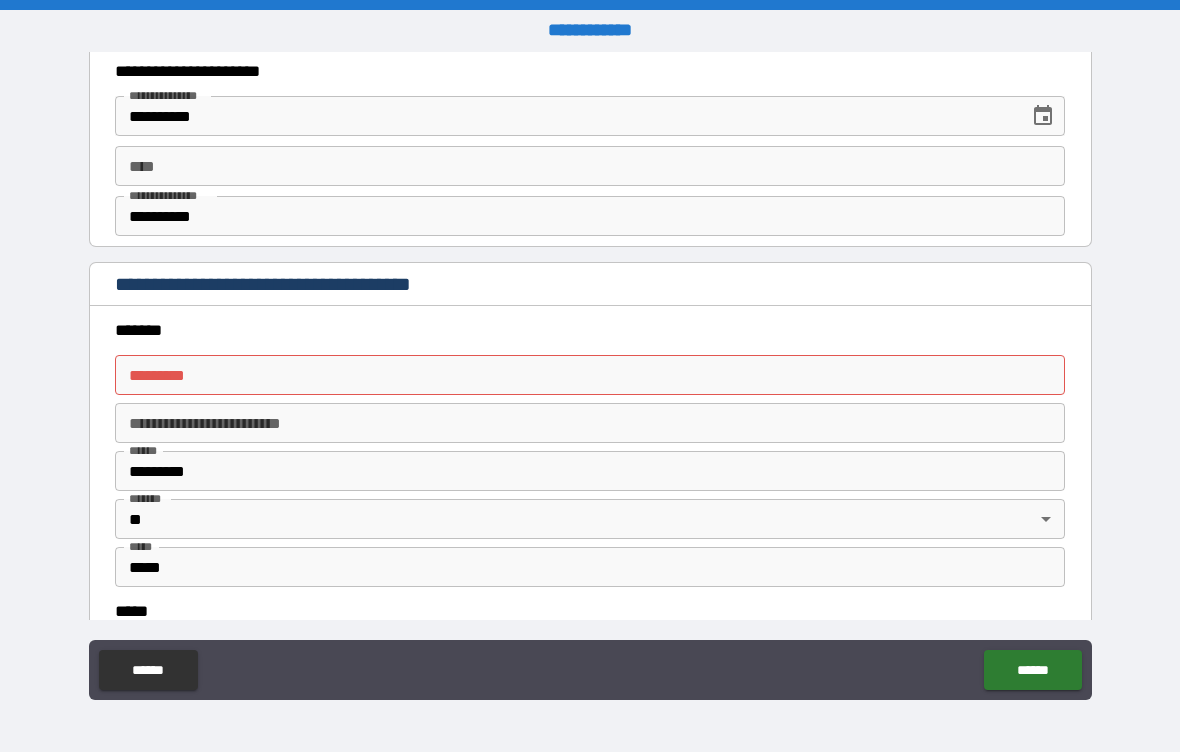 scroll, scrollTop: 2140, scrollLeft: 0, axis: vertical 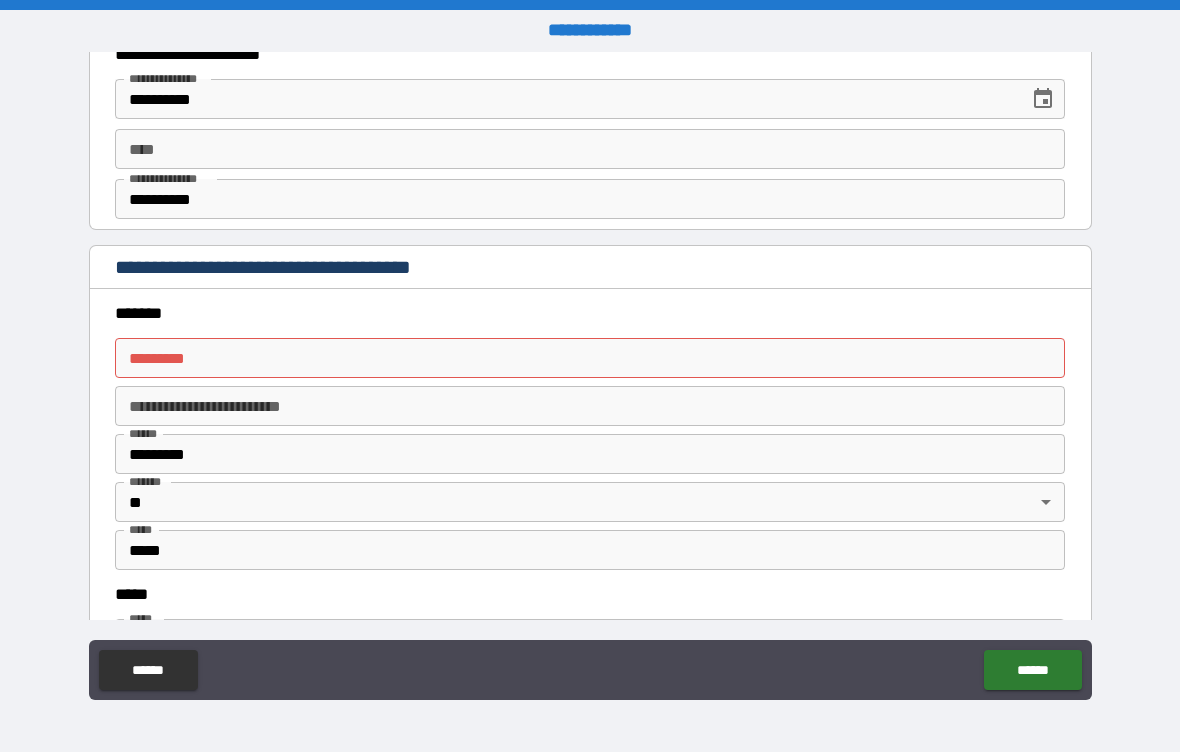 click on "*******   *" at bounding box center (590, 358) 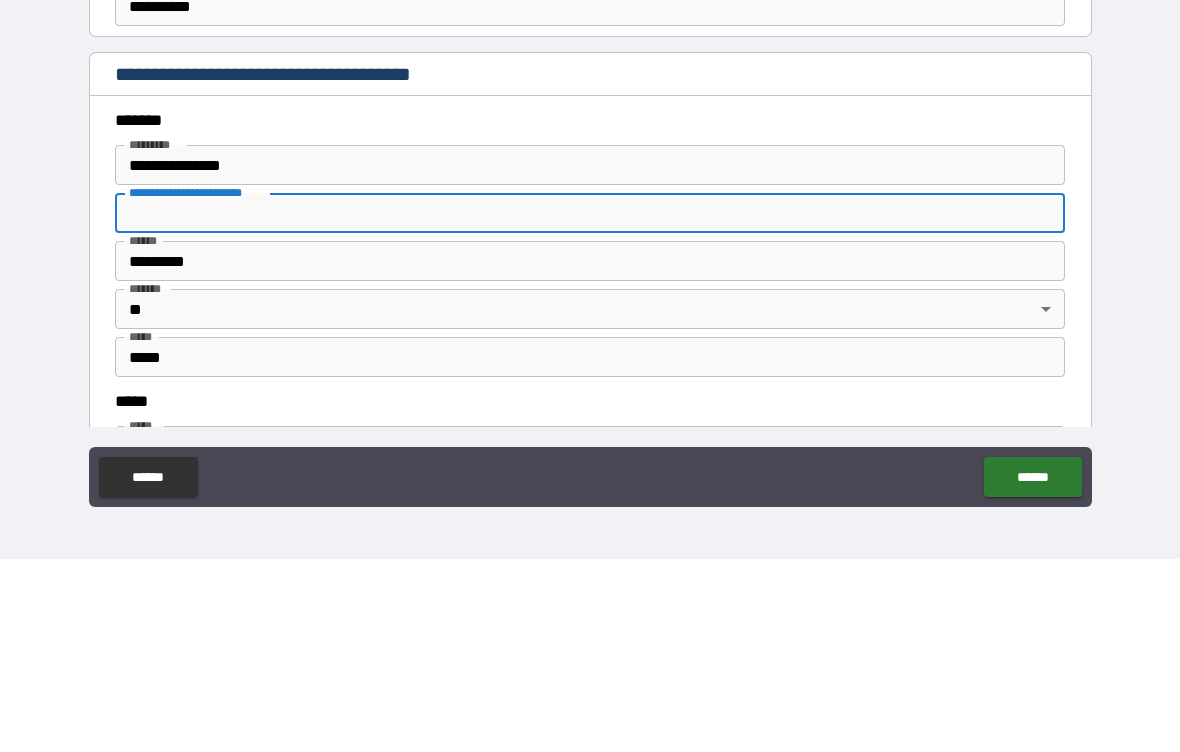 type on "**********" 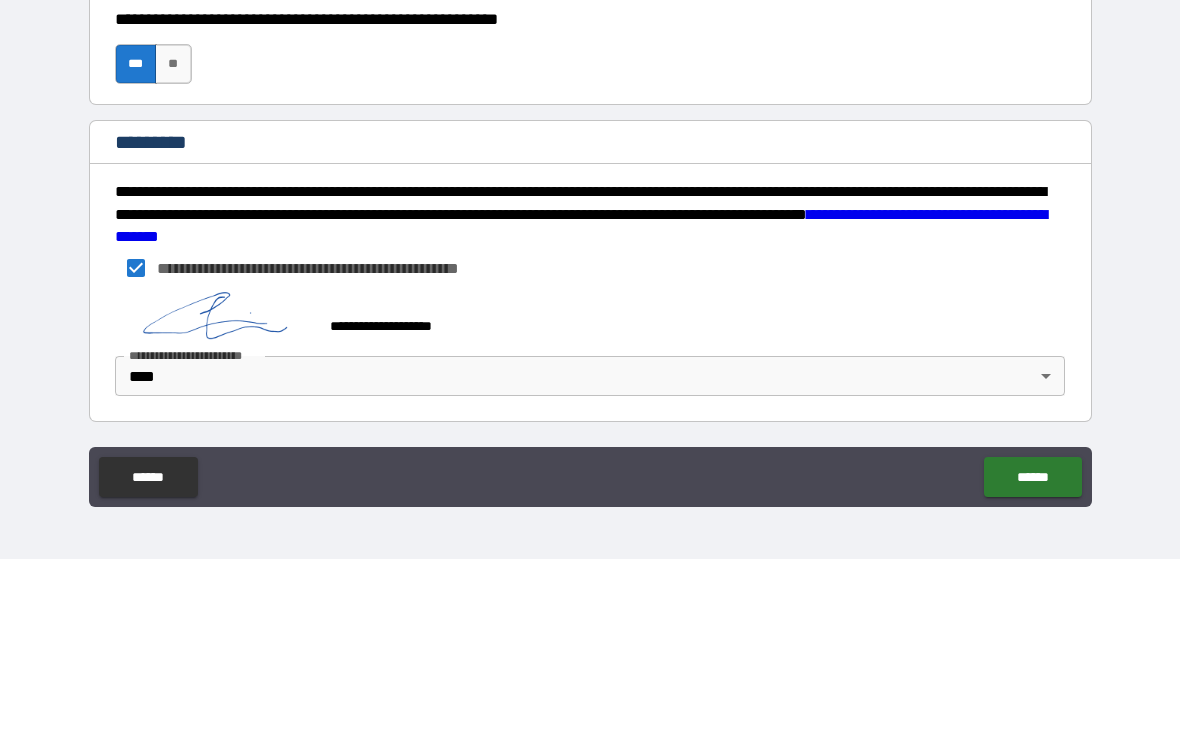 scroll, scrollTop: 3001, scrollLeft: 0, axis: vertical 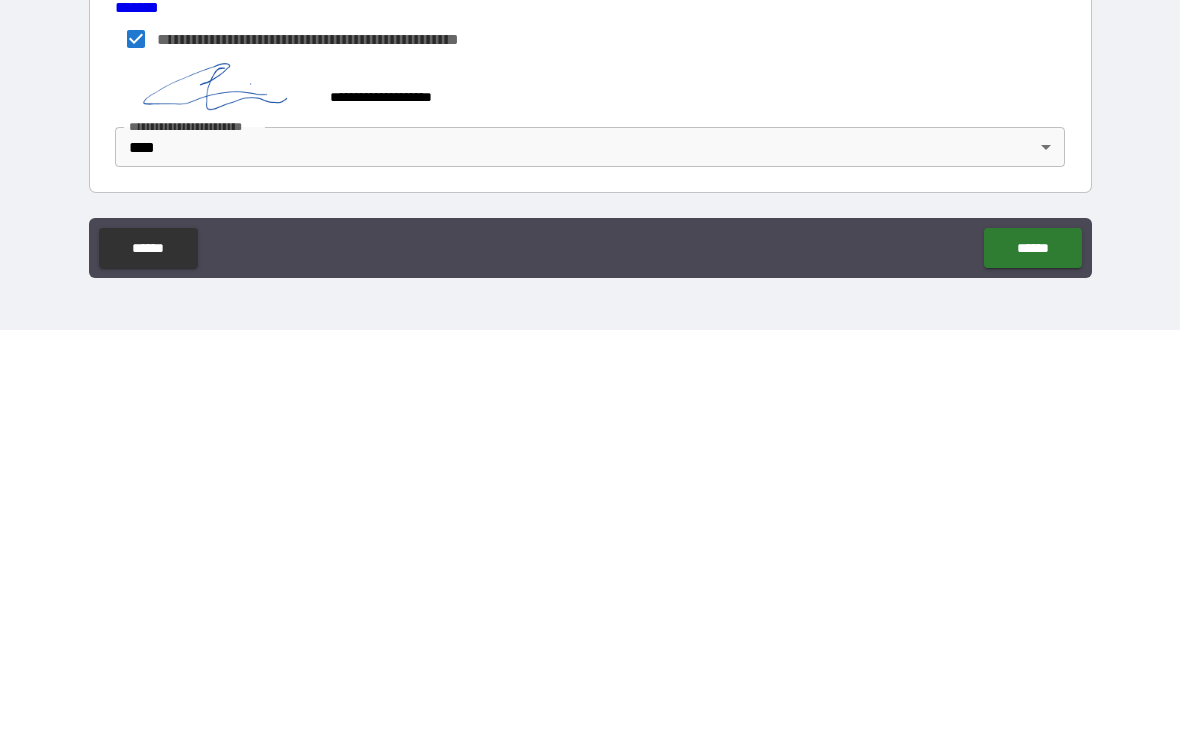click on "******" at bounding box center (1032, 670) 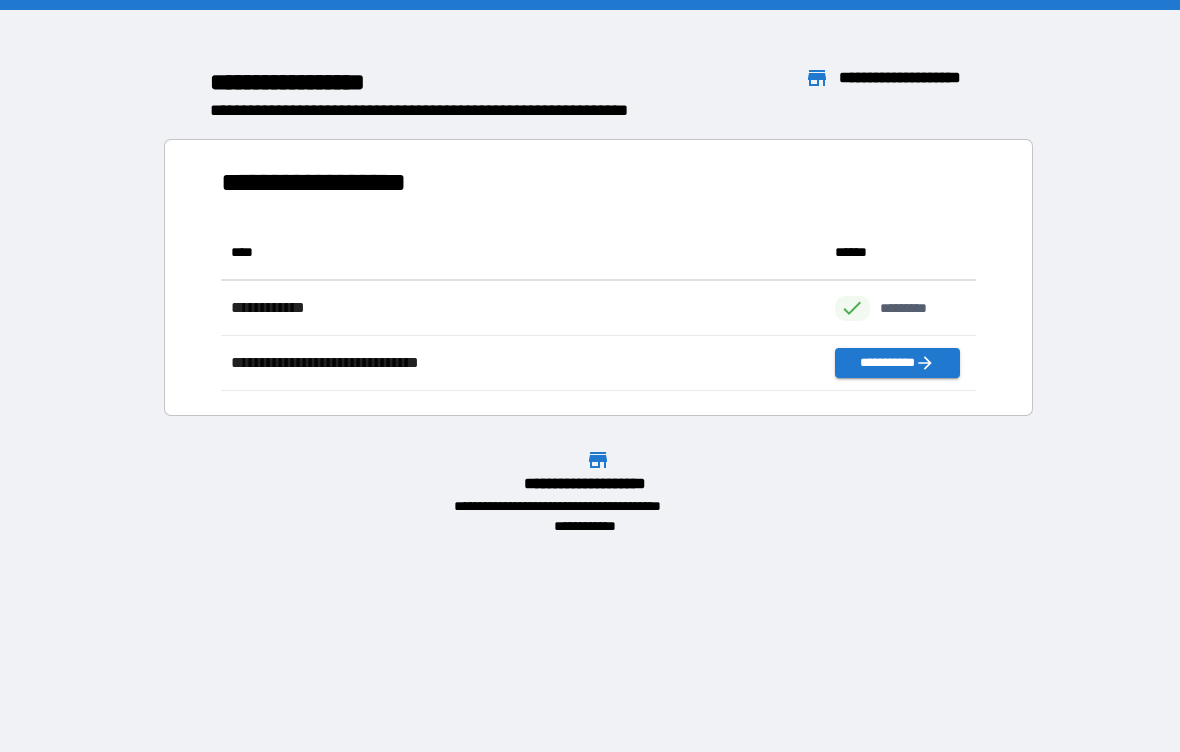 scroll, scrollTop: 1, scrollLeft: 1, axis: both 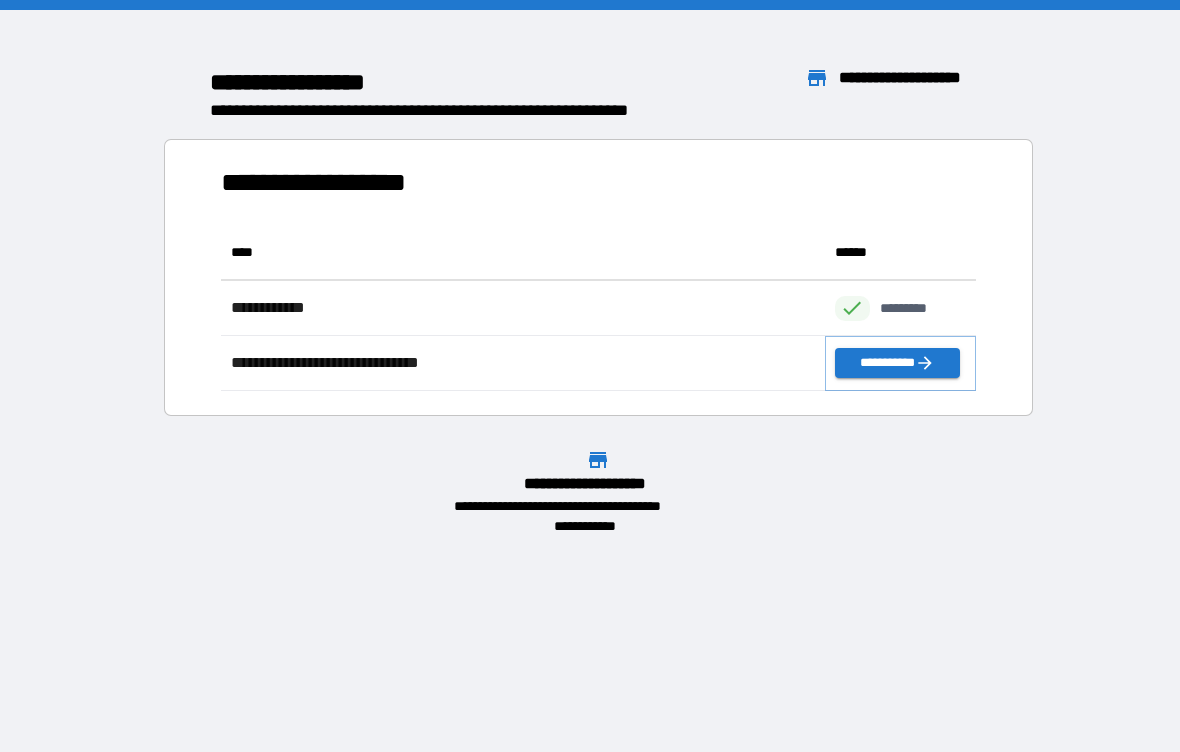 click on "**********" at bounding box center (897, 363) 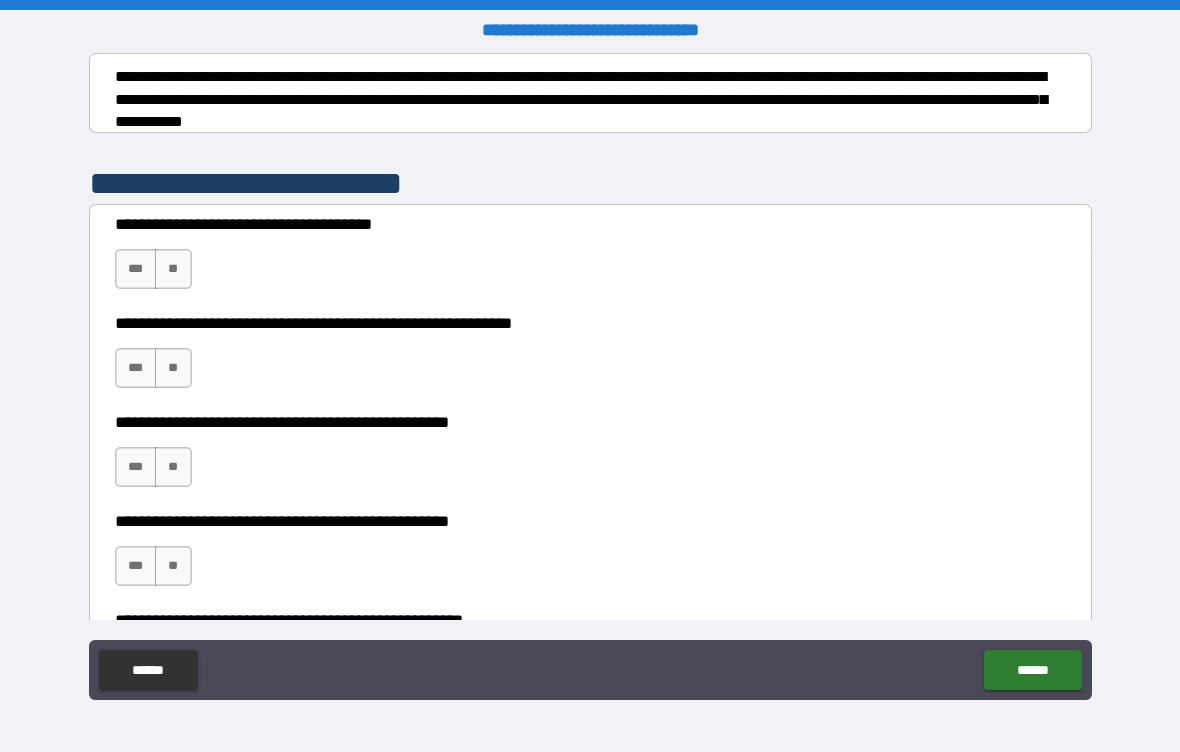 scroll, scrollTop: 316, scrollLeft: 0, axis: vertical 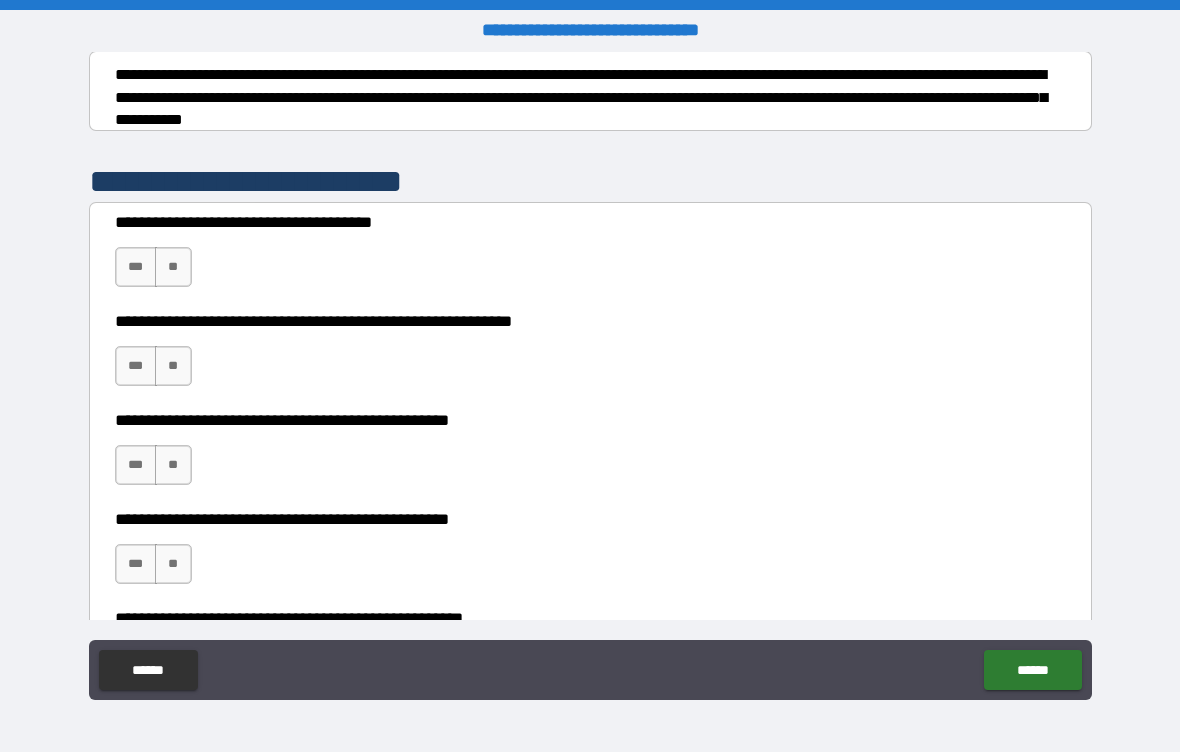 click on "***" at bounding box center (136, 267) 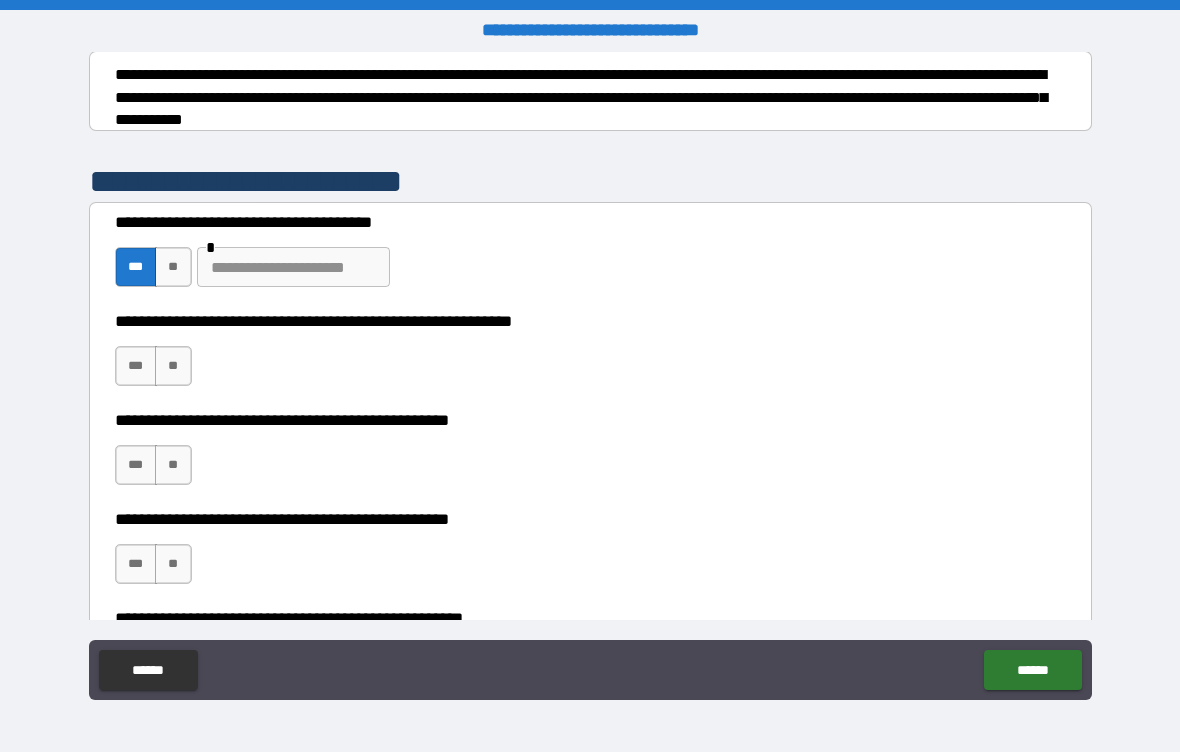 click on "**" at bounding box center (173, 267) 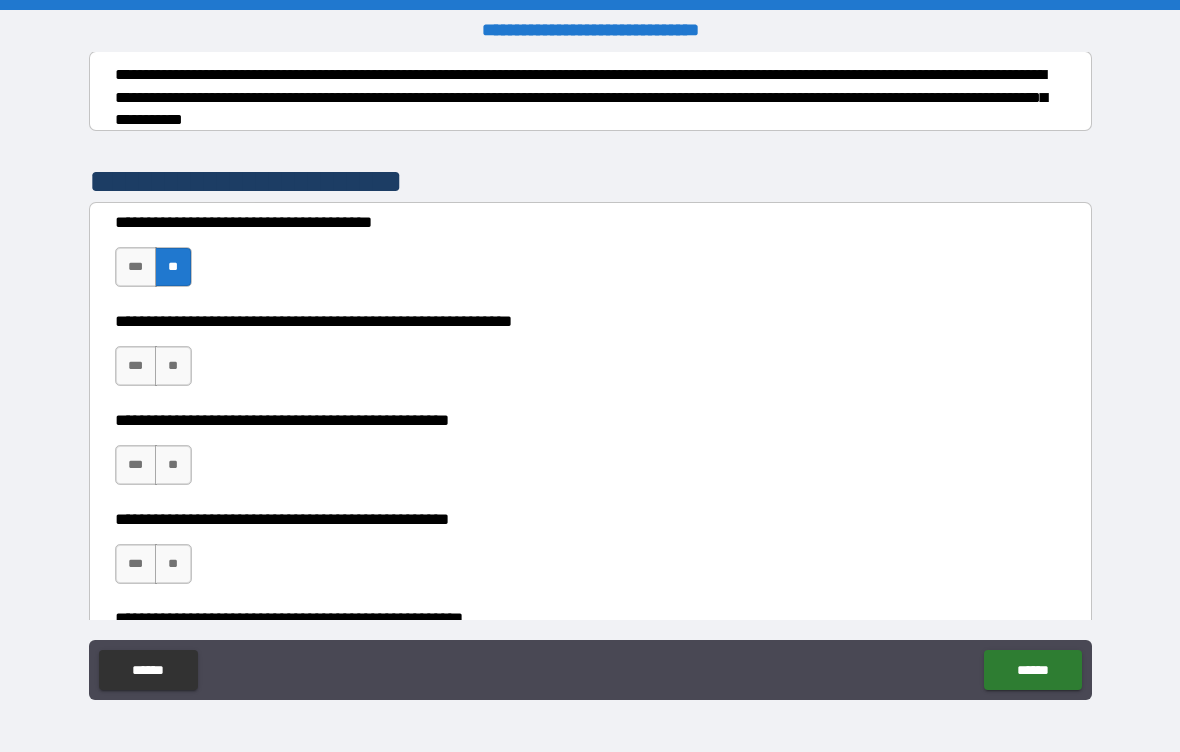 click on "***" at bounding box center [136, 366] 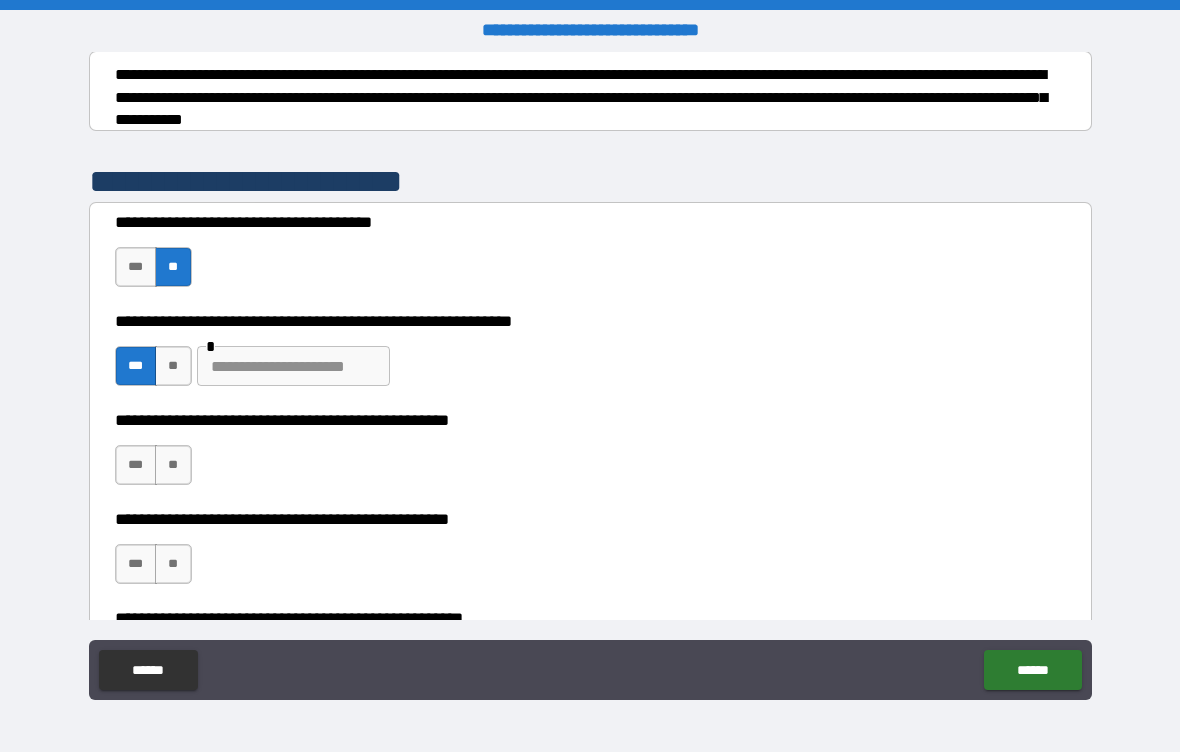 click at bounding box center [293, 366] 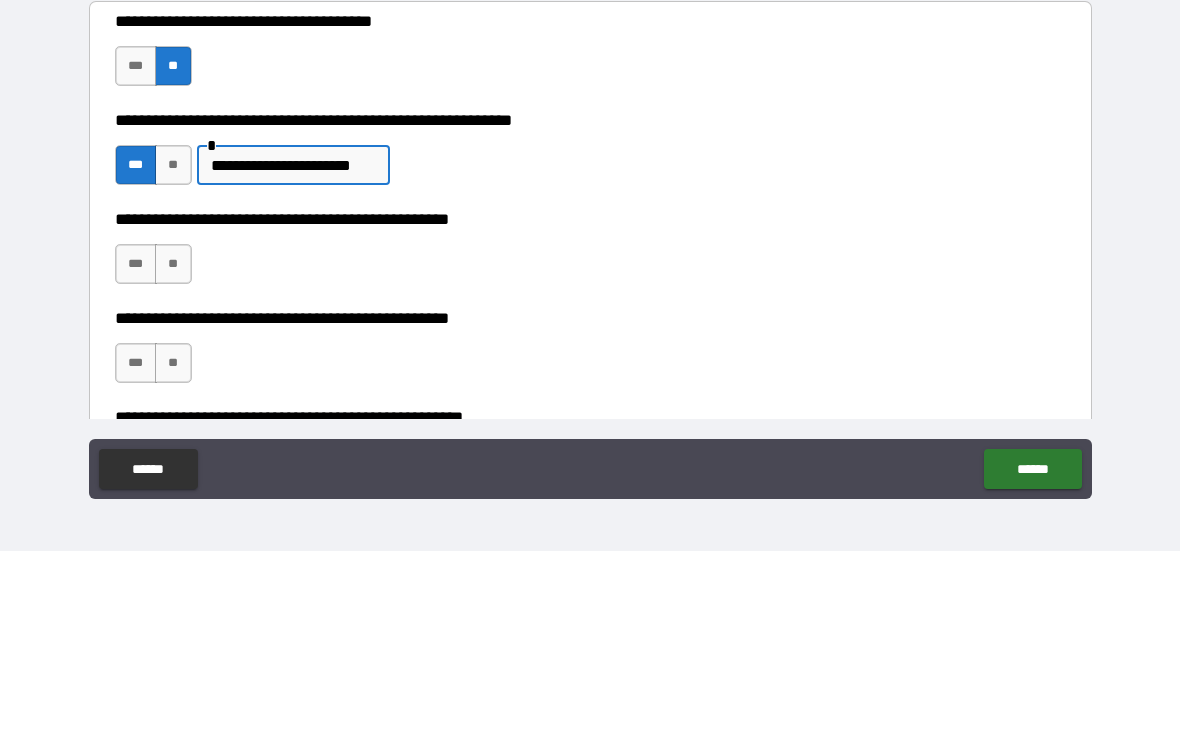 type on "**********" 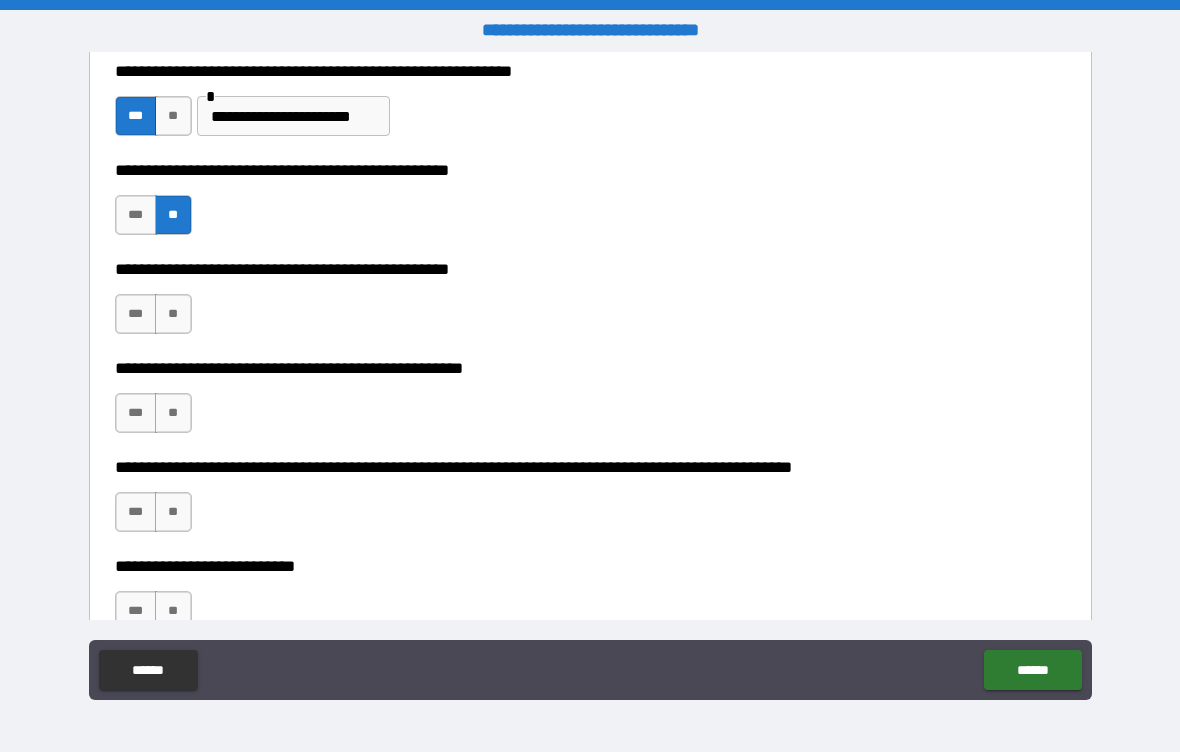 scroll, scrollTop: 569, scrollLeft: 0, axis: vertical 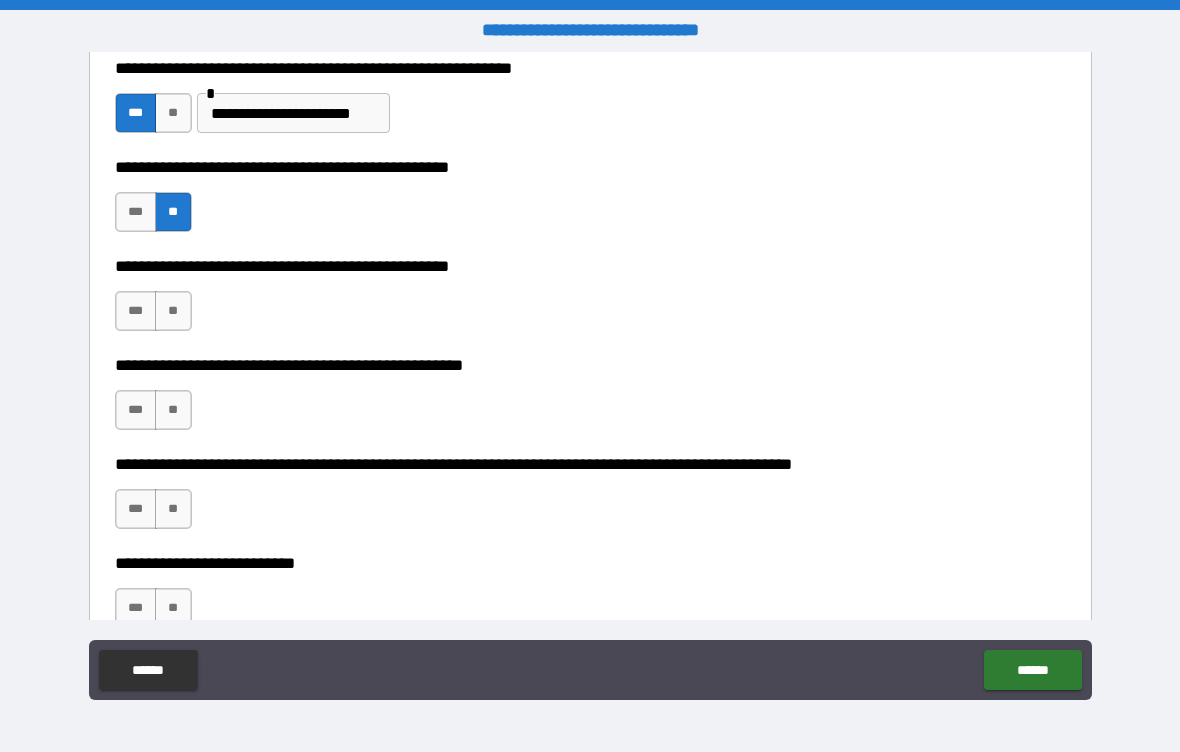click on "**" at bounding box center (173, 311) 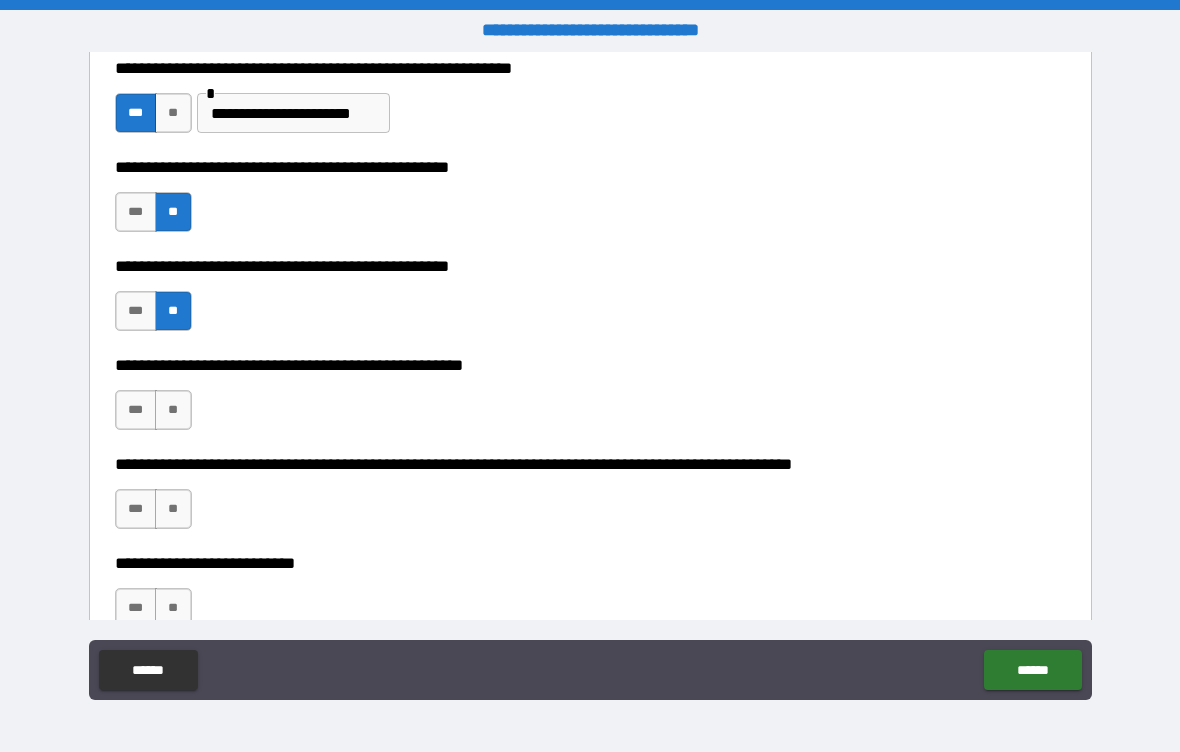 click on "**" at bounding box center (173, 410) 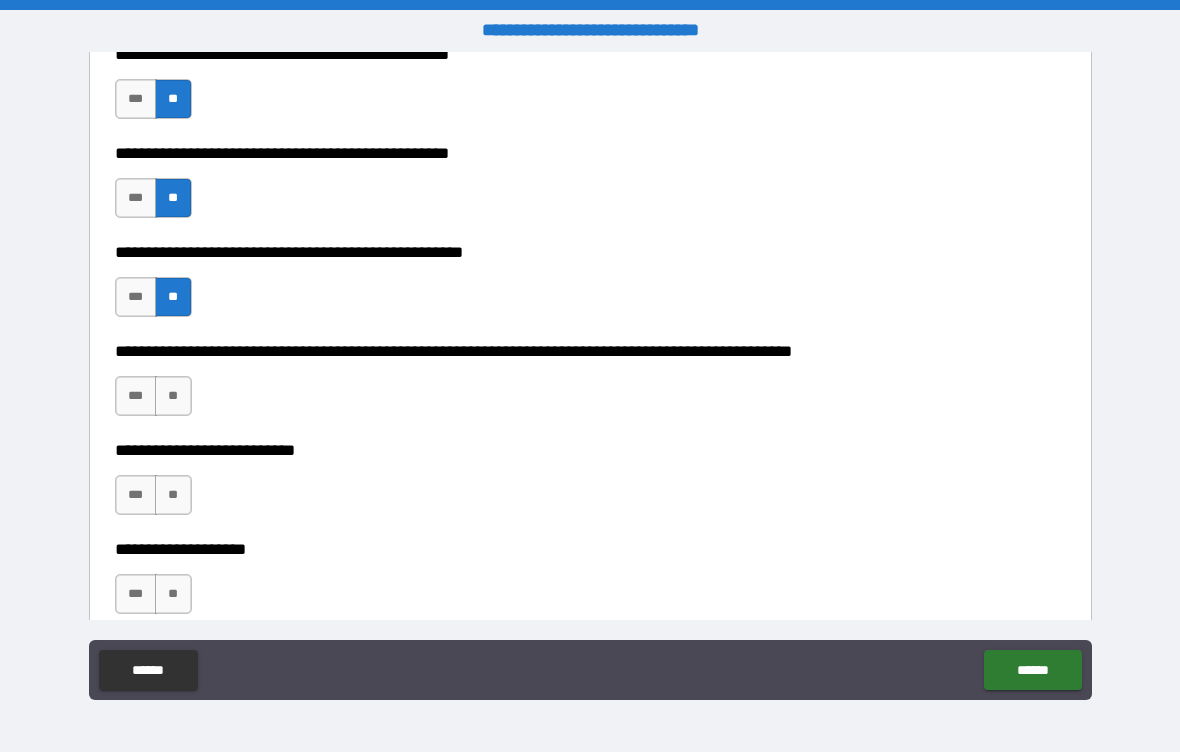 scroll, scrollTop: 689, scrollLeft: 0, axis: vertical 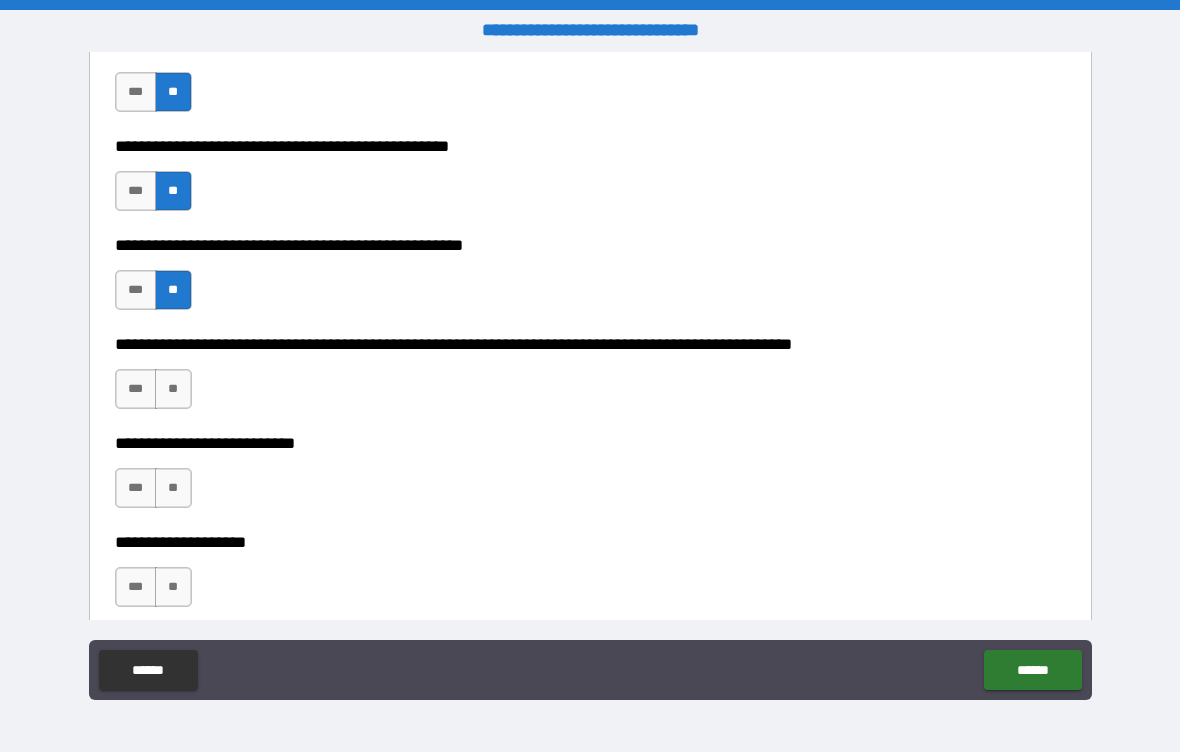 click on "**" at bounding box center (173, 389) 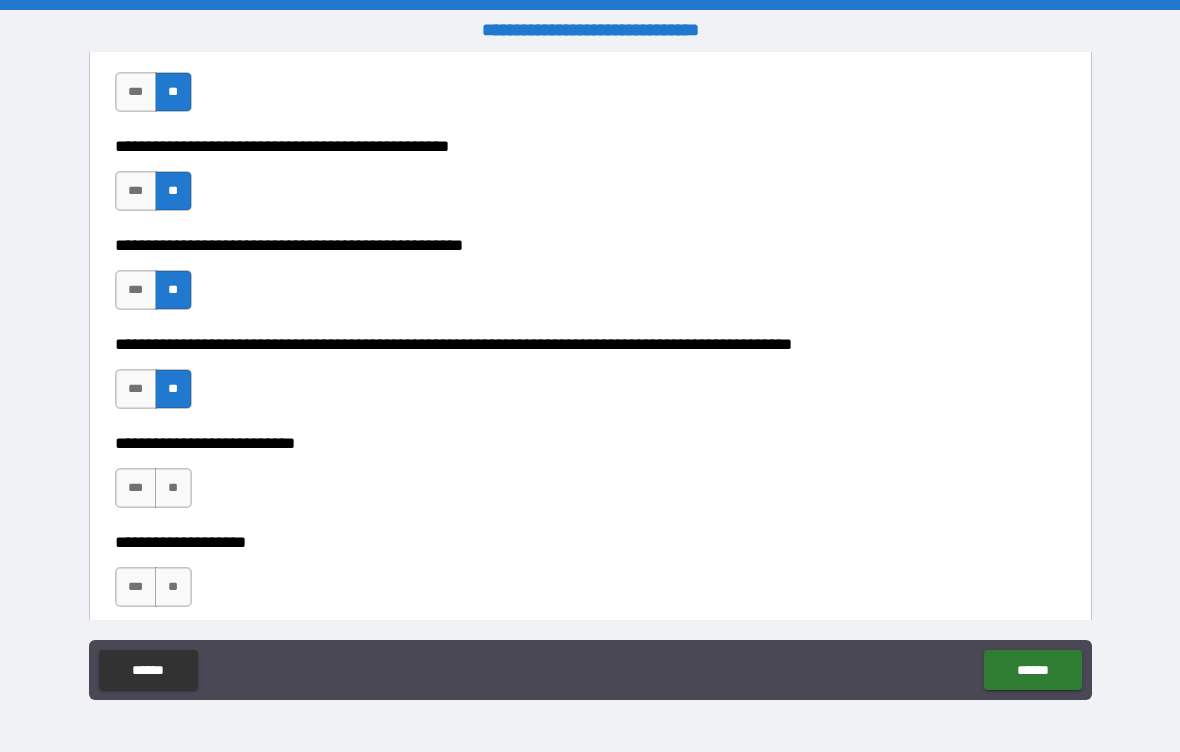 click on "**" at bounding box center (173, 488) 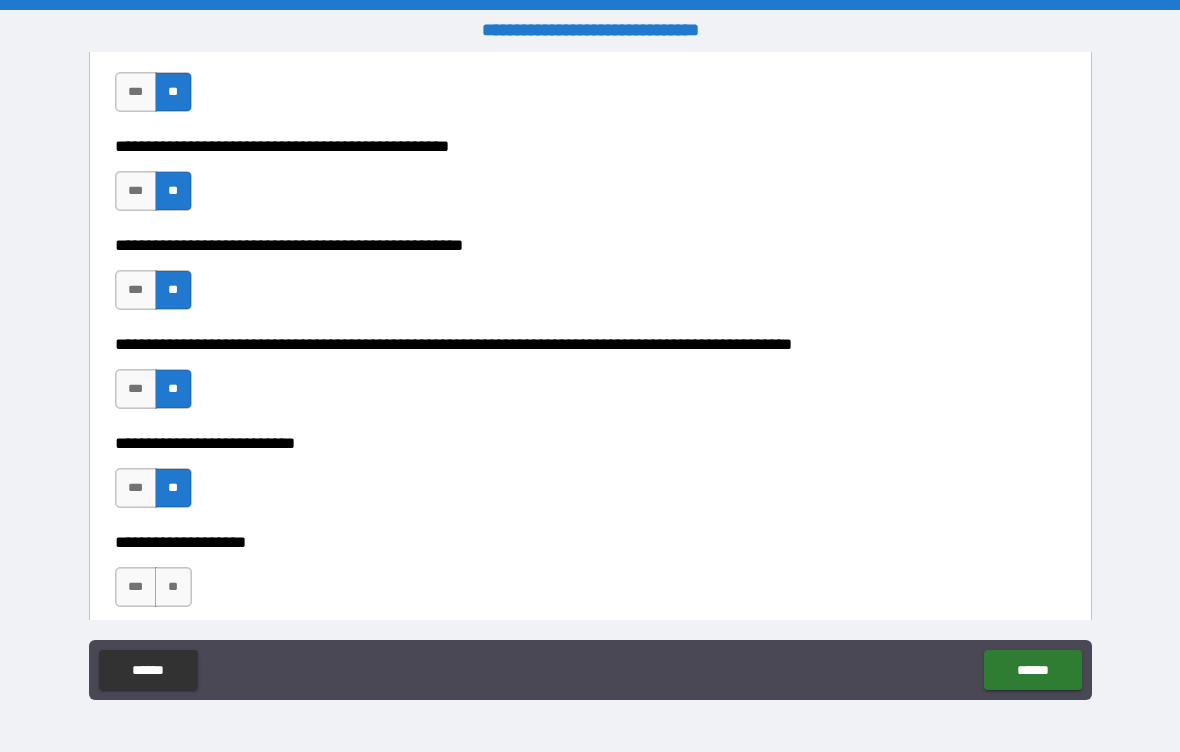 click on "**" at bounding box center (173, 587) 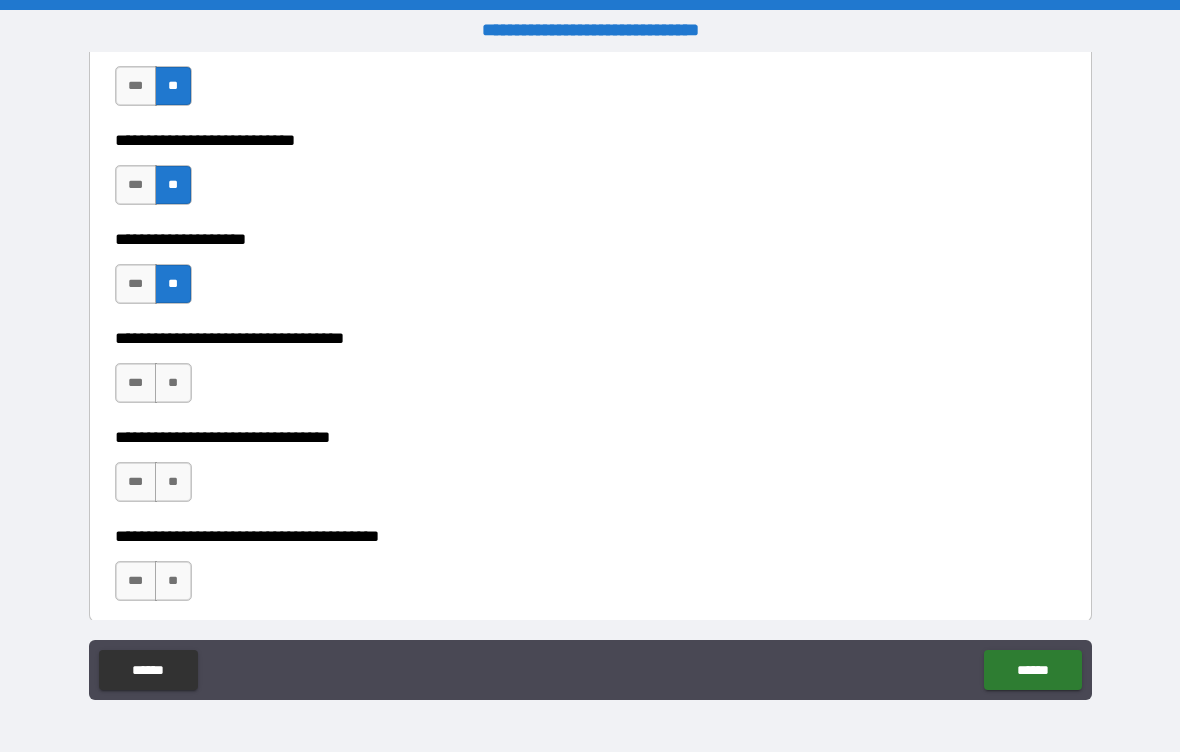 scroll, scrollTop: 995, scrollLeft: 0, axis: vertical 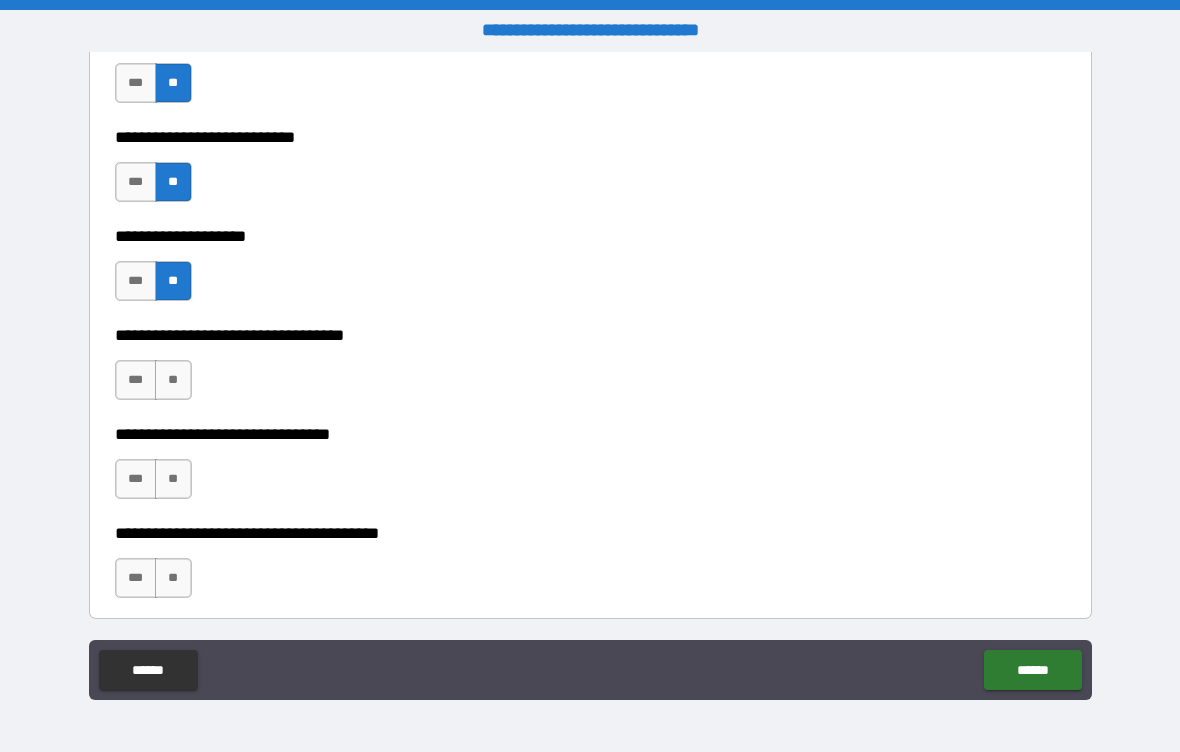 click on "**" at bounding box center (173, 380) 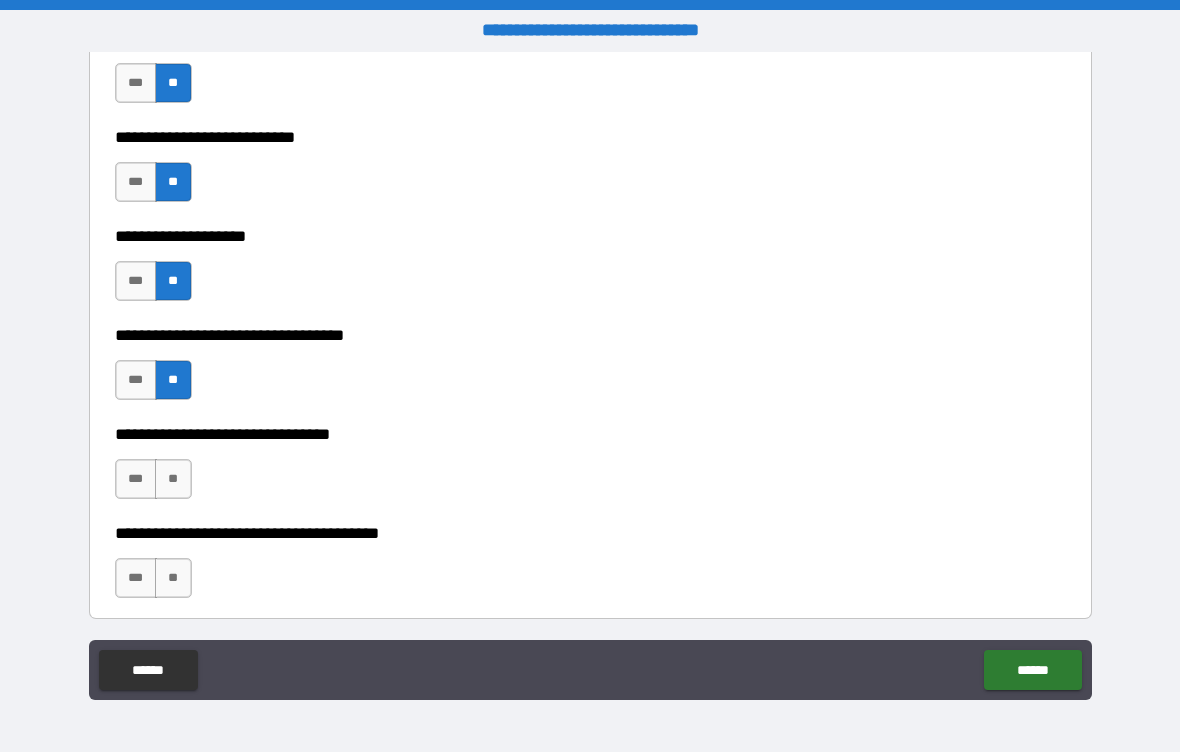 click on "**" at bounding box center [173, 479] 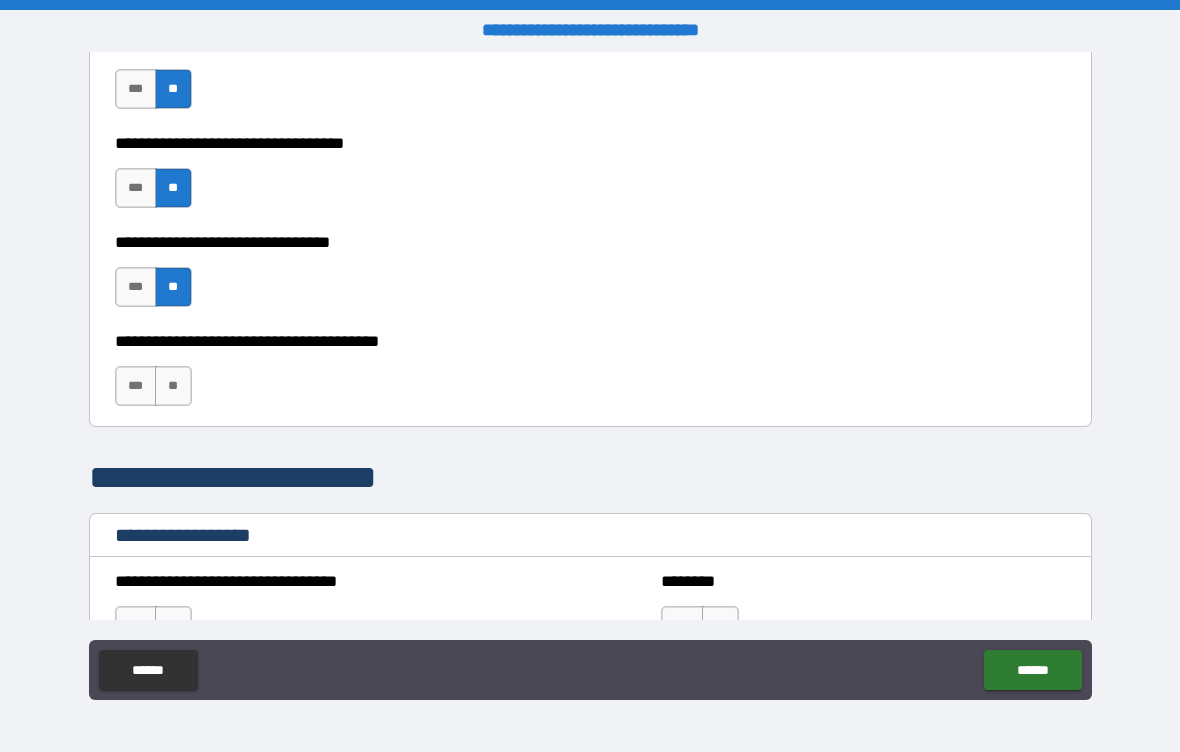scroll, scrollTop: 1242, scrollLeft: 0, axis: vertical 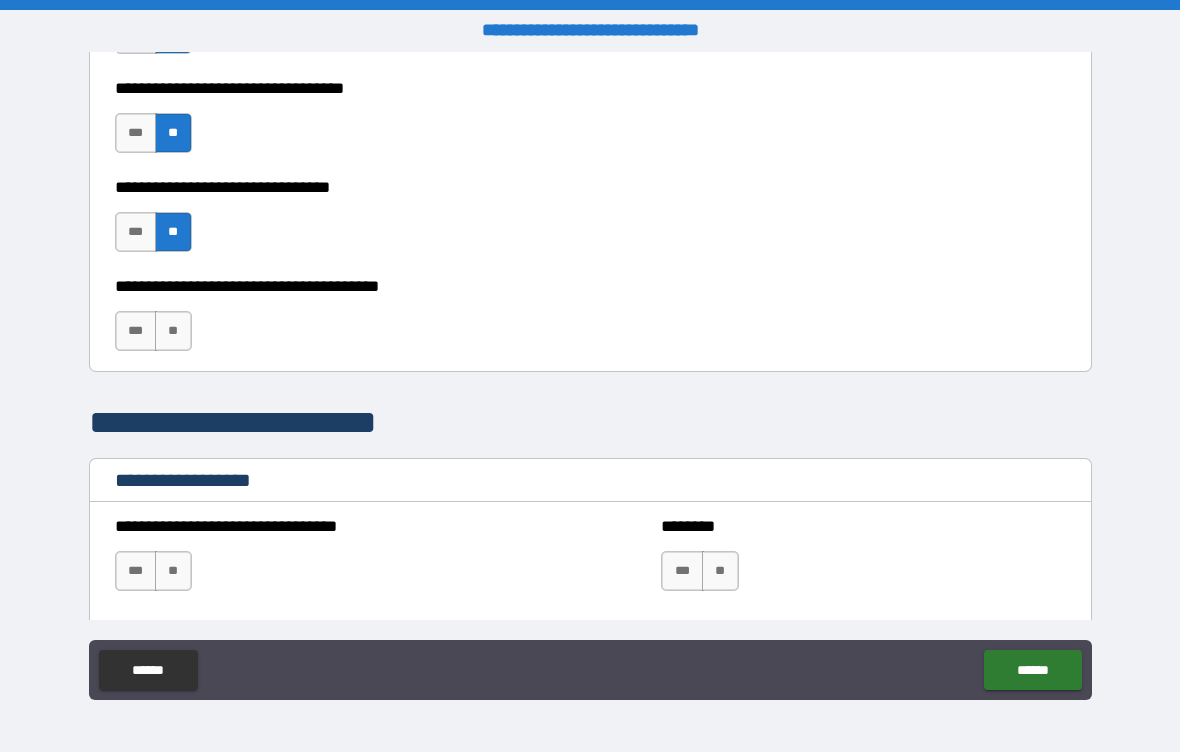 click on "**" at bounding box center (173, 331) 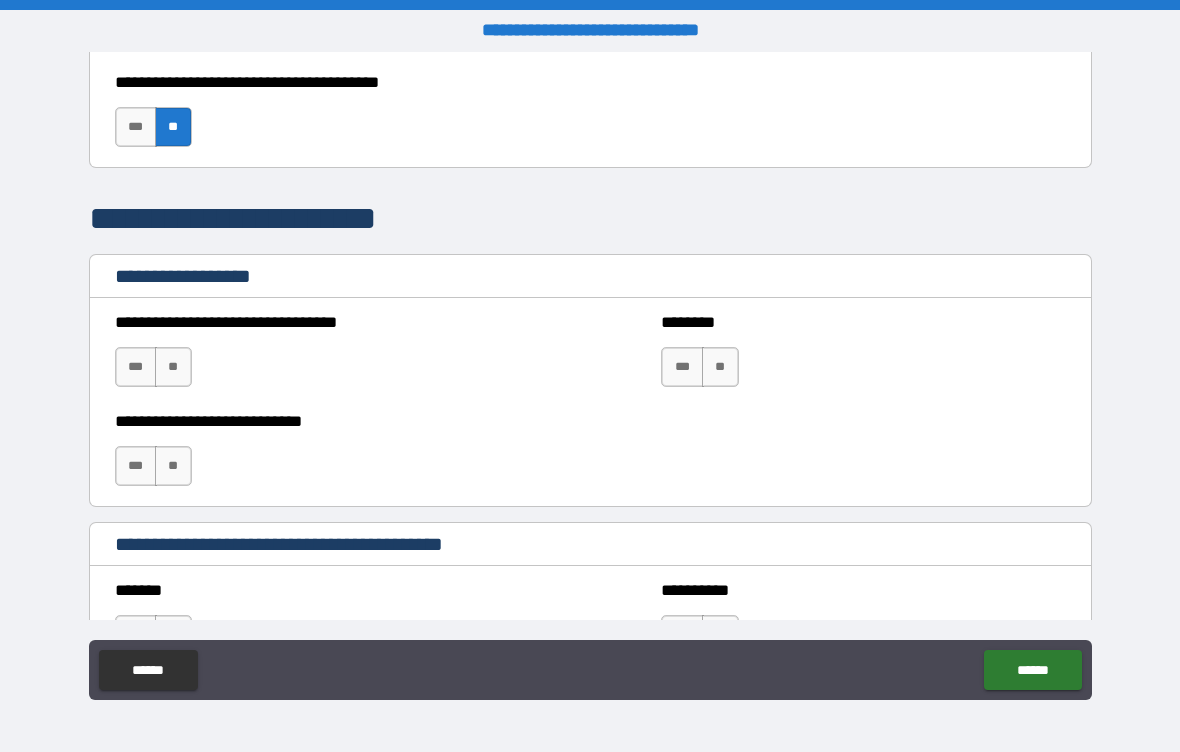 scroll, scrollTop: 1449, scrollLeft: 0, axis: vertical 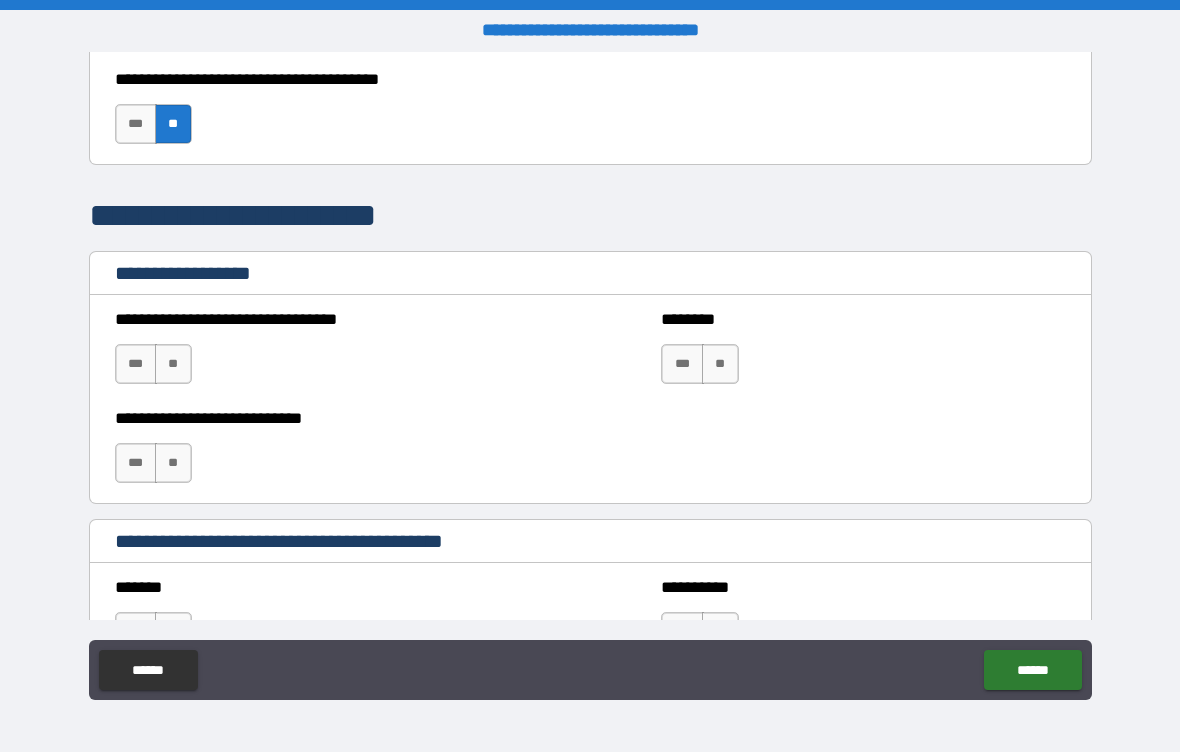 click on "**" at bounding box center (173, 364) 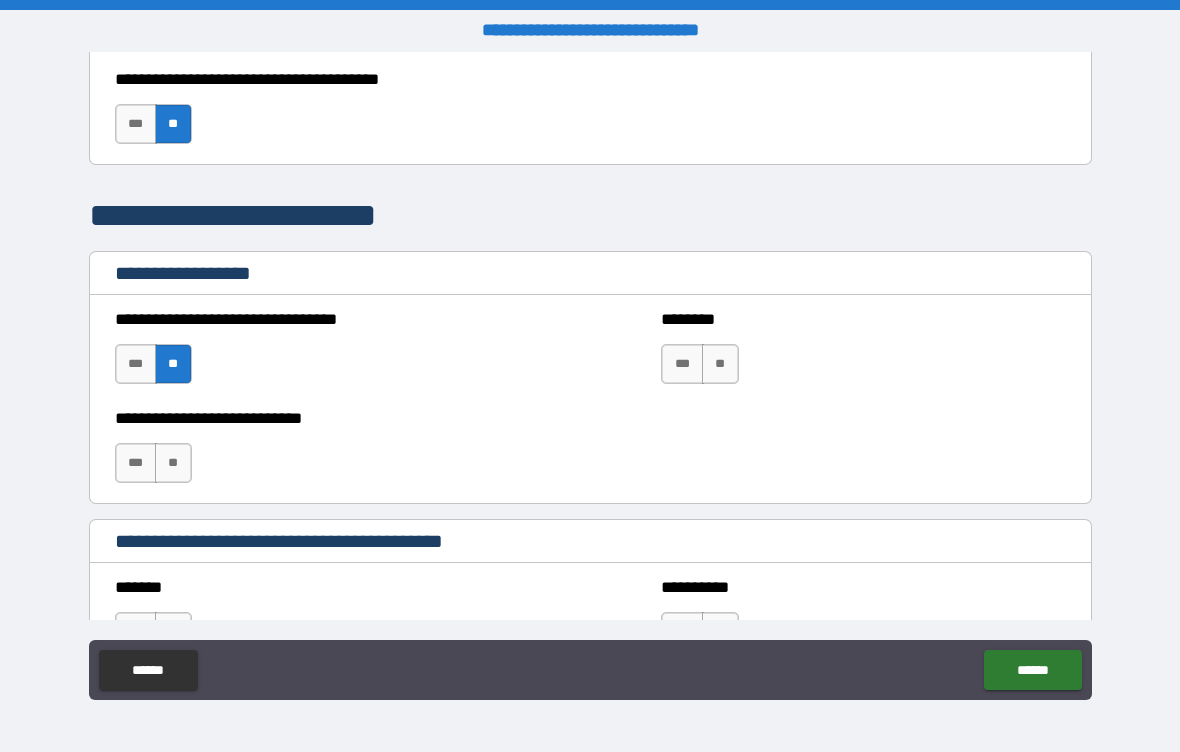 click on "**" at bounding box center [720, 364] 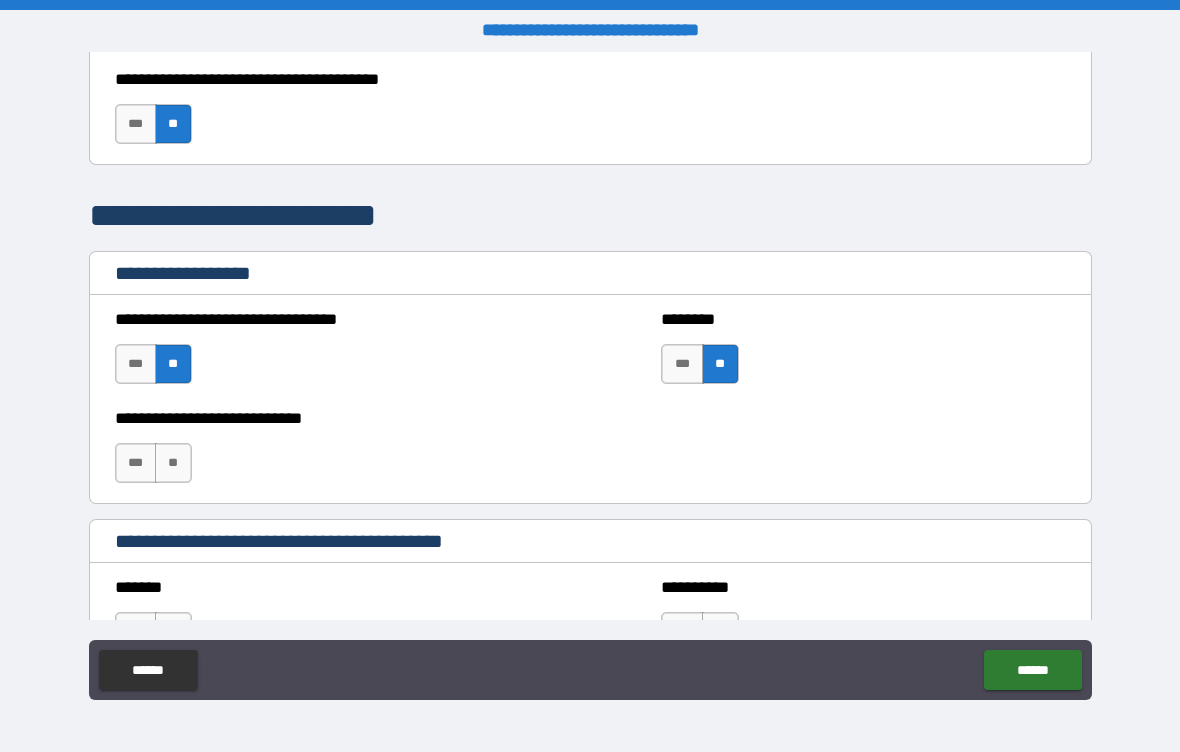 click on "**" at bounding box center (173, 463) 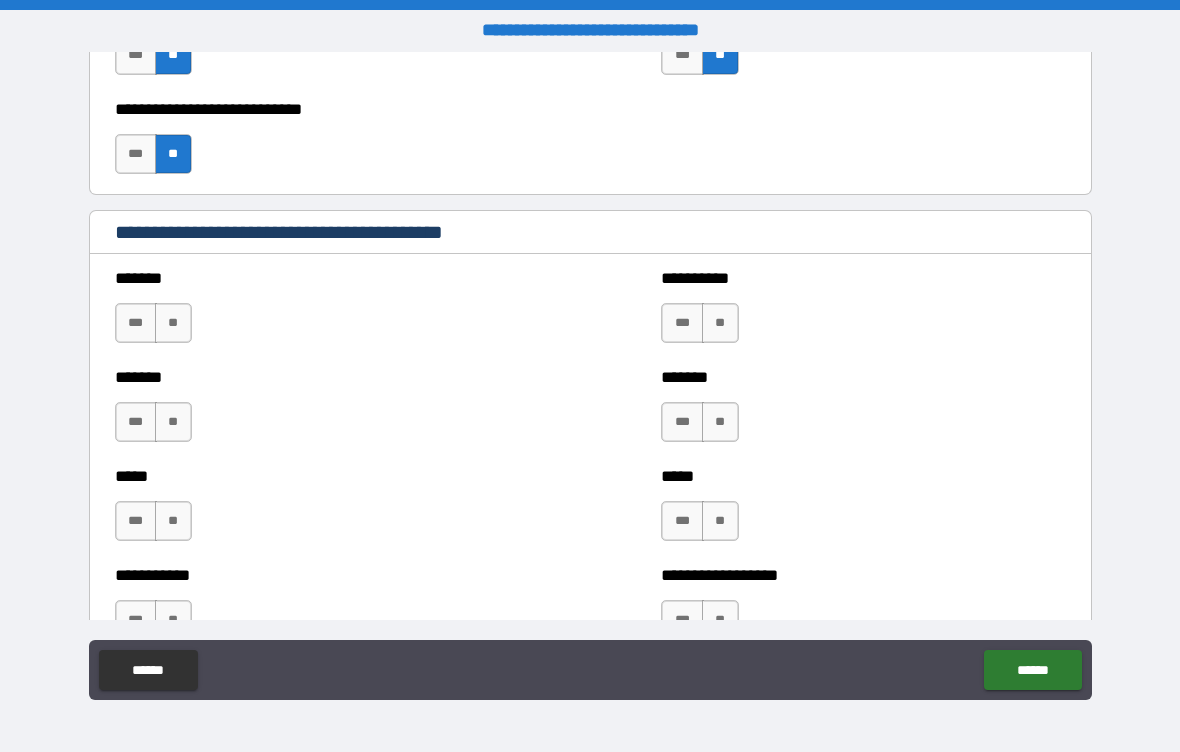 scroll, scrollTop: 1778, scrollLeft: 0, axis: vertical 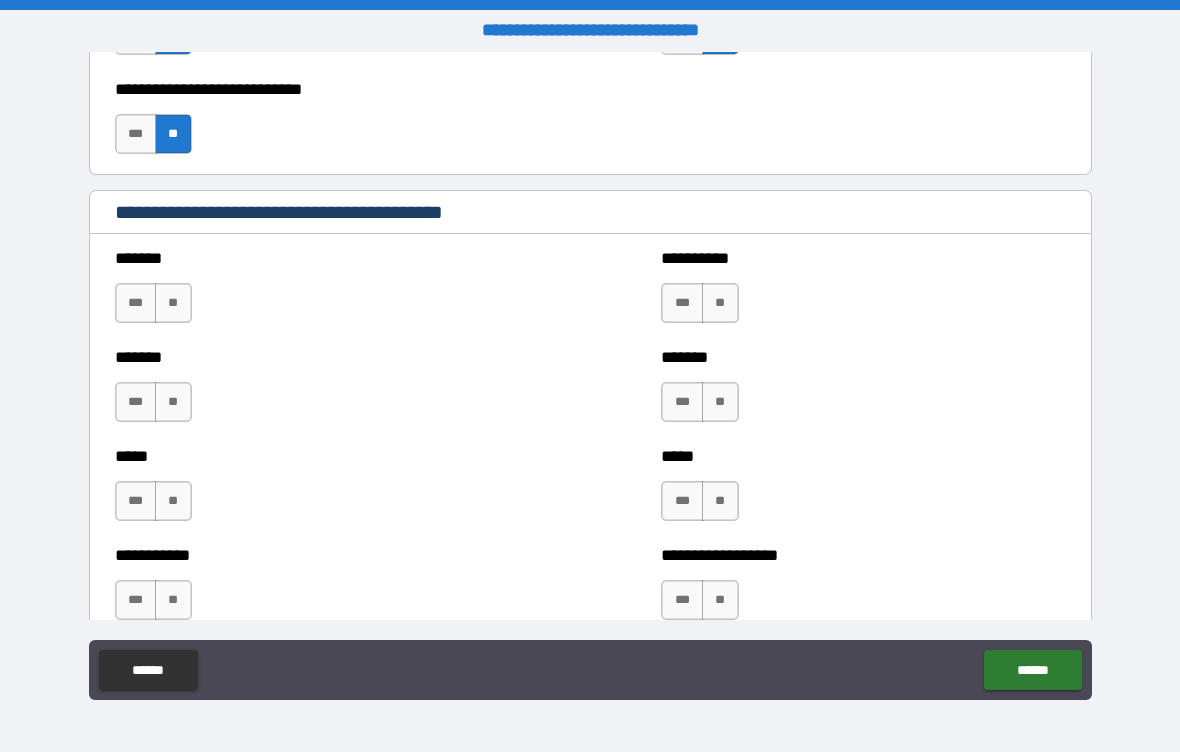 click on "**" at bounding box center (173, 303) 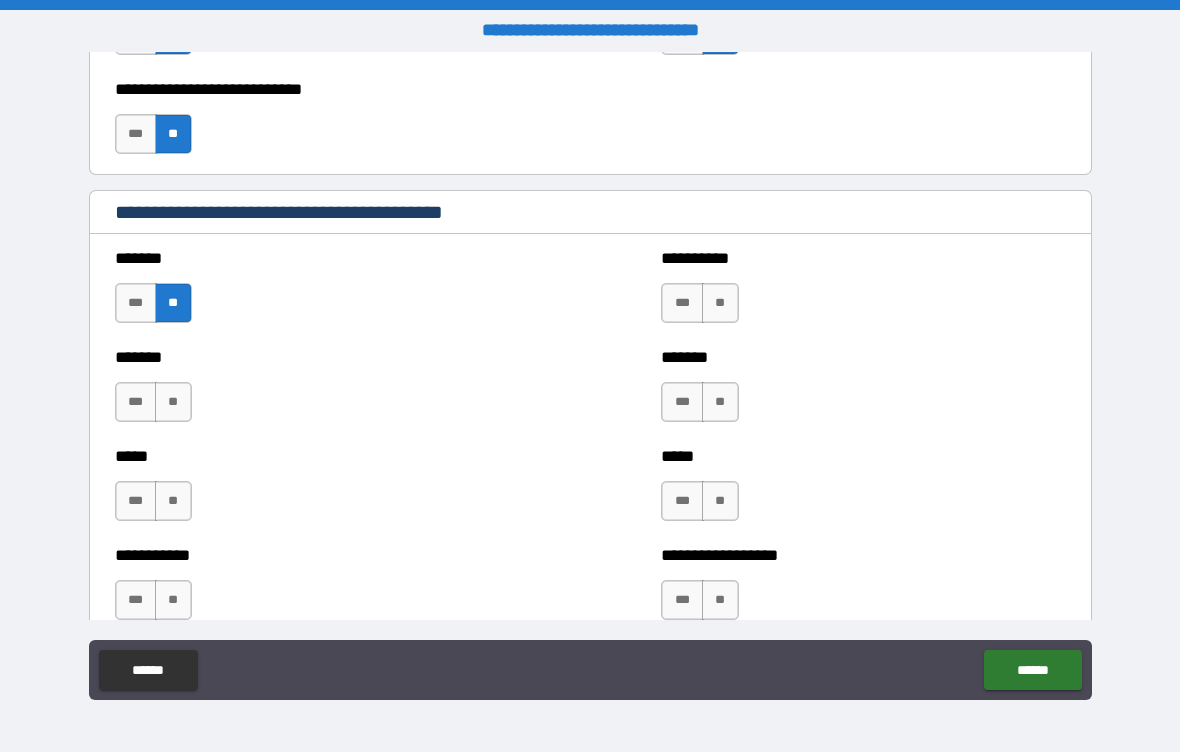 click on "**" at bounding box center (173, 402) 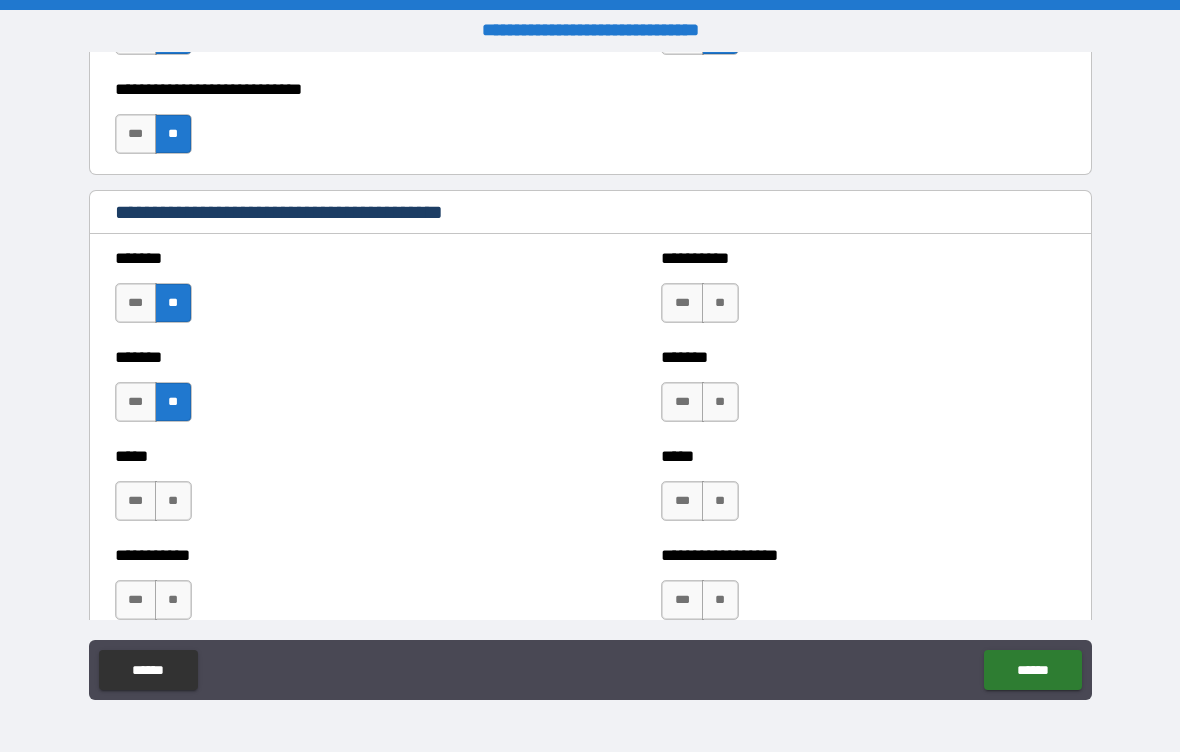 click on "**" at bounding box center [173, 501] 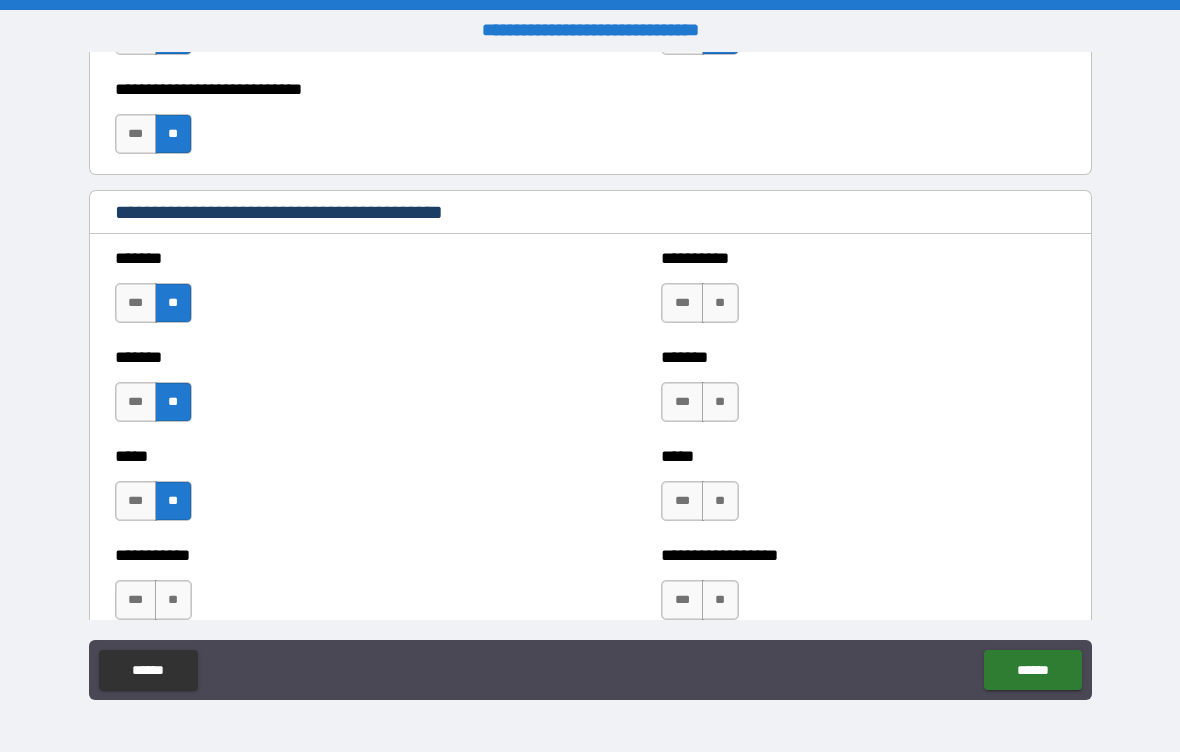 click on "**" at bounding box center (720, 303) 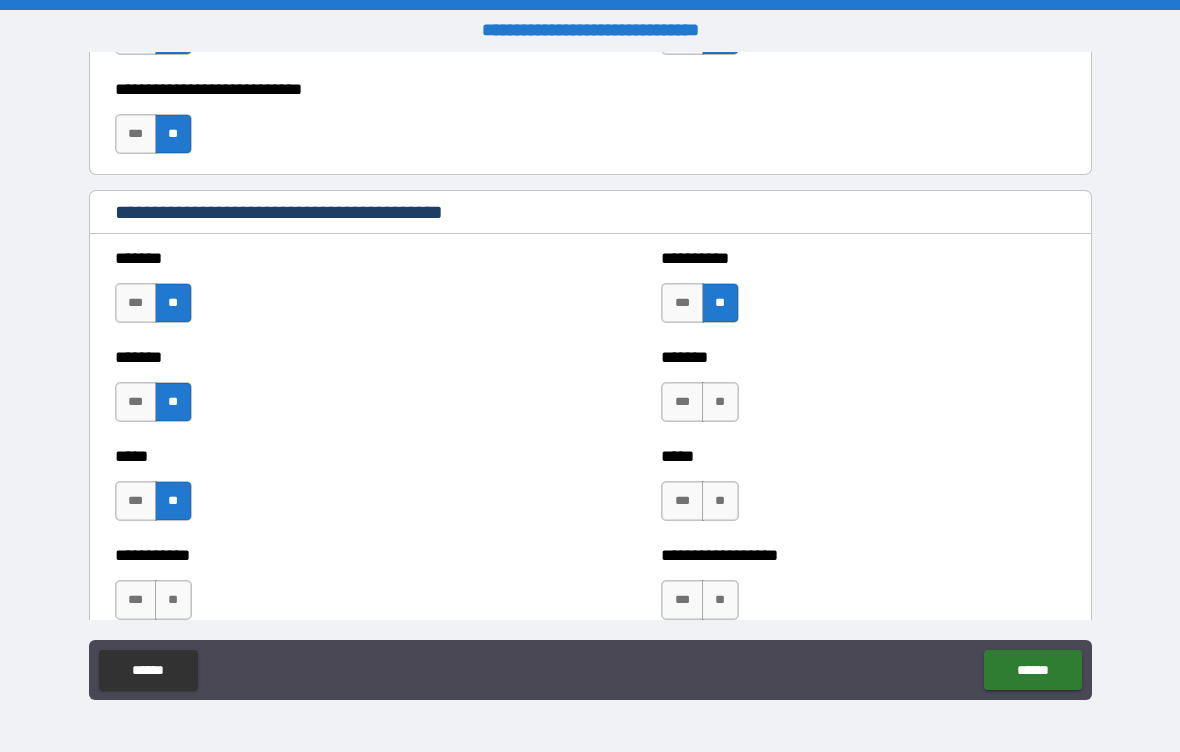 click on "**" at bounding box center (720, 402) 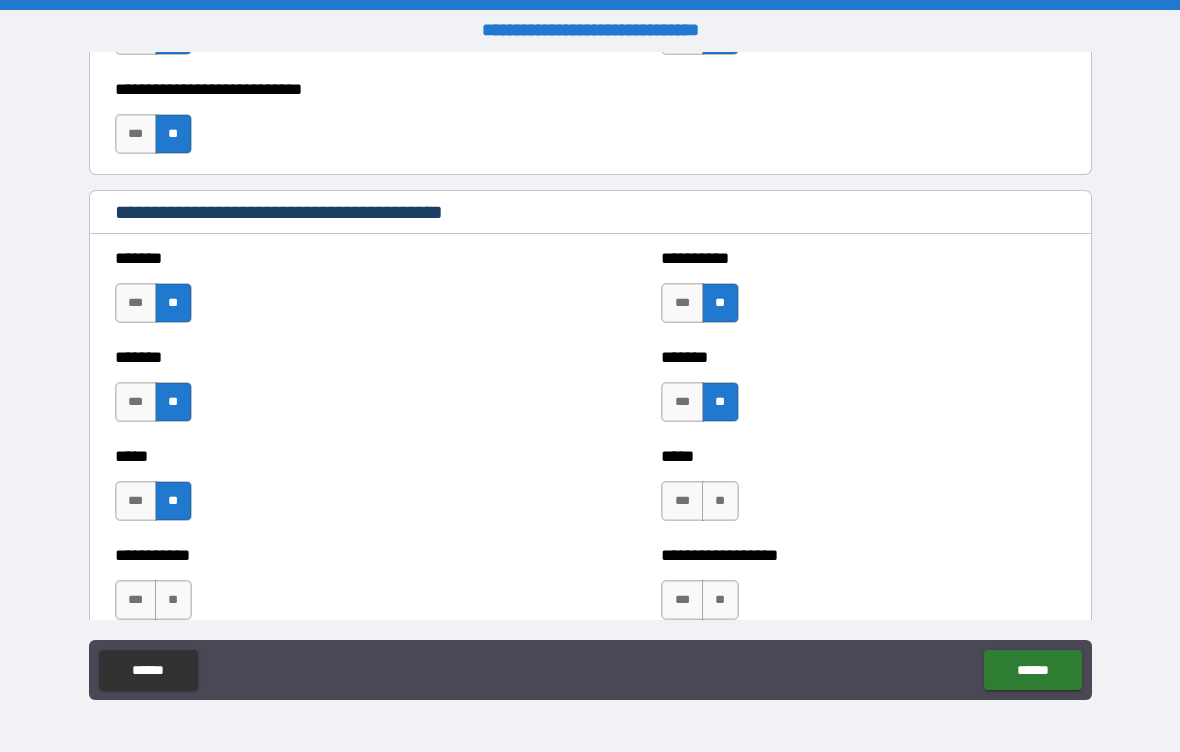 click on "**" at bounding box center [720, 501] 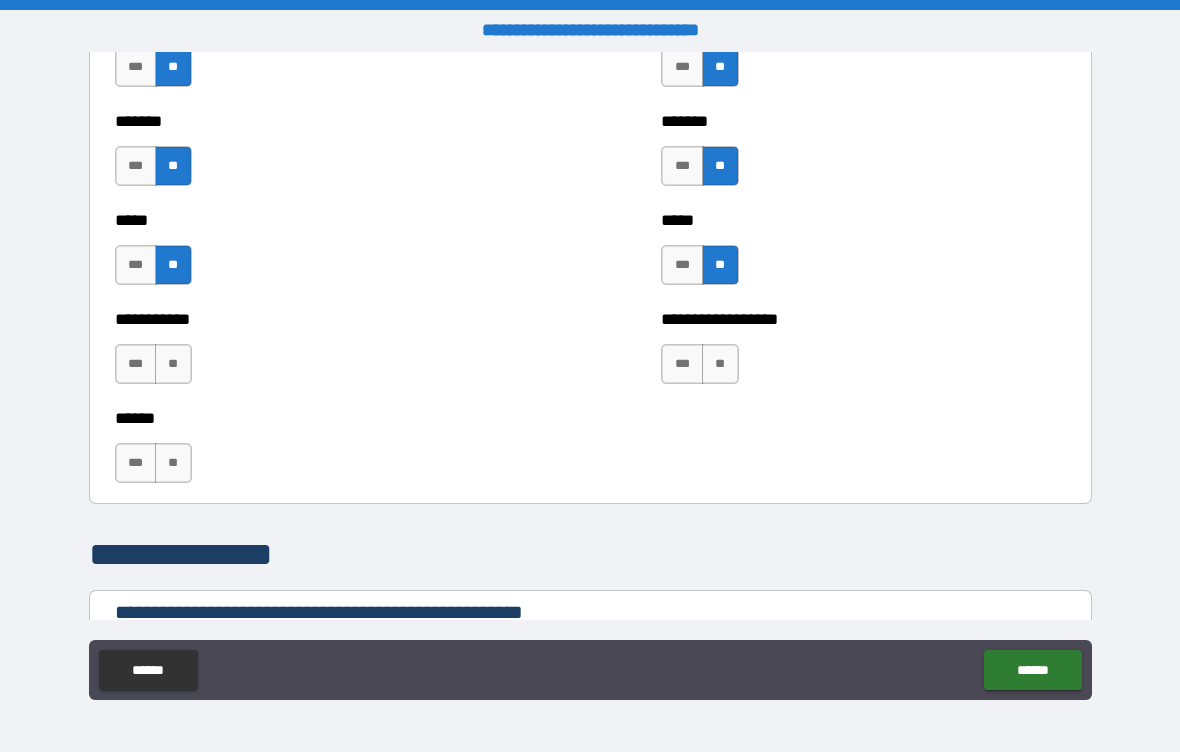 scroll, scrollTop: 2027, scrollLeft: 0, axis: vertical 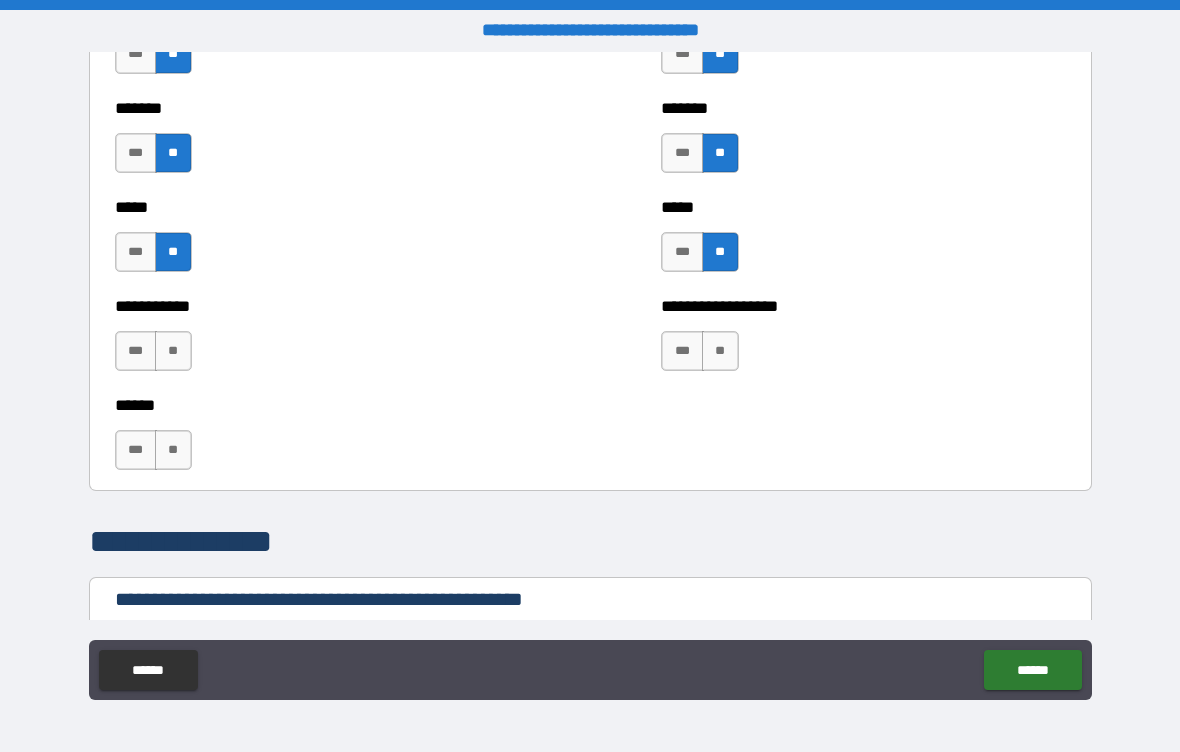 click on "**" at bounding box center [720, 351] 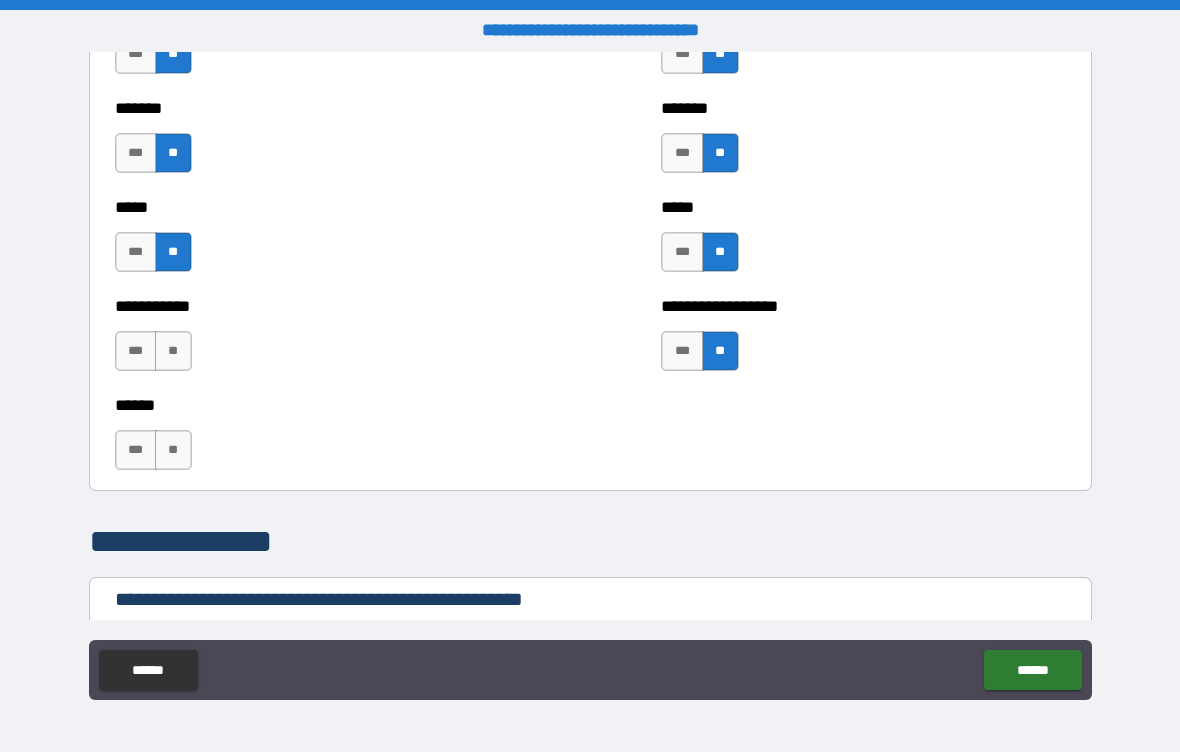 click on "**" at bounding box center [173, 351] 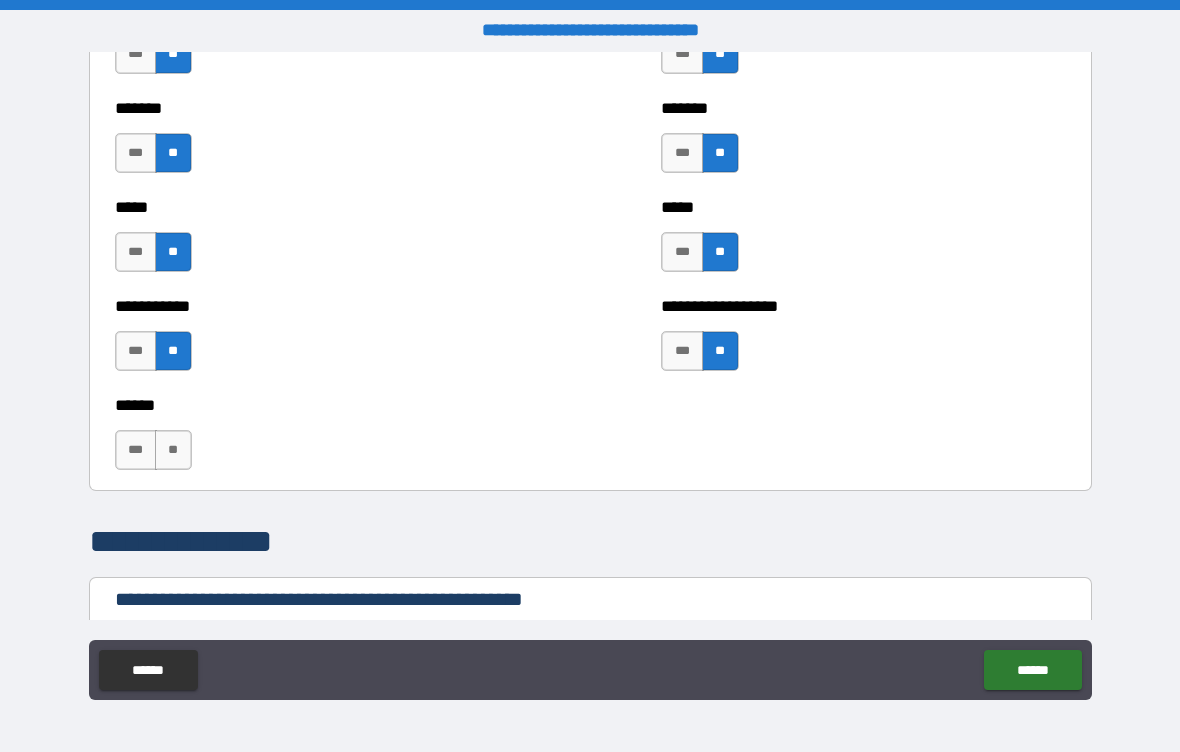click on "**" at bounding box center (173, 450) 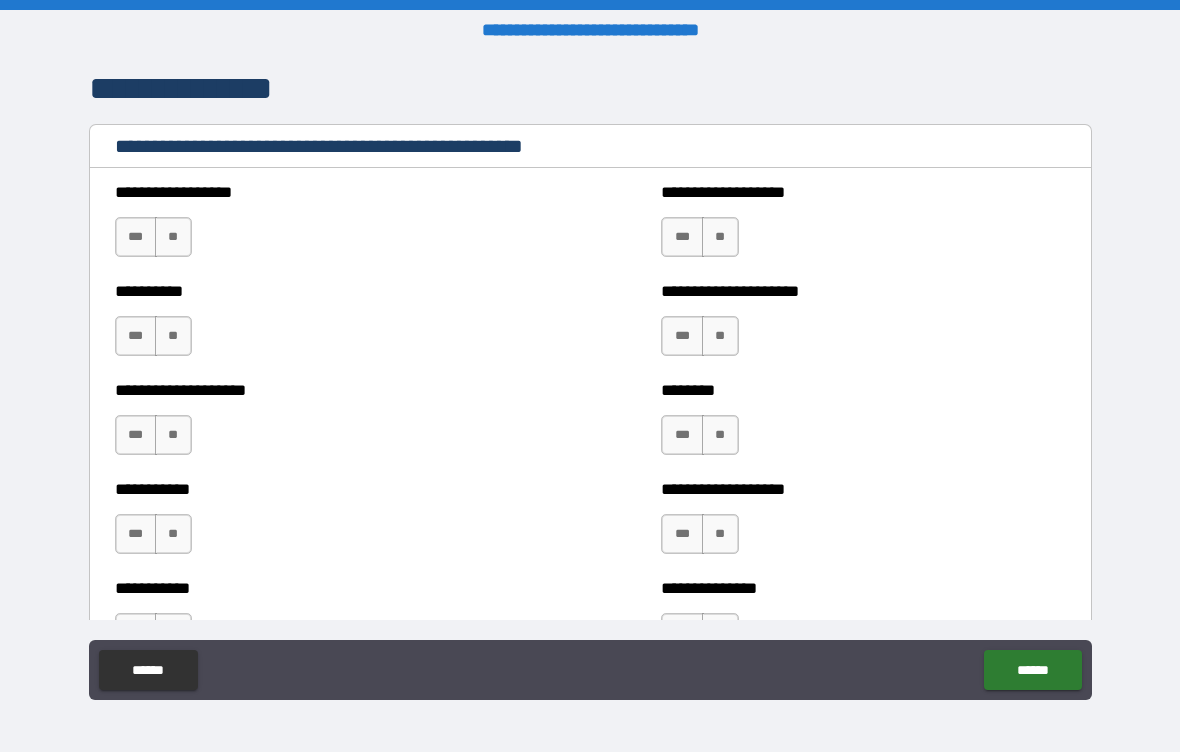 scroll, scrollTop: 2479, scrollLeft: 0, axis: vertical 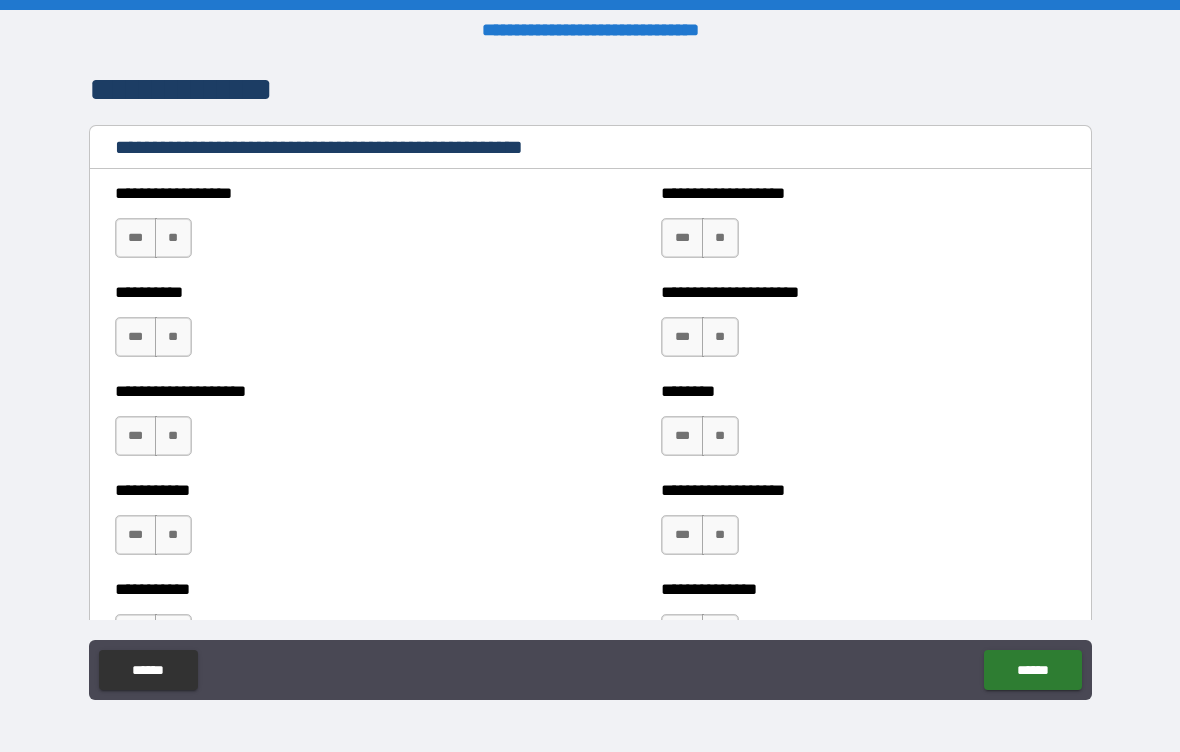 click on "**" at bounding box center (173, 238) 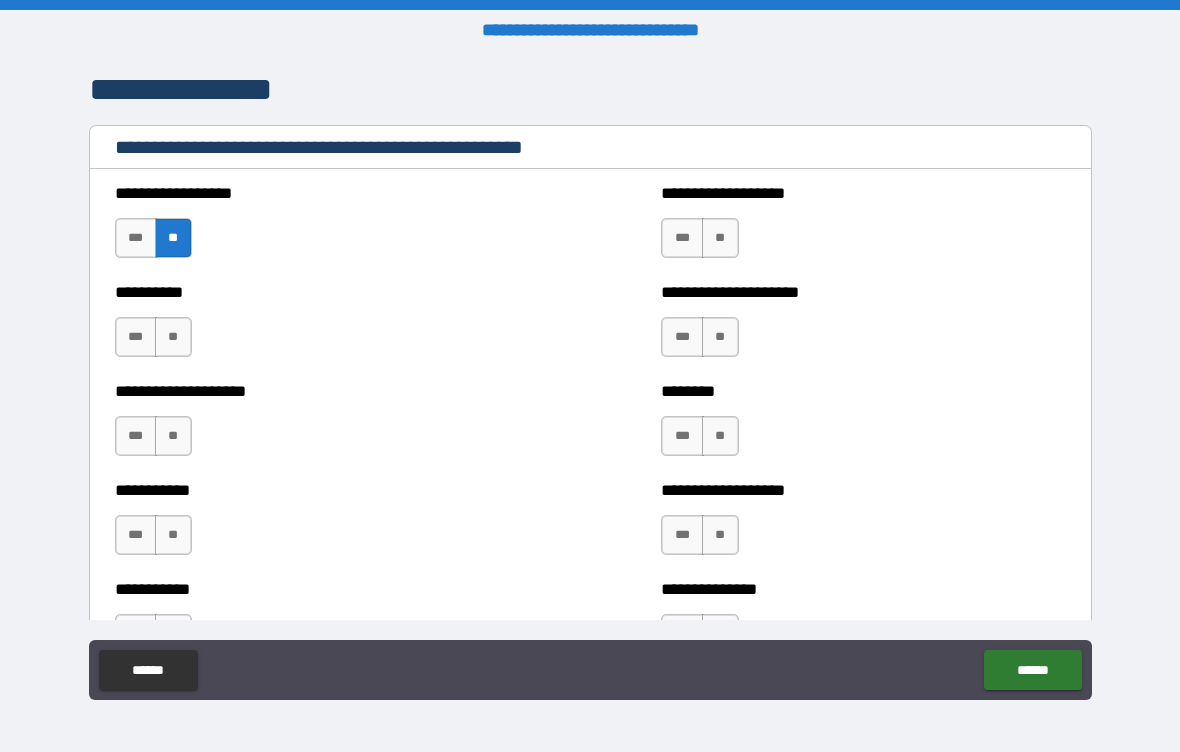 click on "**" at bounding box center (173, 337) 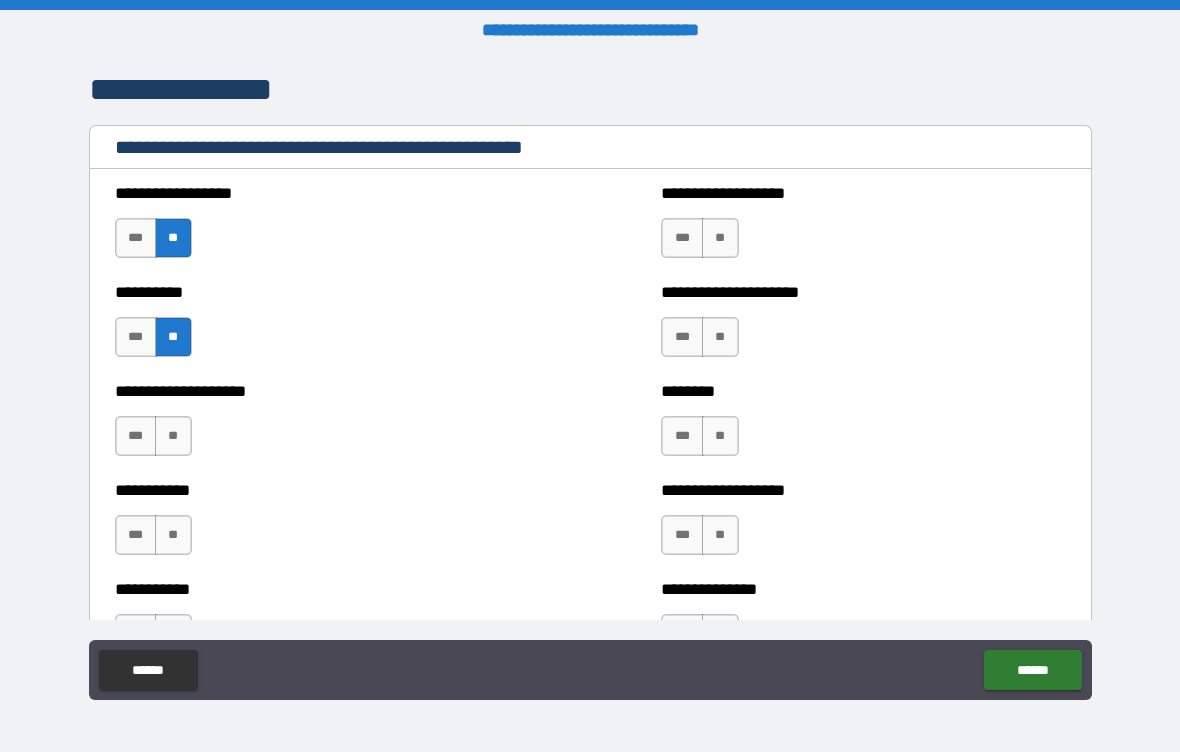 click on "**" at bounding box center [173, 436] 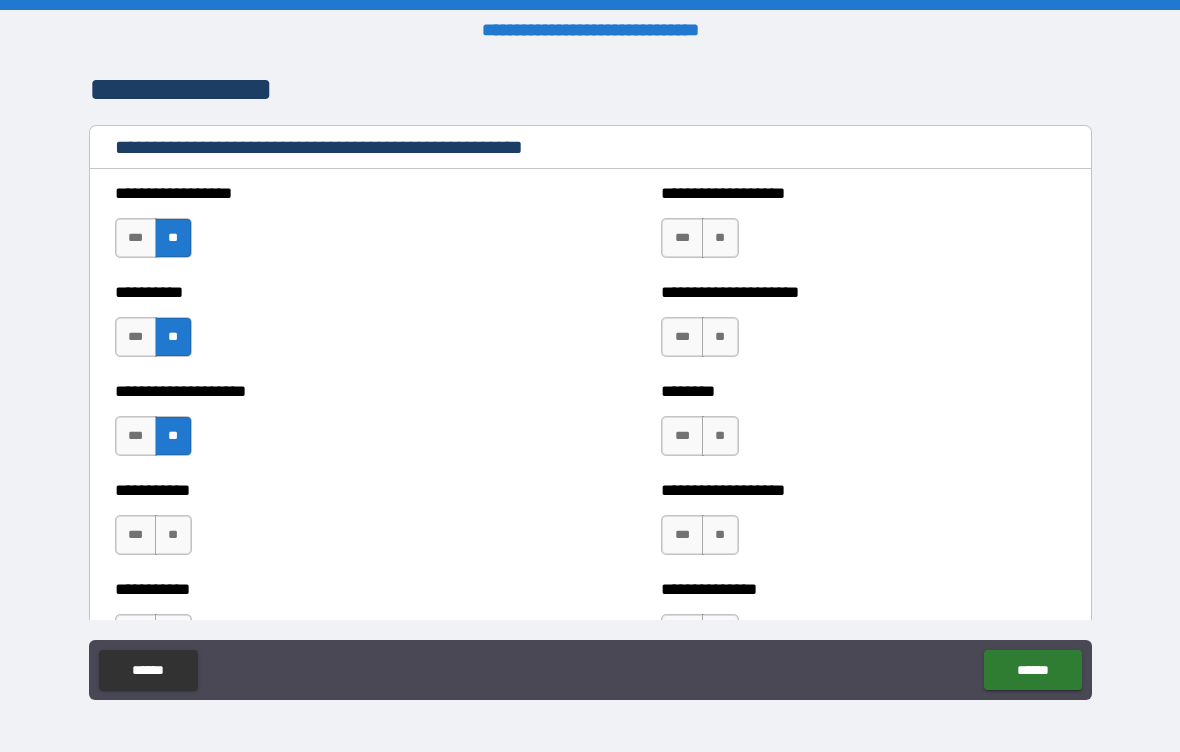 click on "**" at bounding box center [173, 535] 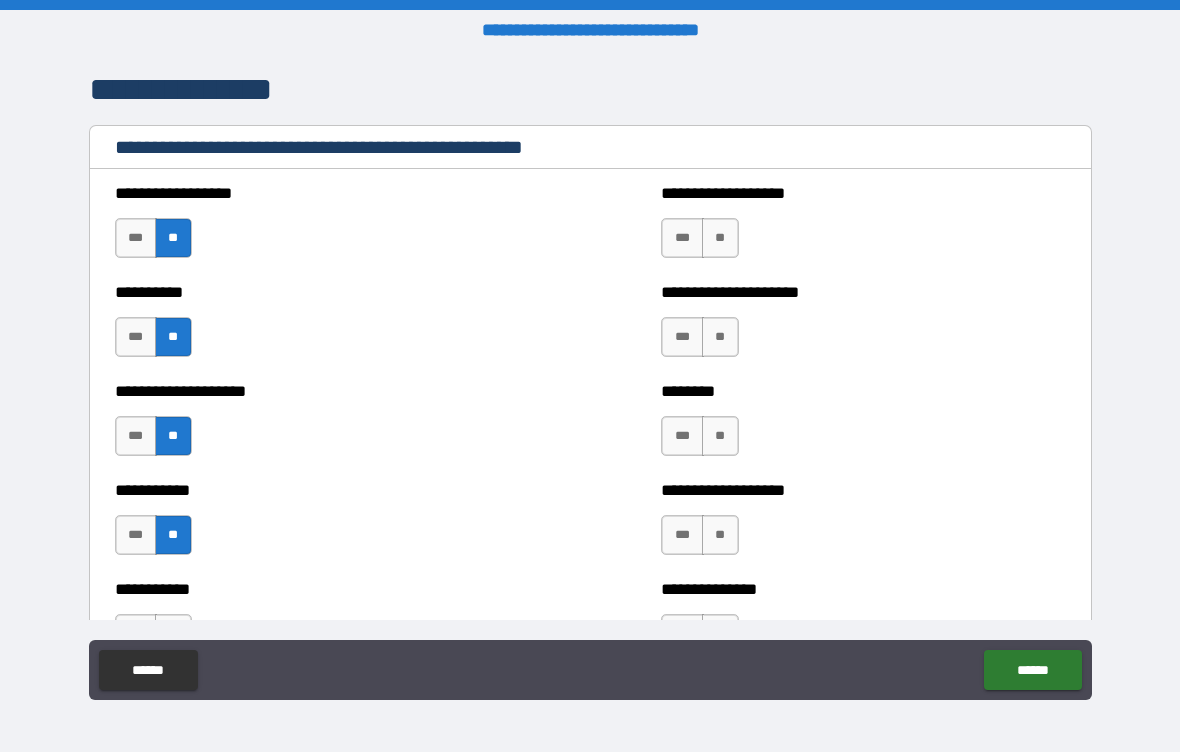click on "**" at bounding box center (720, 238) 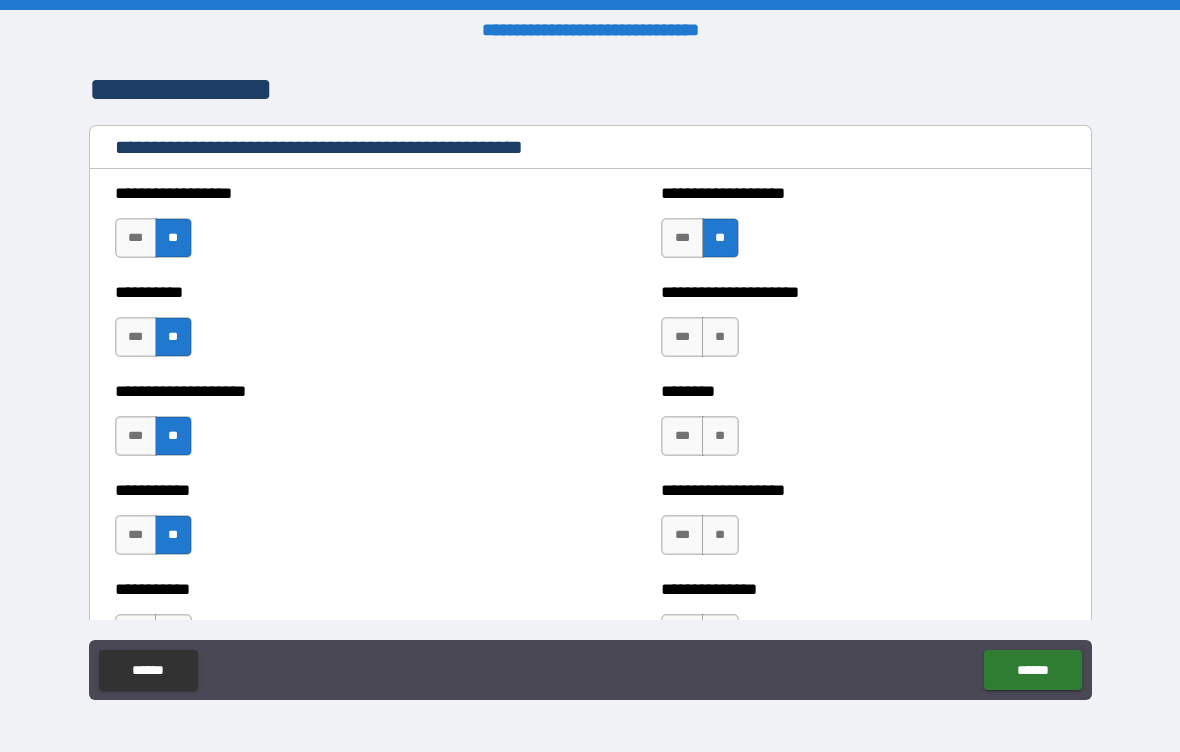 click on "**" at bounding box center (720, 337) 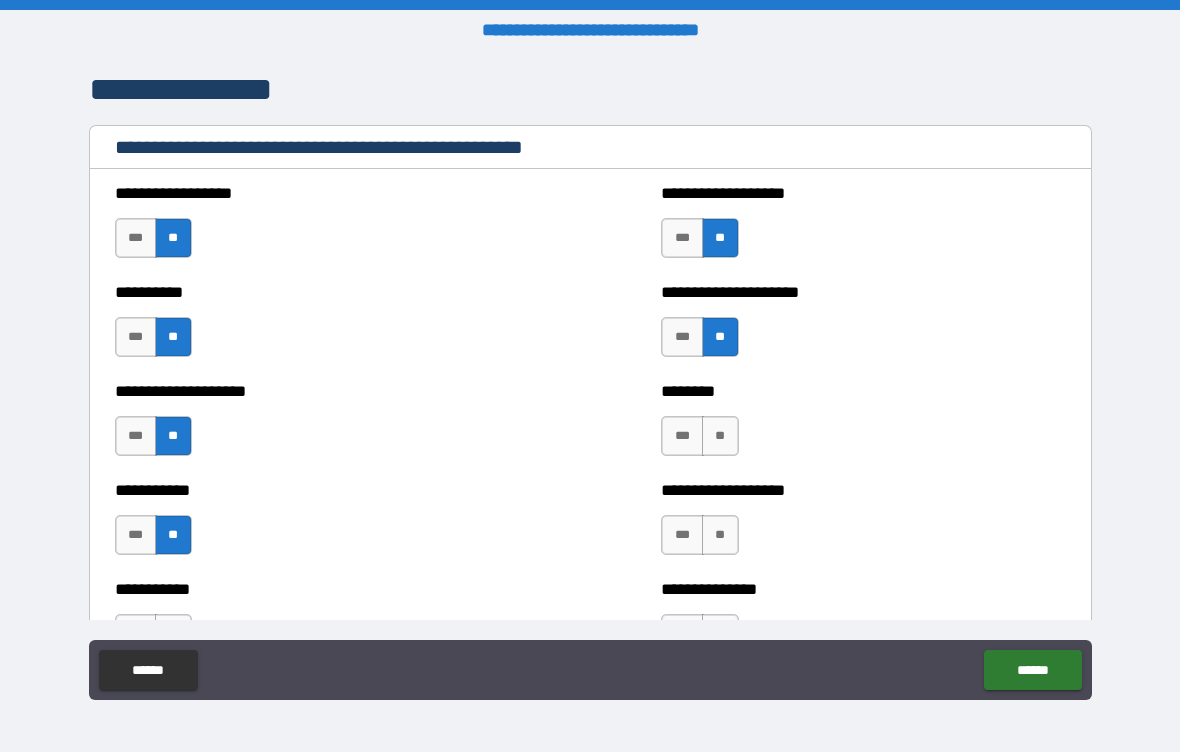 click on "**" at bounding box center [720, 436] 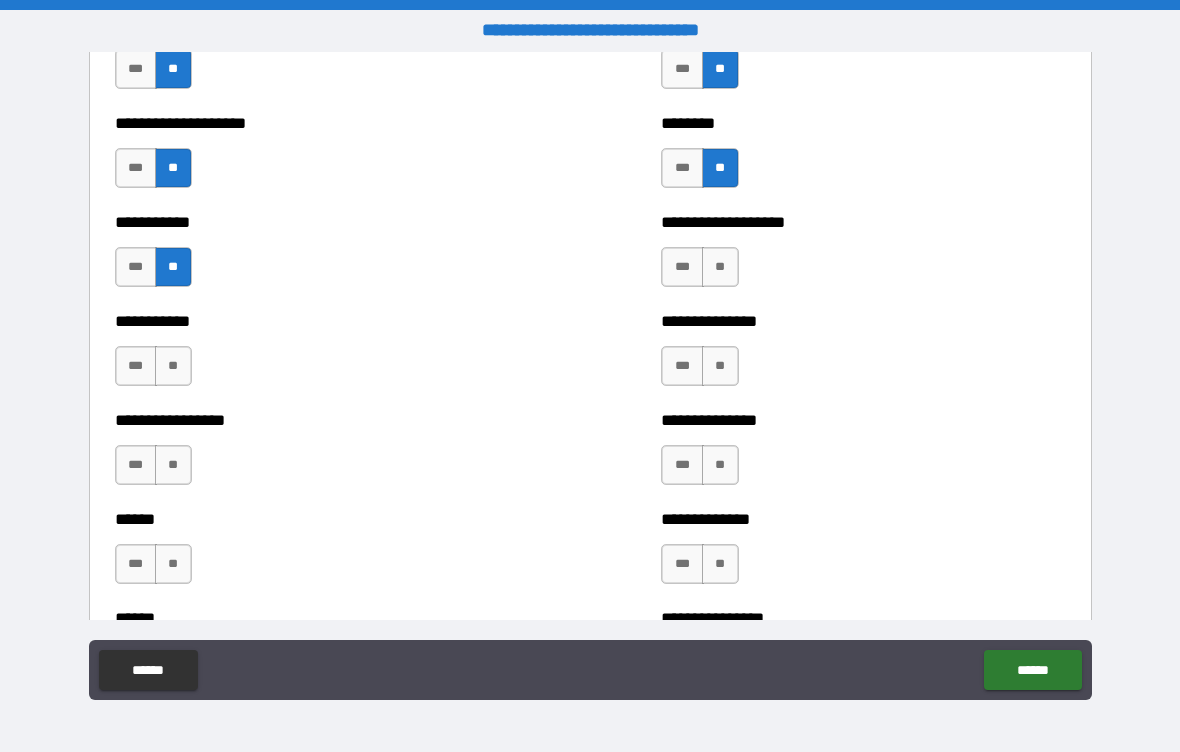 scroll, scrollTop: 2750, scrollLeft: 0, axis: vertical 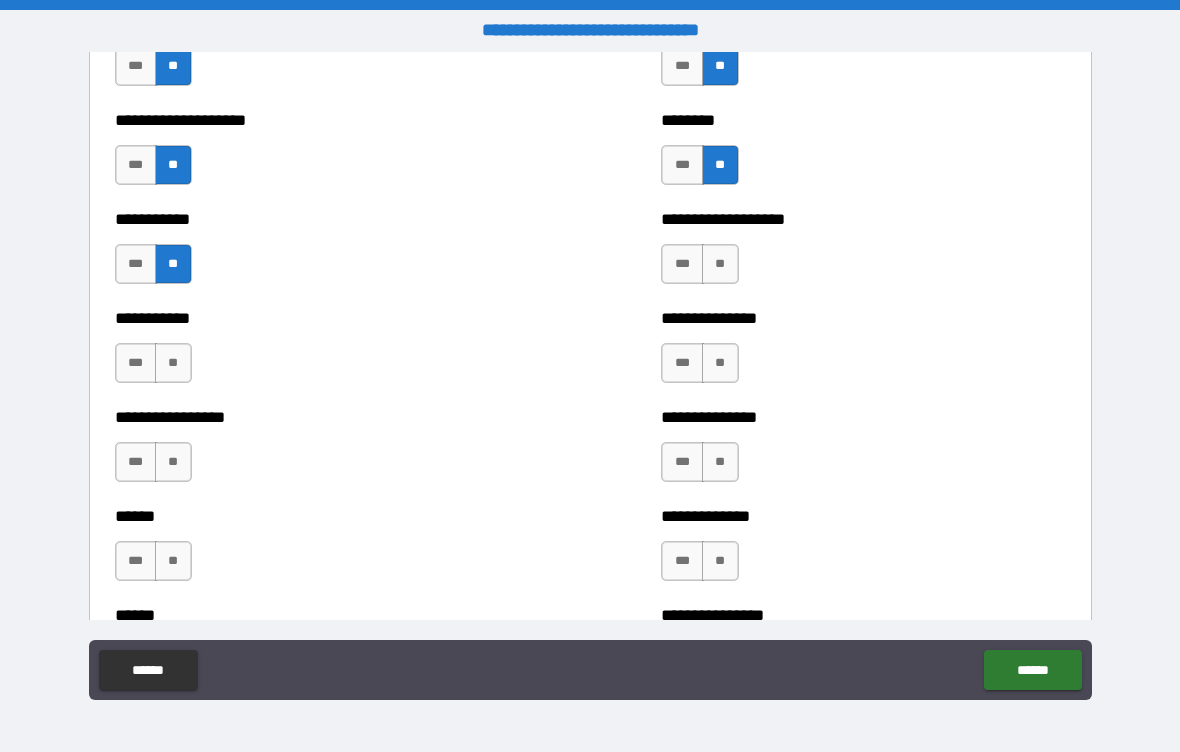 click on "**" at bounding box center (720, 264) 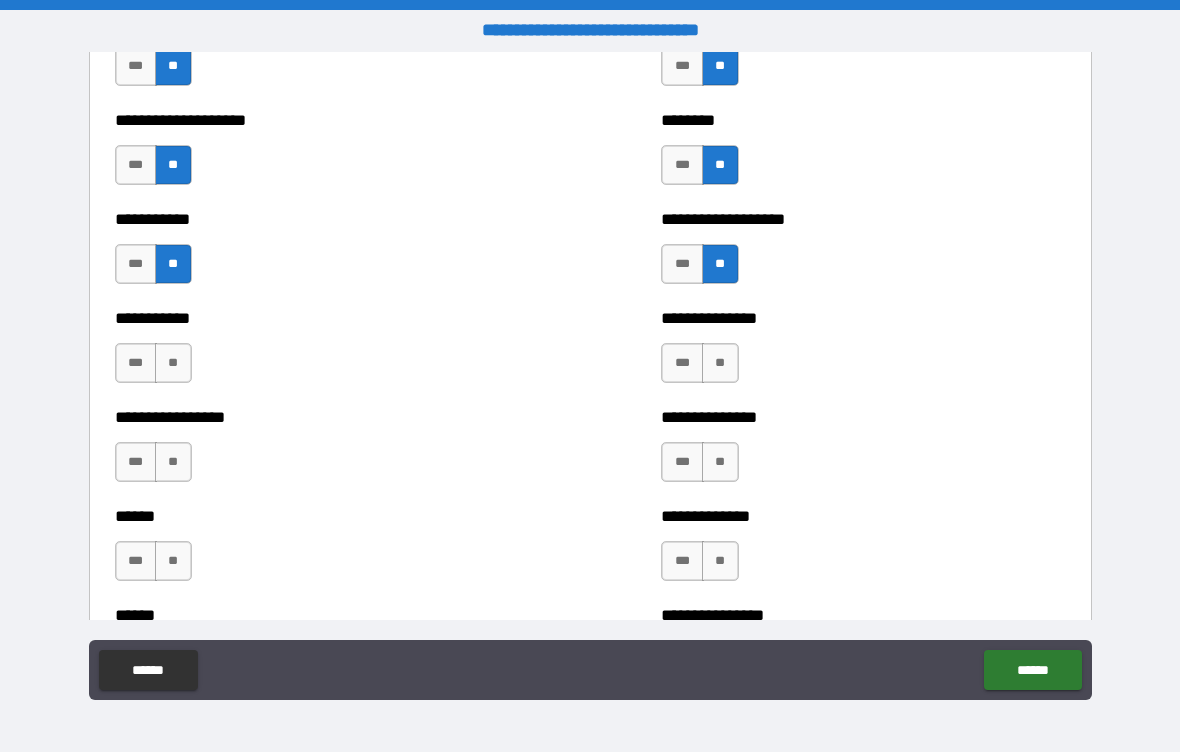 click on "**" at bounding box center (720, 363) 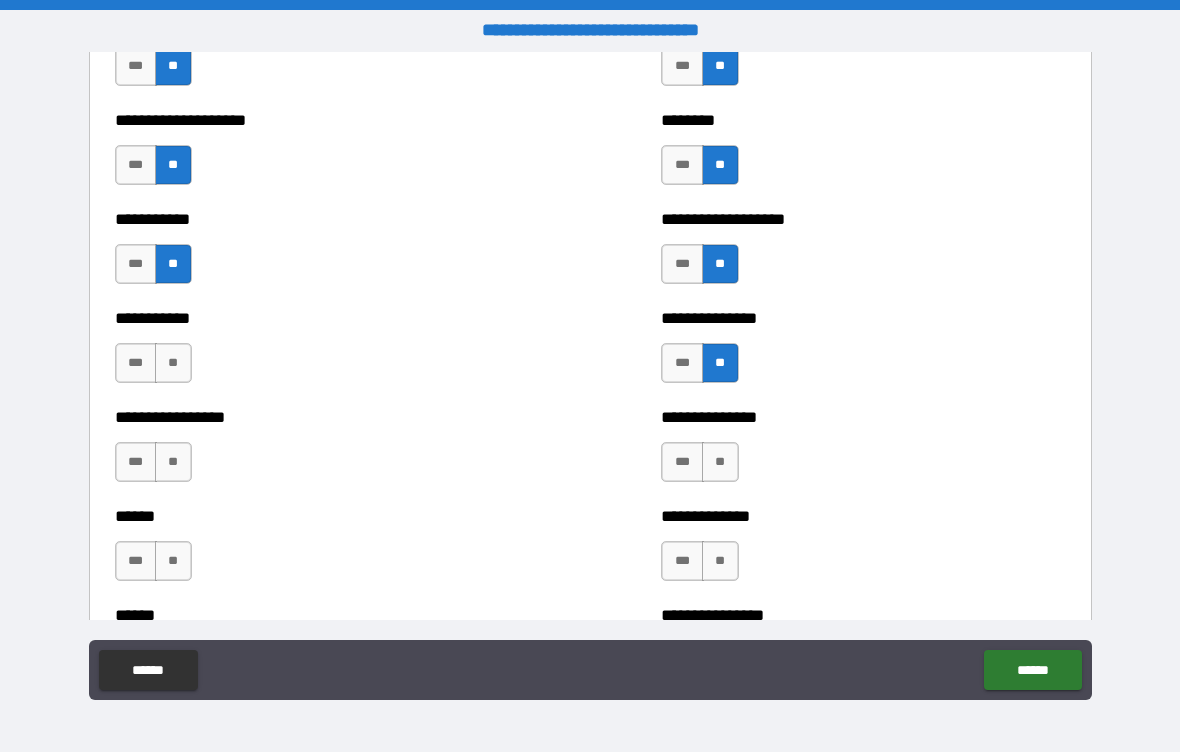 click on "**" at bounding box center [720, 462] 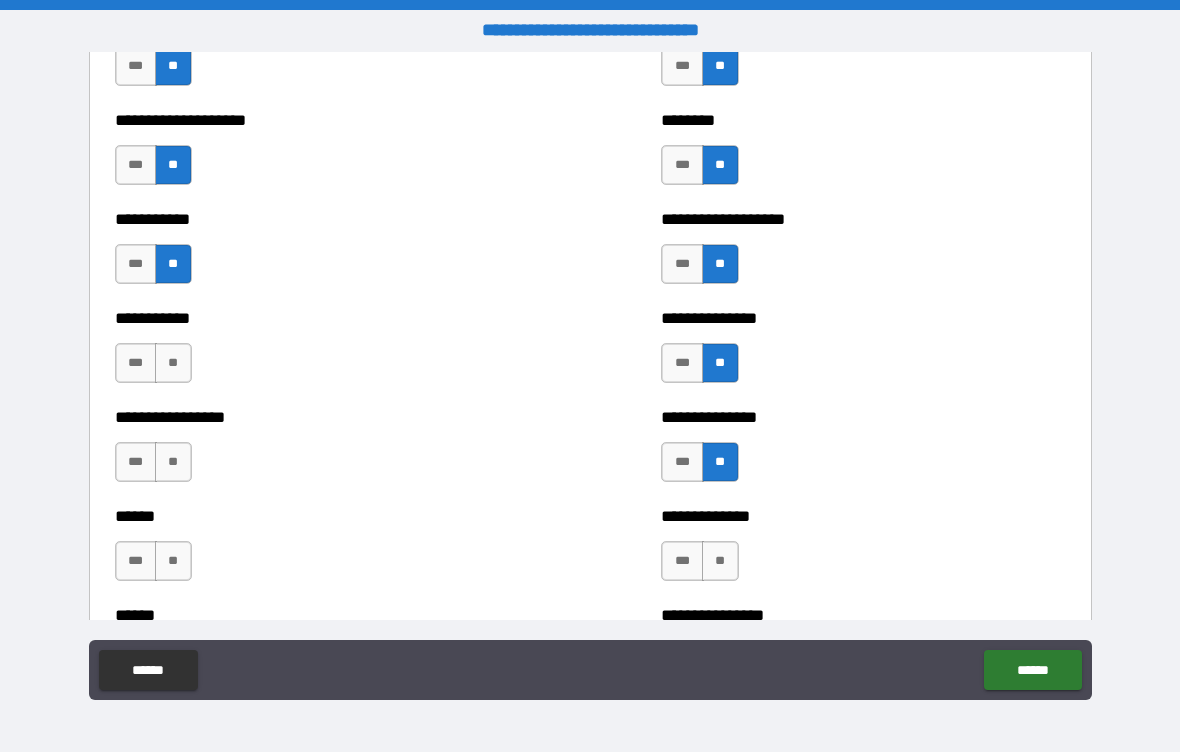 click on "**" at bounding box center (720, 561) 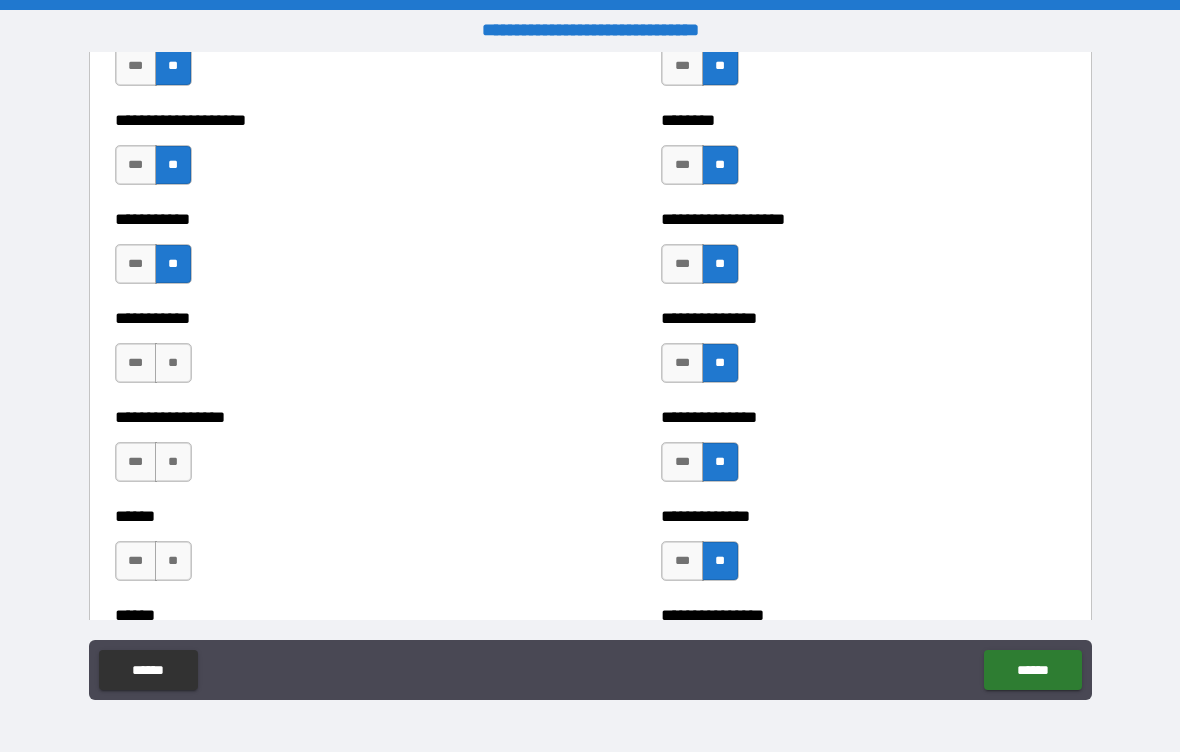 click on "**" at bounding box center [173, 363] 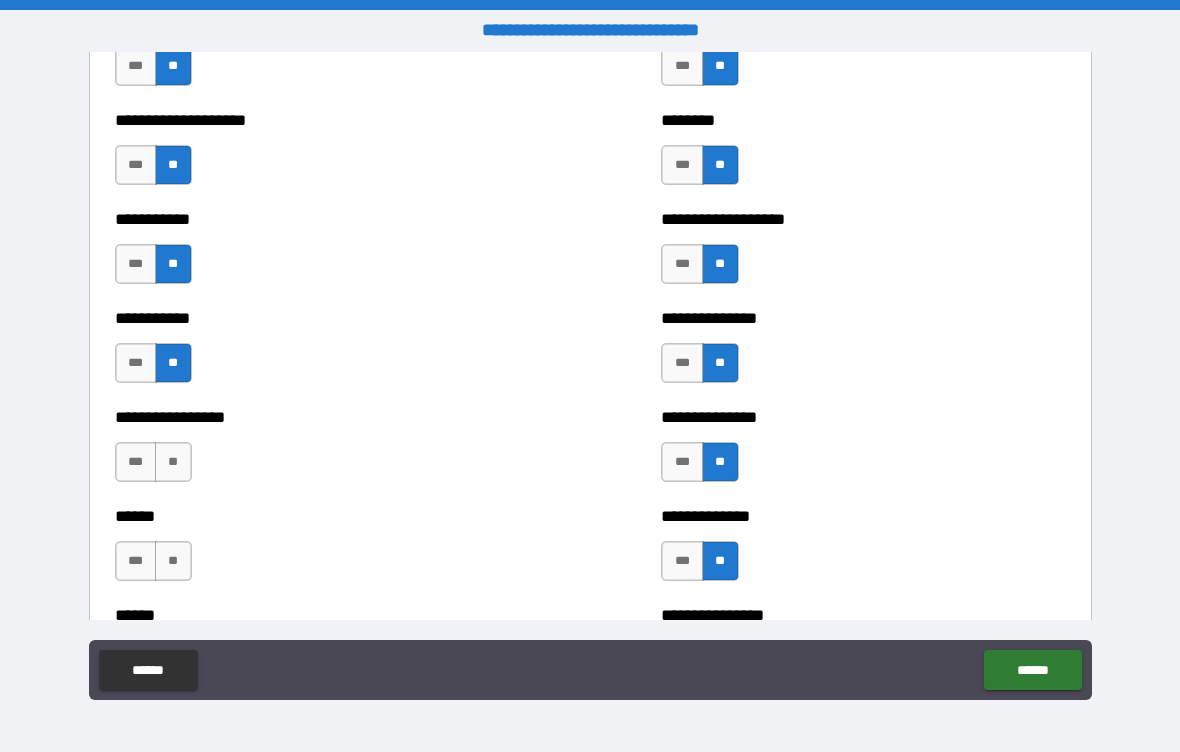 click on "**" at bounding box center [173, 462] 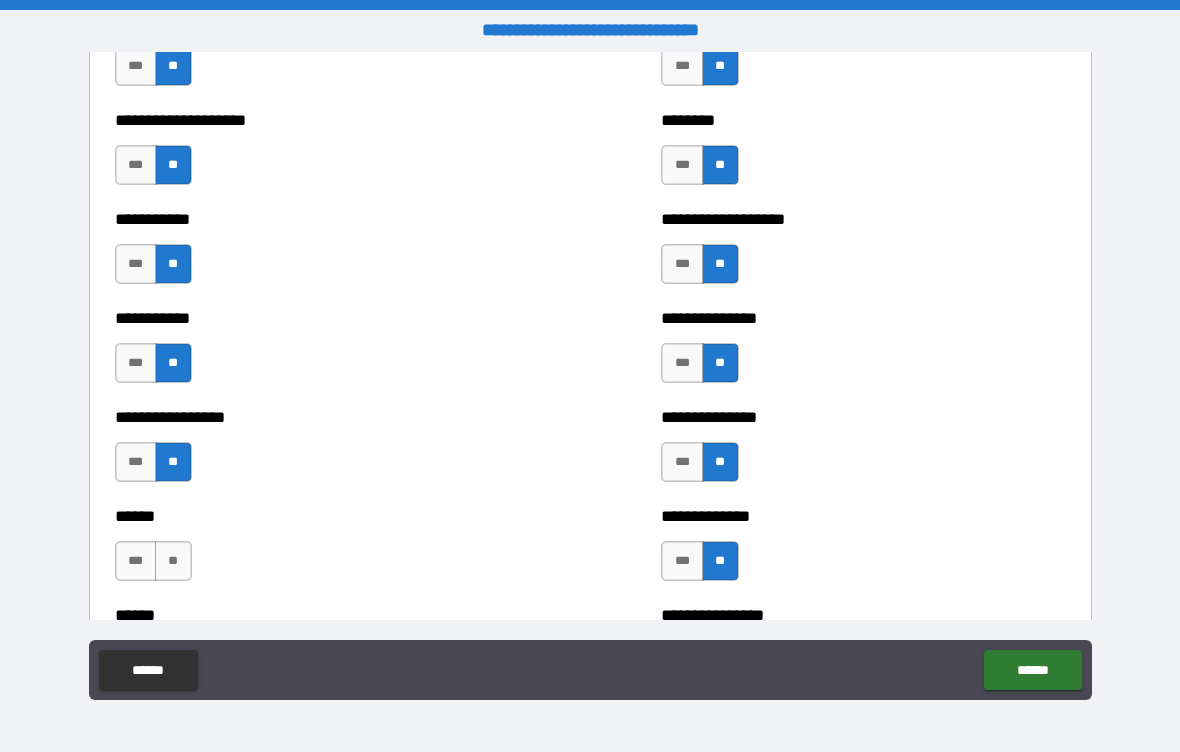 click on "**" at bounding box center (173, 561) 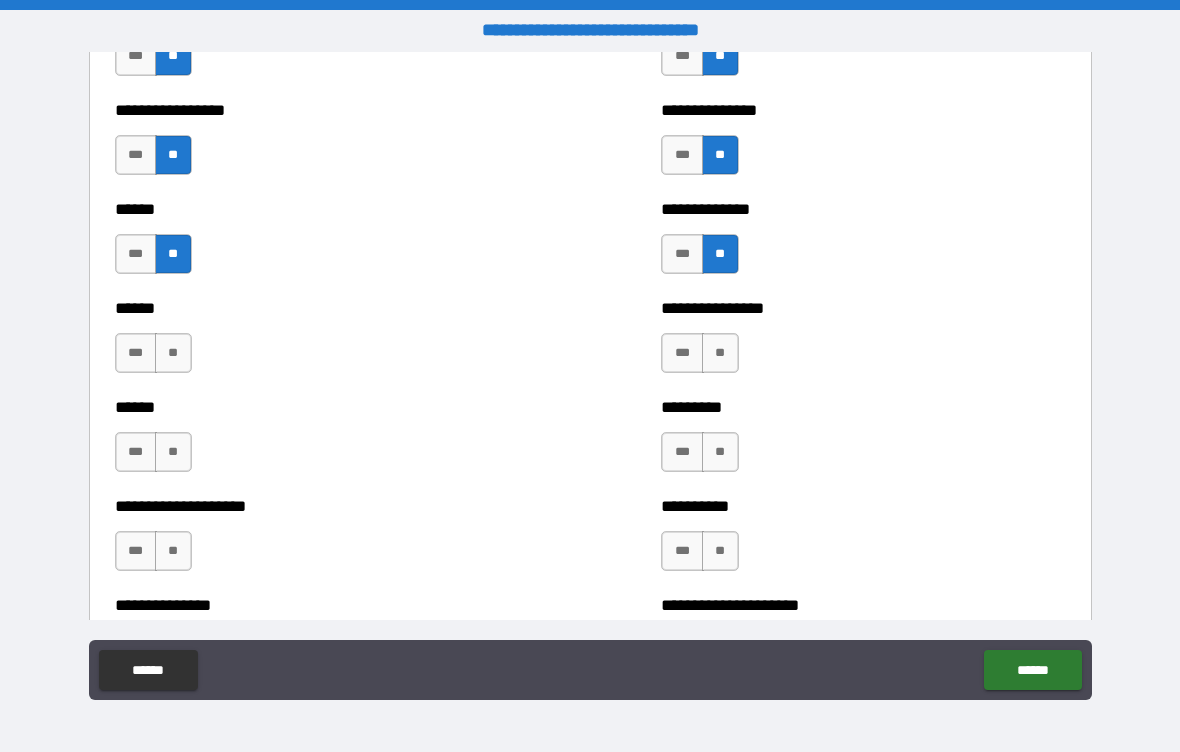 scroll, scrollTop: 3059, scrollLeft: 0, axis: vertical 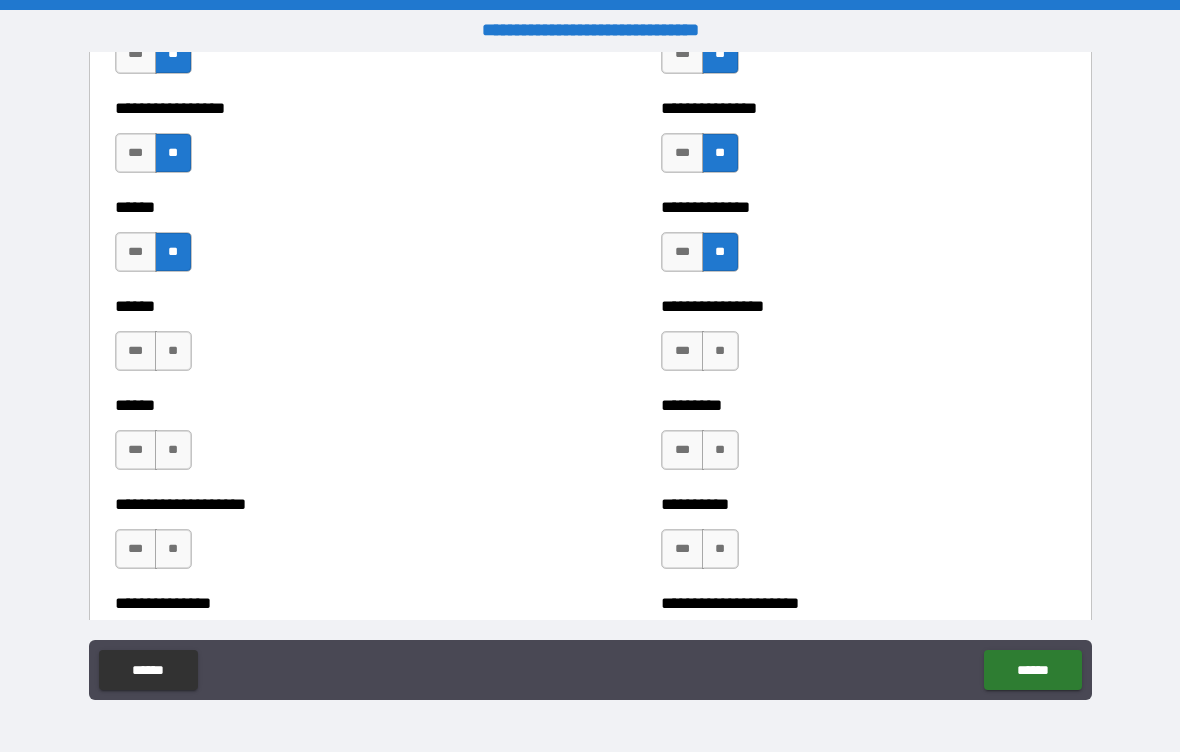 click on "***" at bounding box center (136, 351) 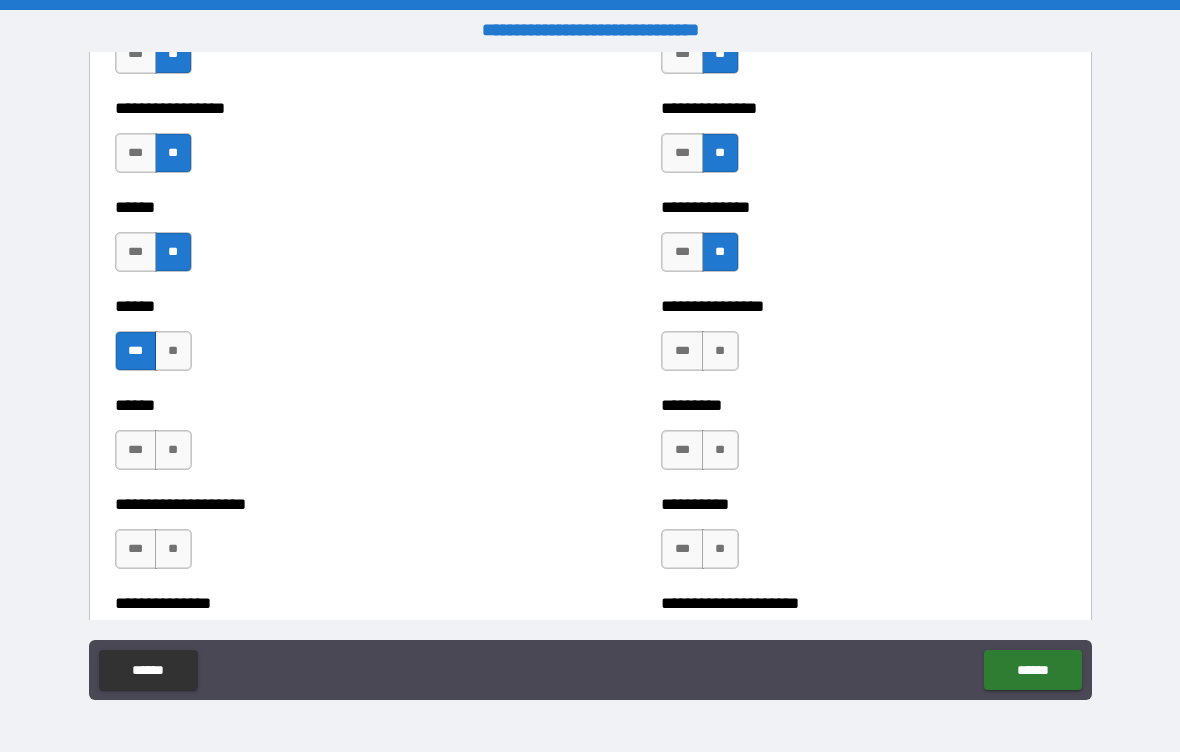 click on "**" at bounding box center (720, 351) 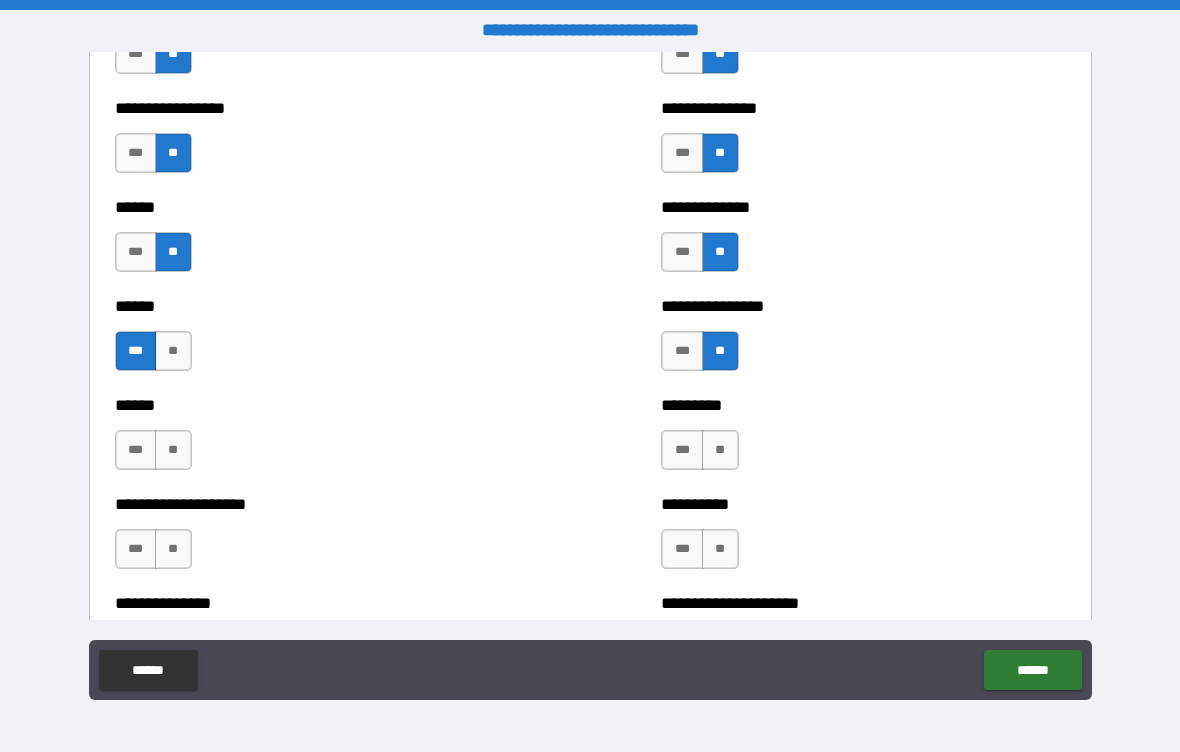 click on "**" at bounding box center [720, 450] 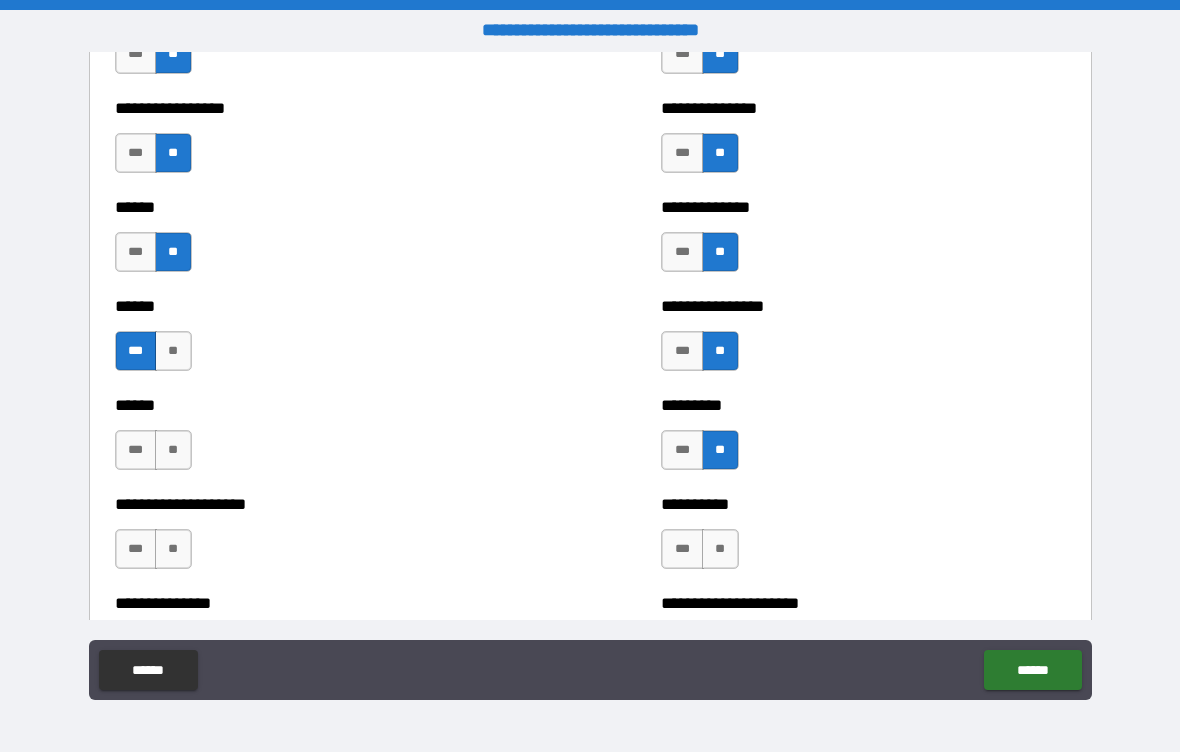 click on "**" at bounding box center (720, 549) 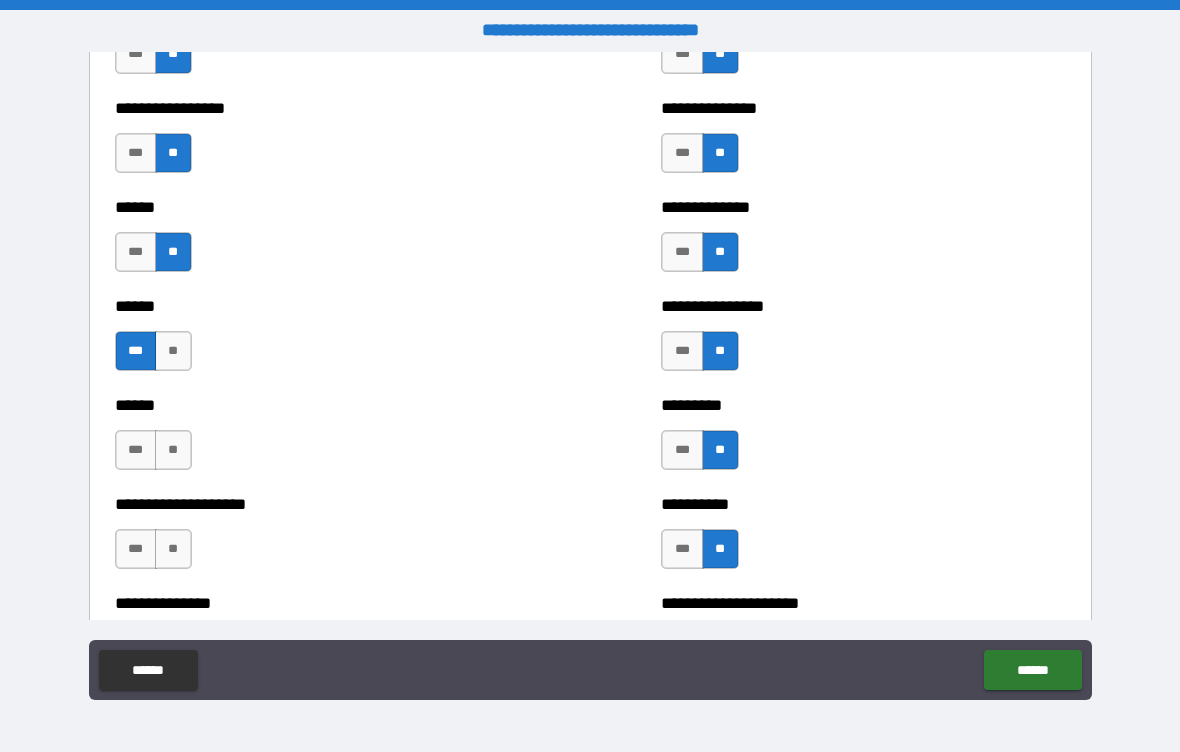 click on "**" at bounding box center (173, 450) 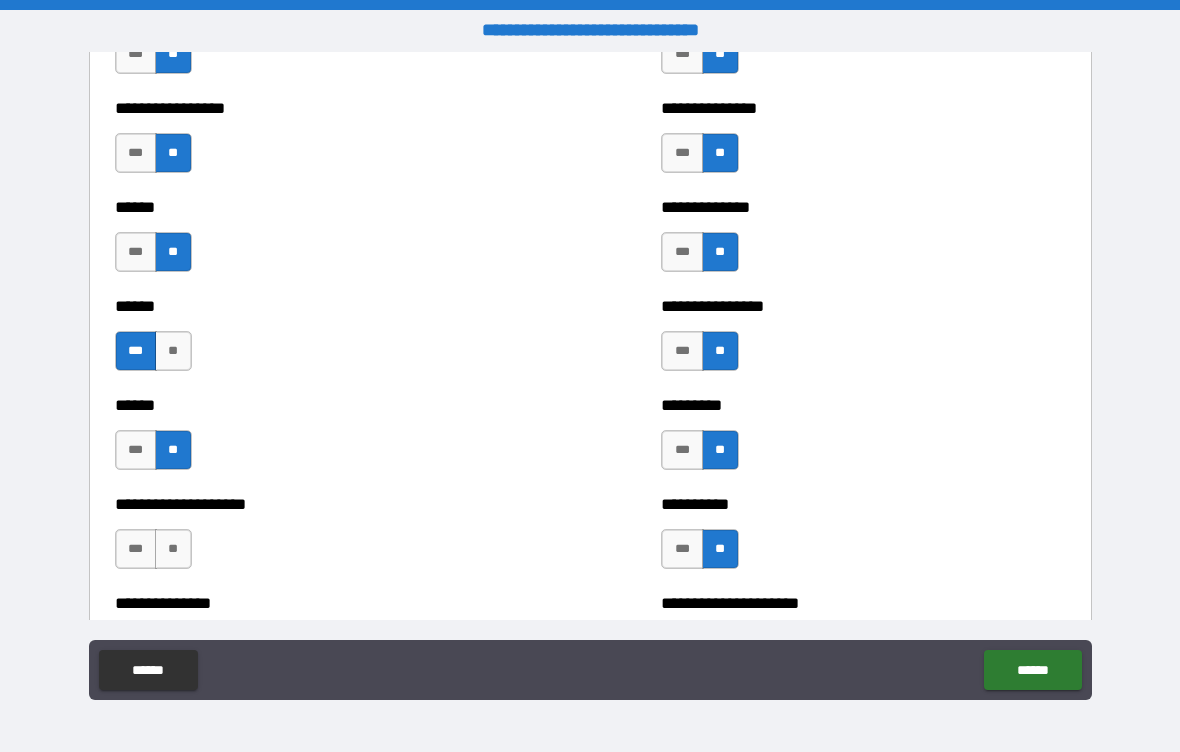 click on "**" at bounding box center [173, 549] 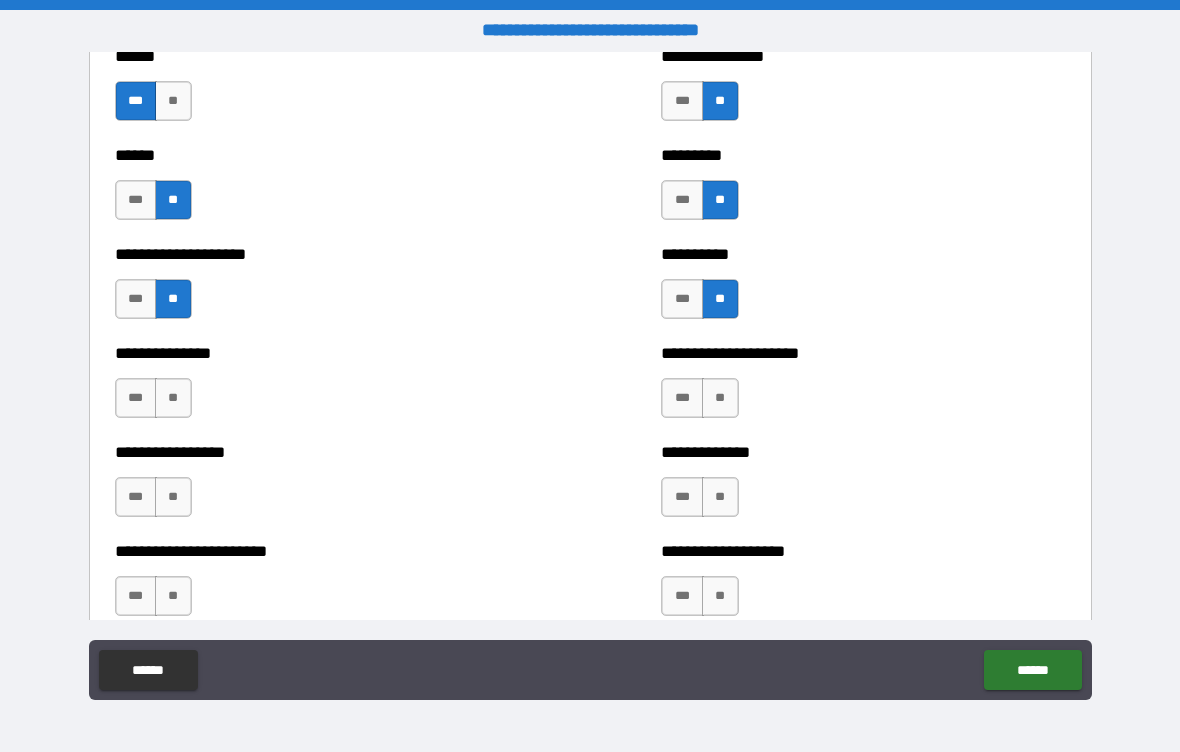 scroll, scrollTop: 3374, scrollLeft: 0, axis: vertical 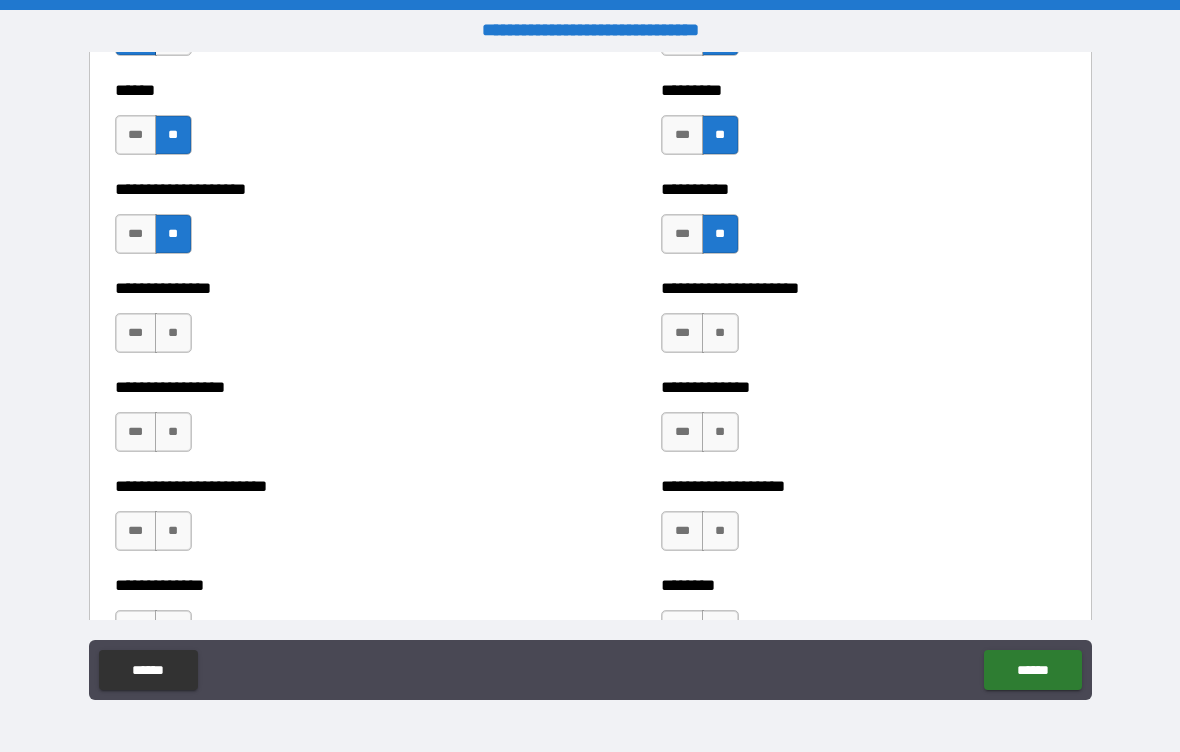 click on "**" at bounding box center [173, 333] 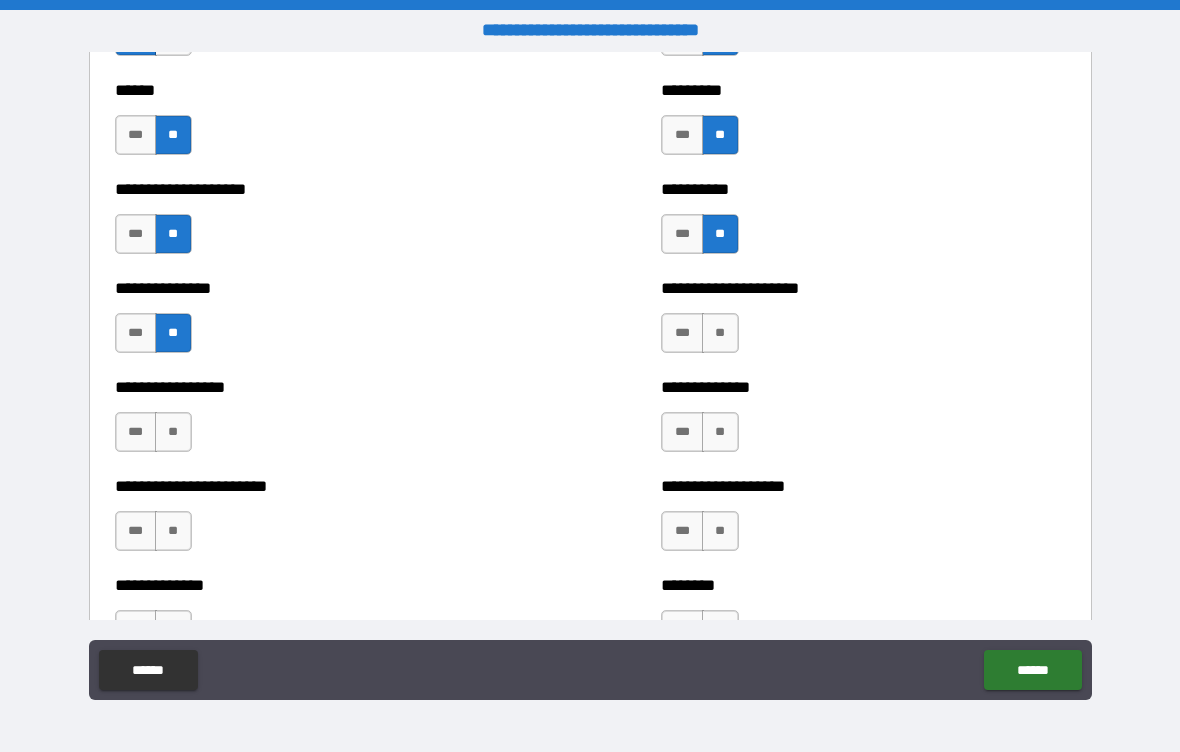 click on "**" at bounding box center (173, 432) 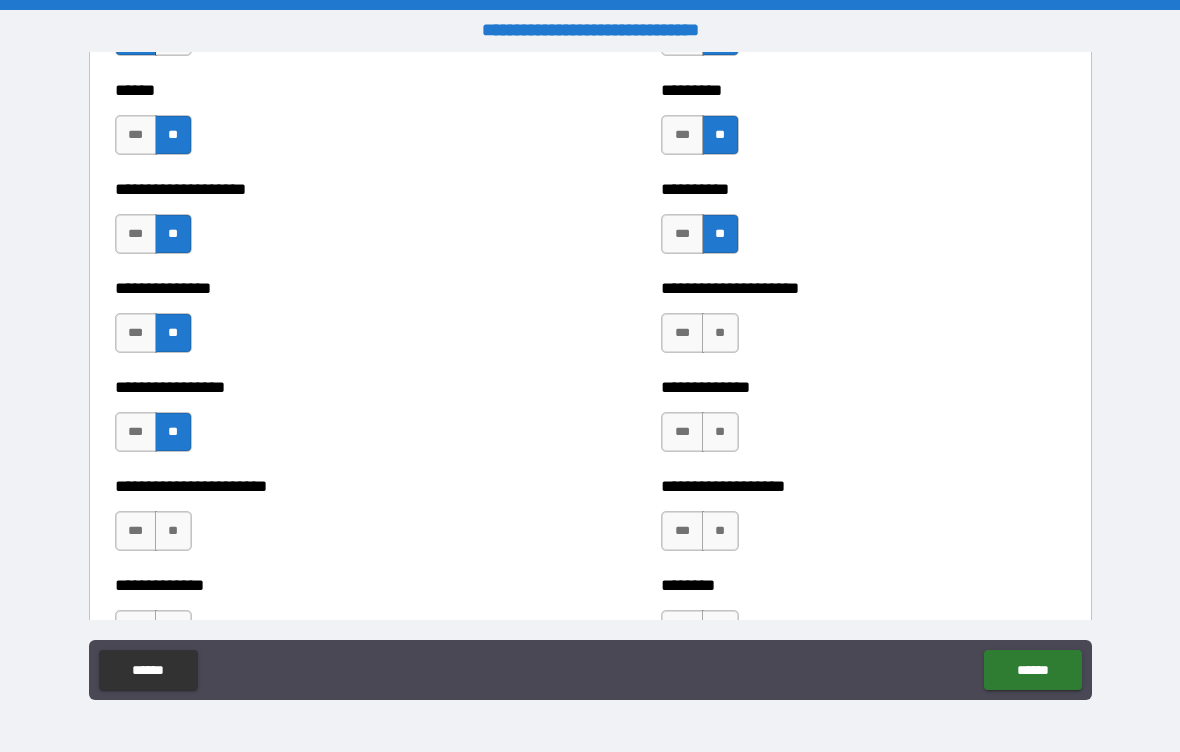 click on "**" at bounding box center (720, 333) 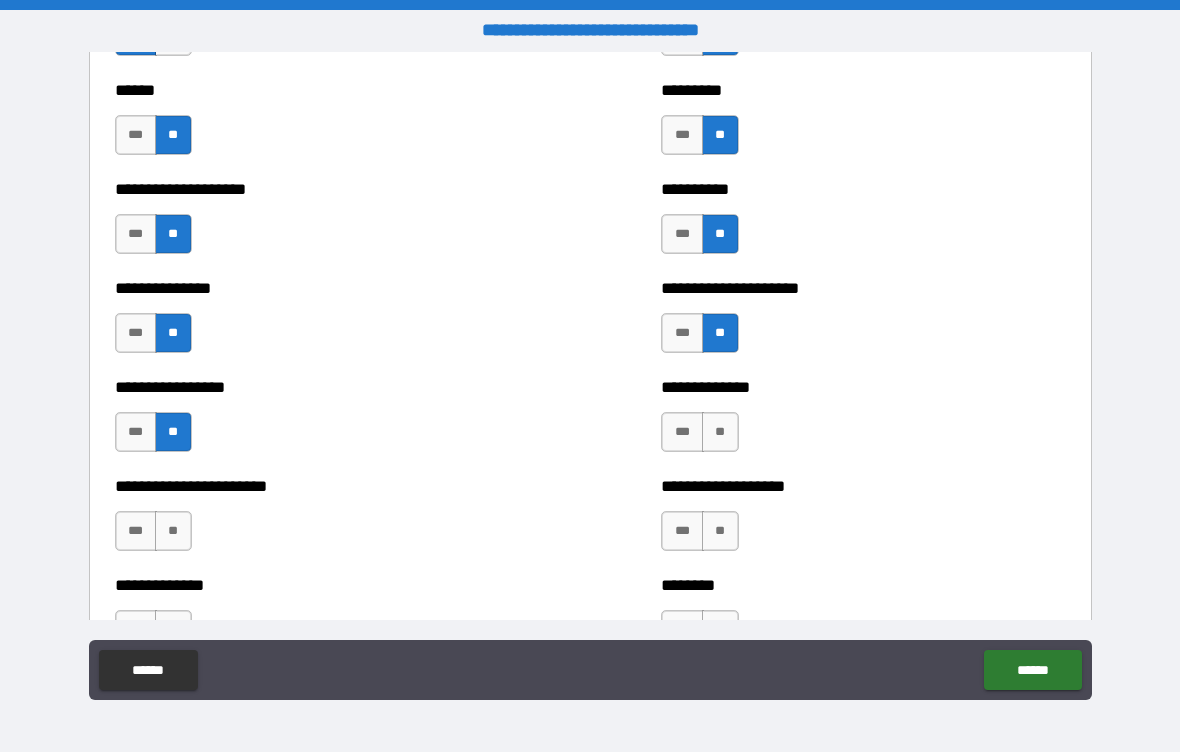 click on "**" at bounding box center (720, 432) 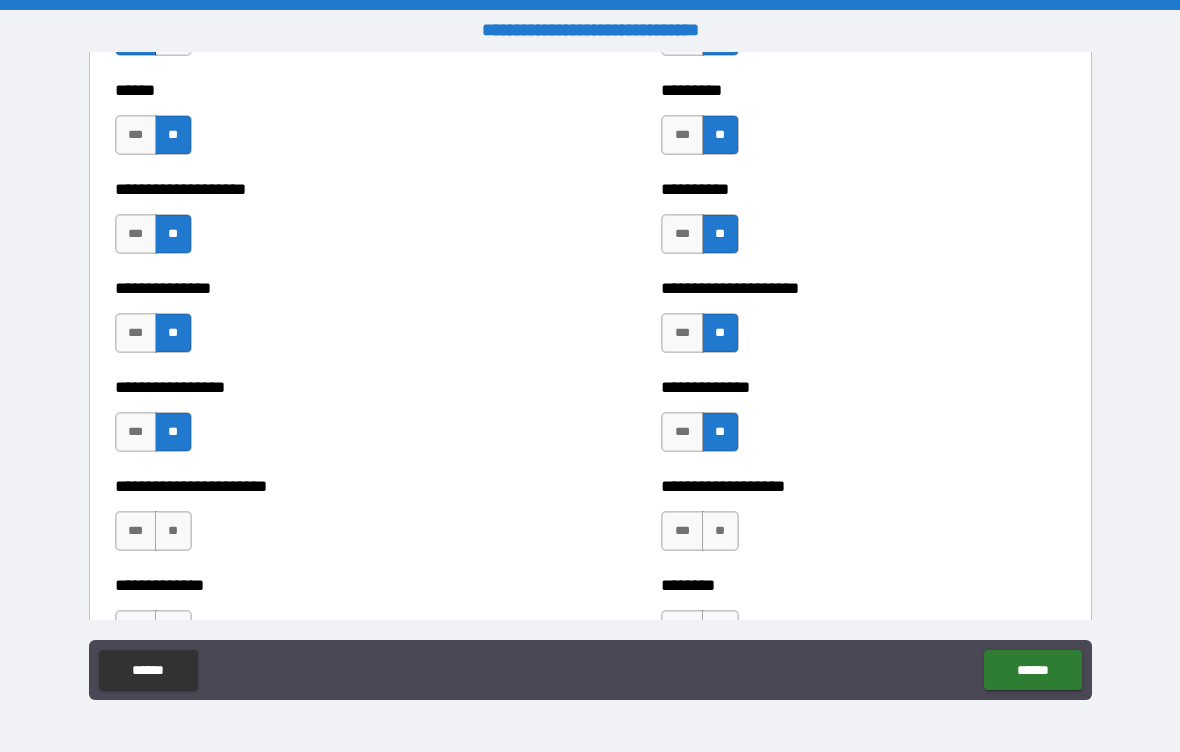 click on "**********" at bounding box center [863, 521] 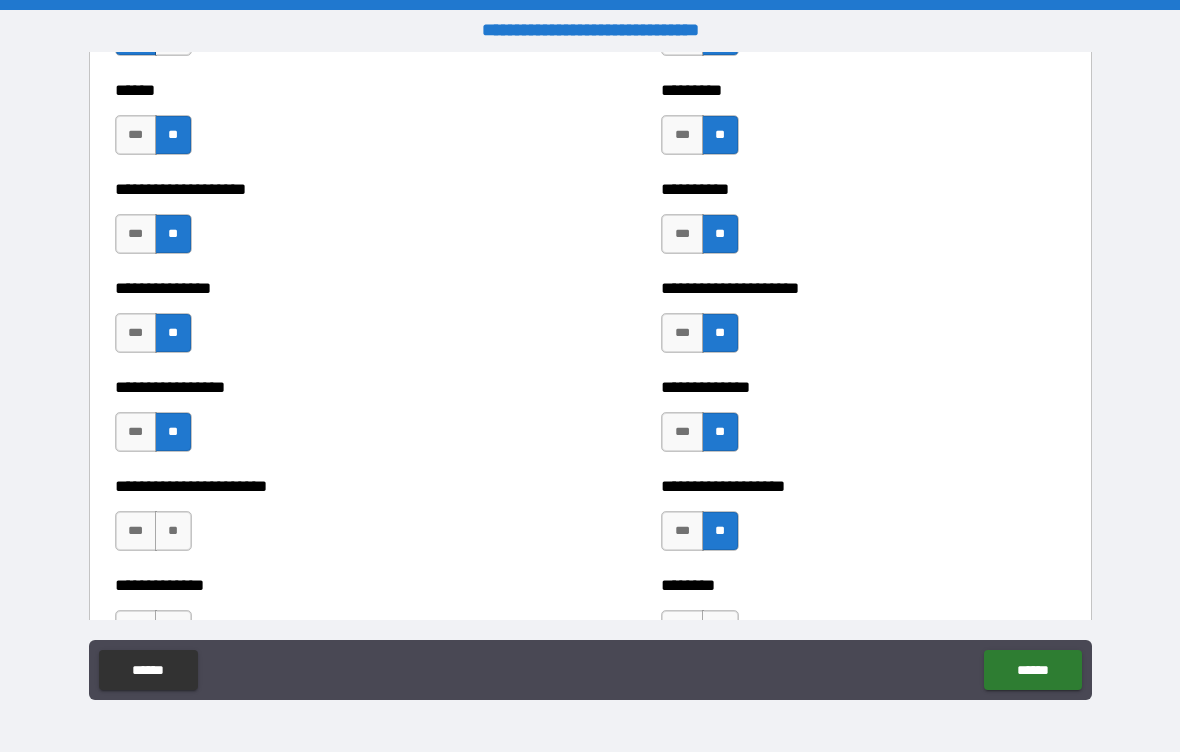 click on "**" at bounding box center (173, 531) 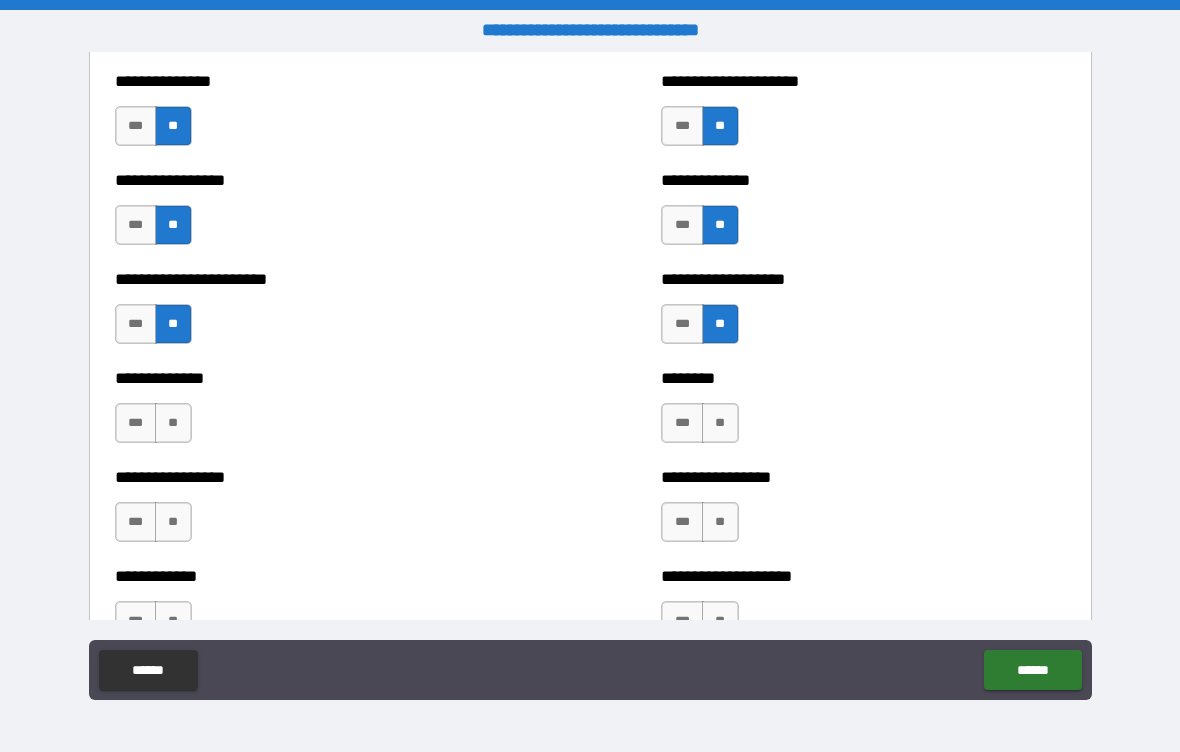 scroll, scrollTop: 3575, scrollLeft: 0, axis: vertical 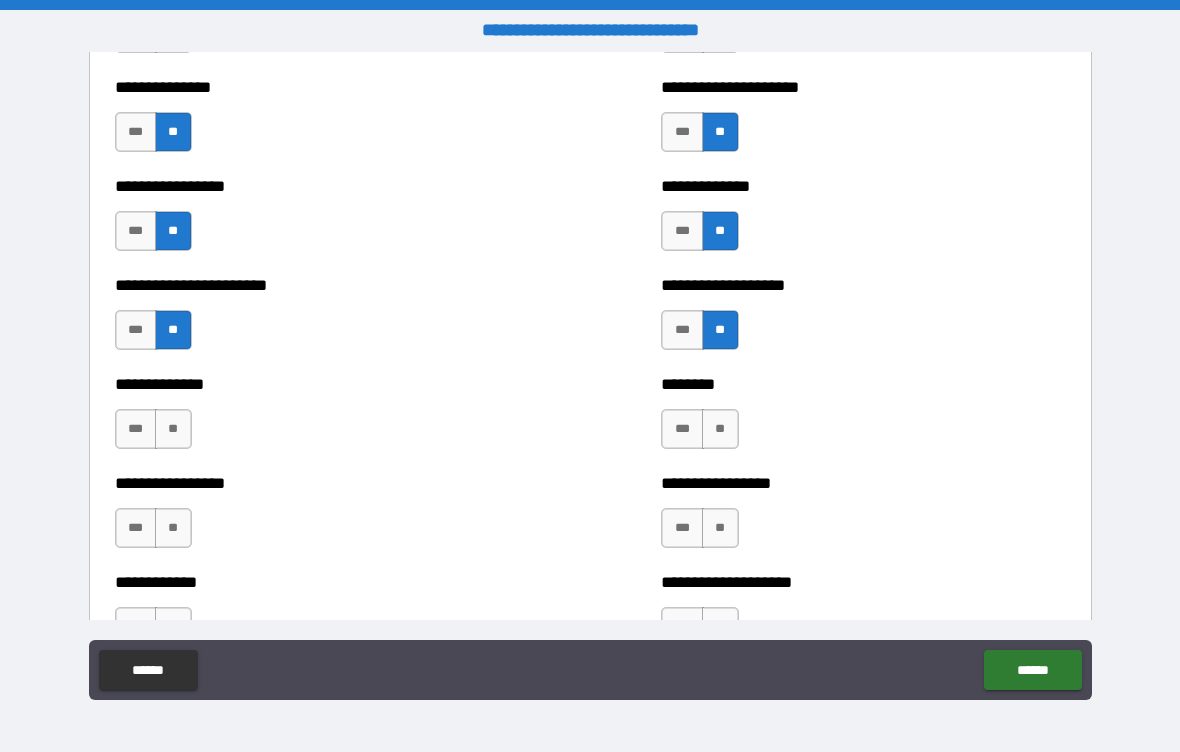 click on "***" at bounding box center (136, 231) 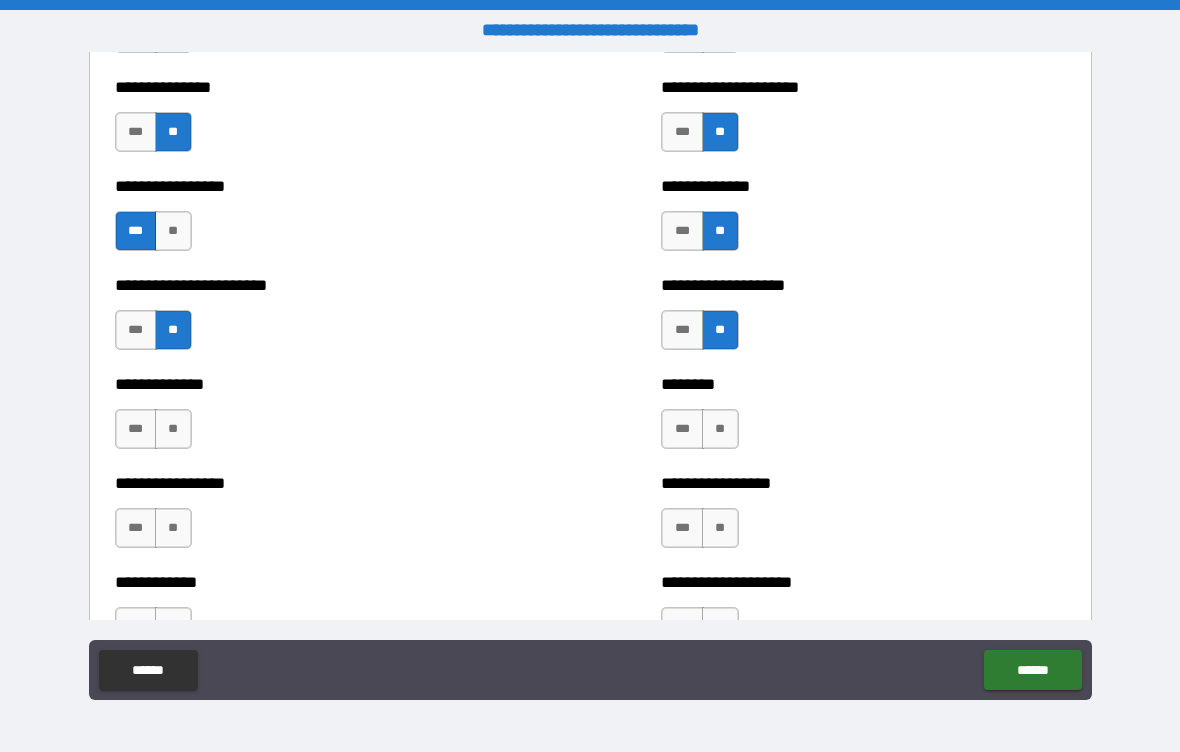 click on "**" at bounding box center [173, 429] 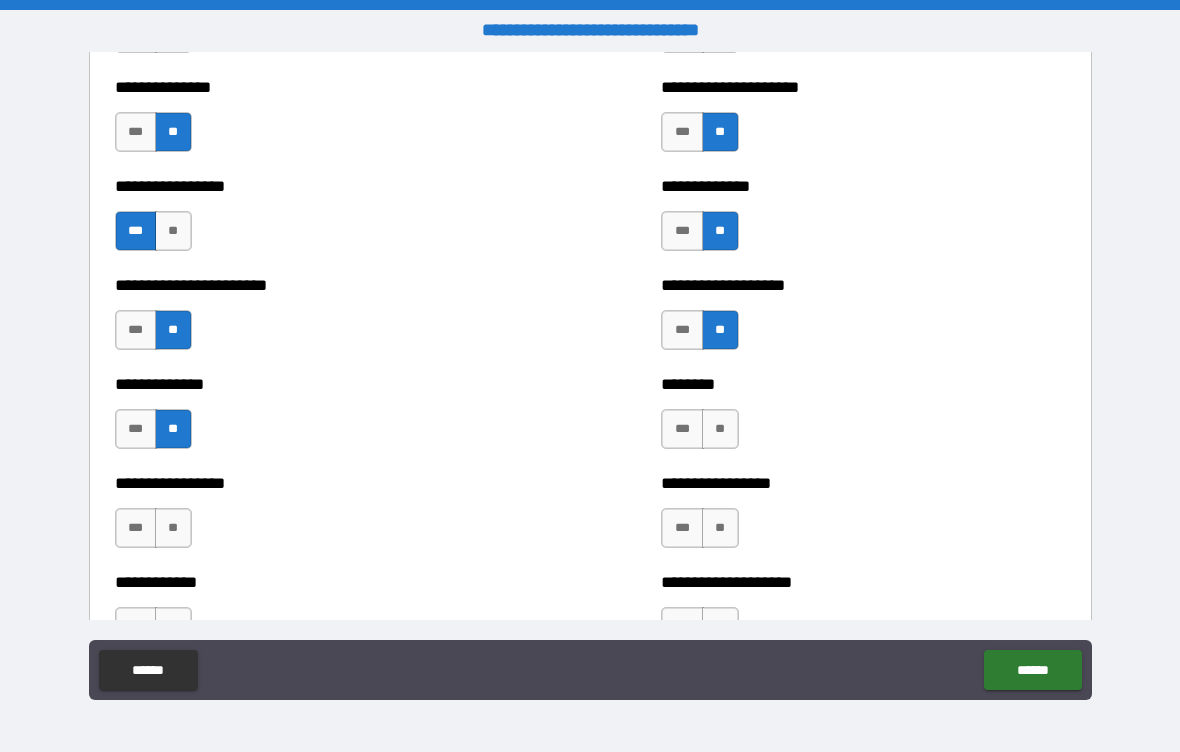 click on "**" at bounding box center [173, 528] 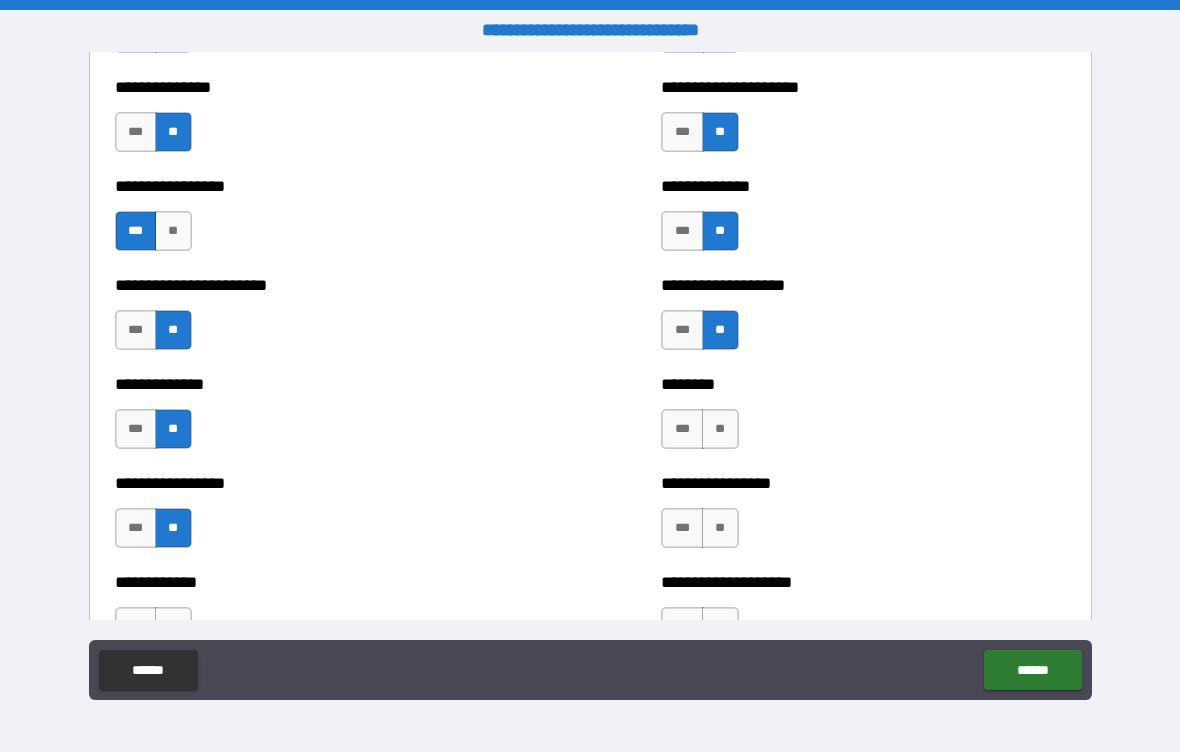 click on "**" at bounding box center [720, 429] 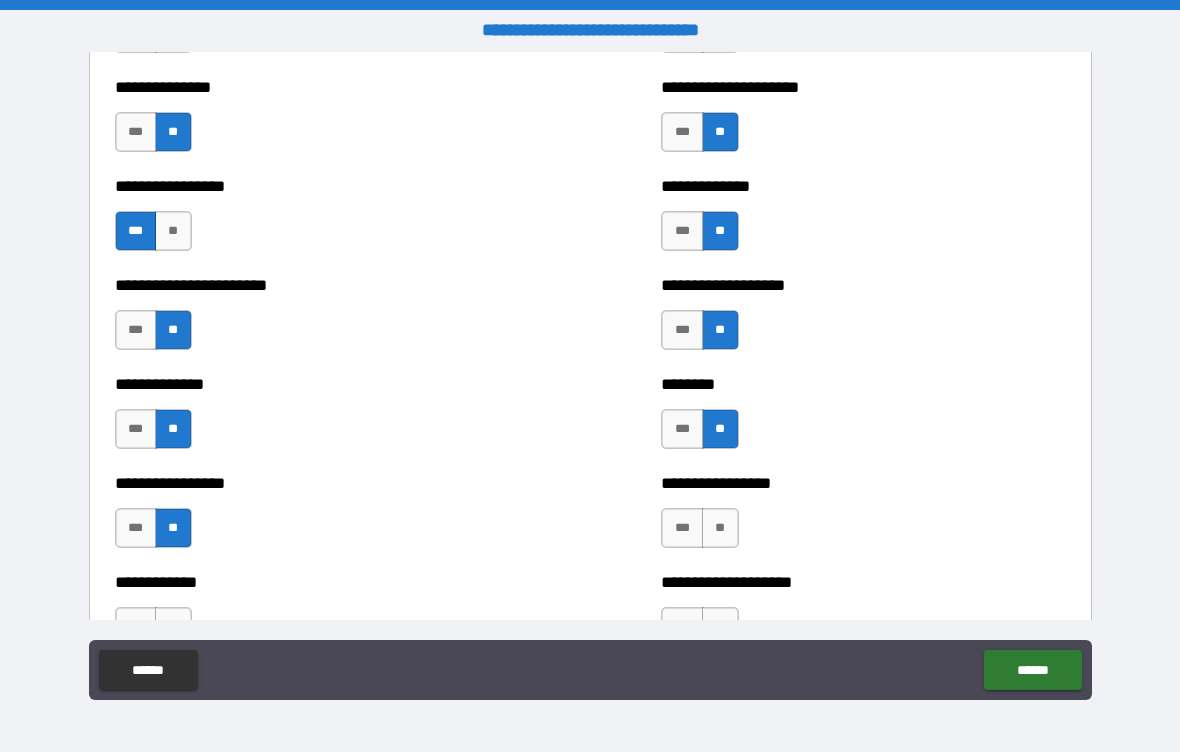 click on "**" at bounding box center (720, 528) 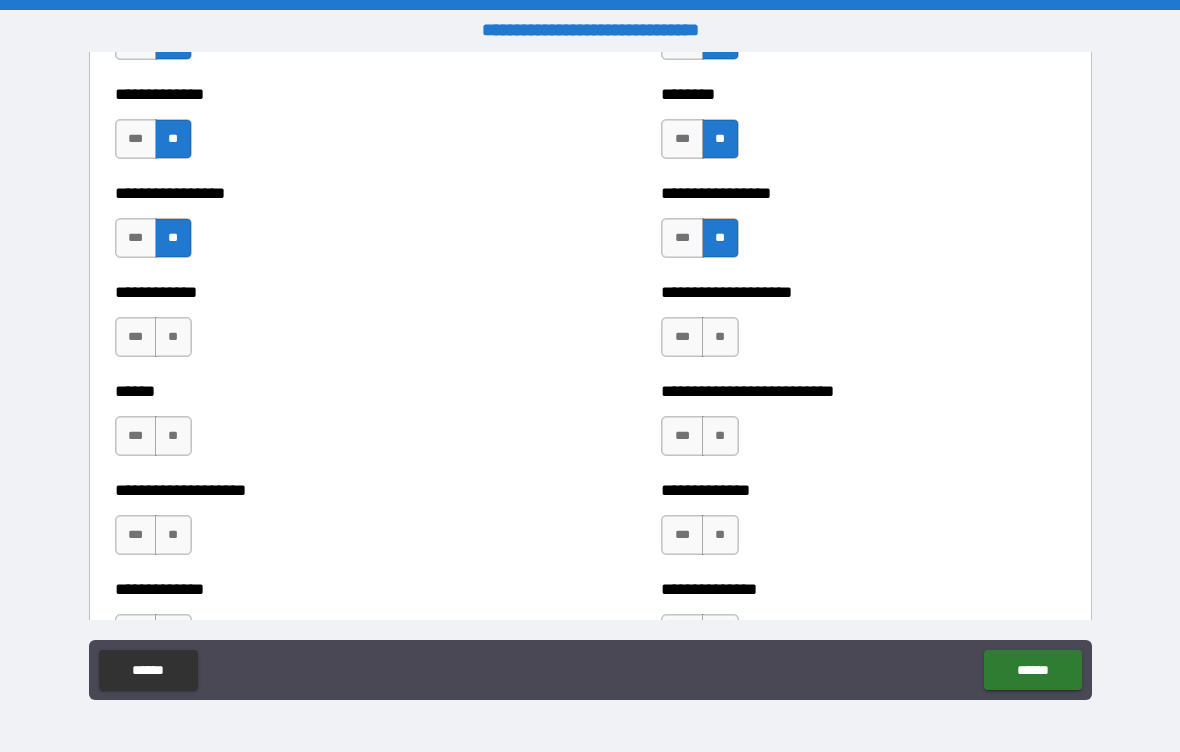 scroll, scrollTop: 3886, scrollLeft: 0, axis: vertical 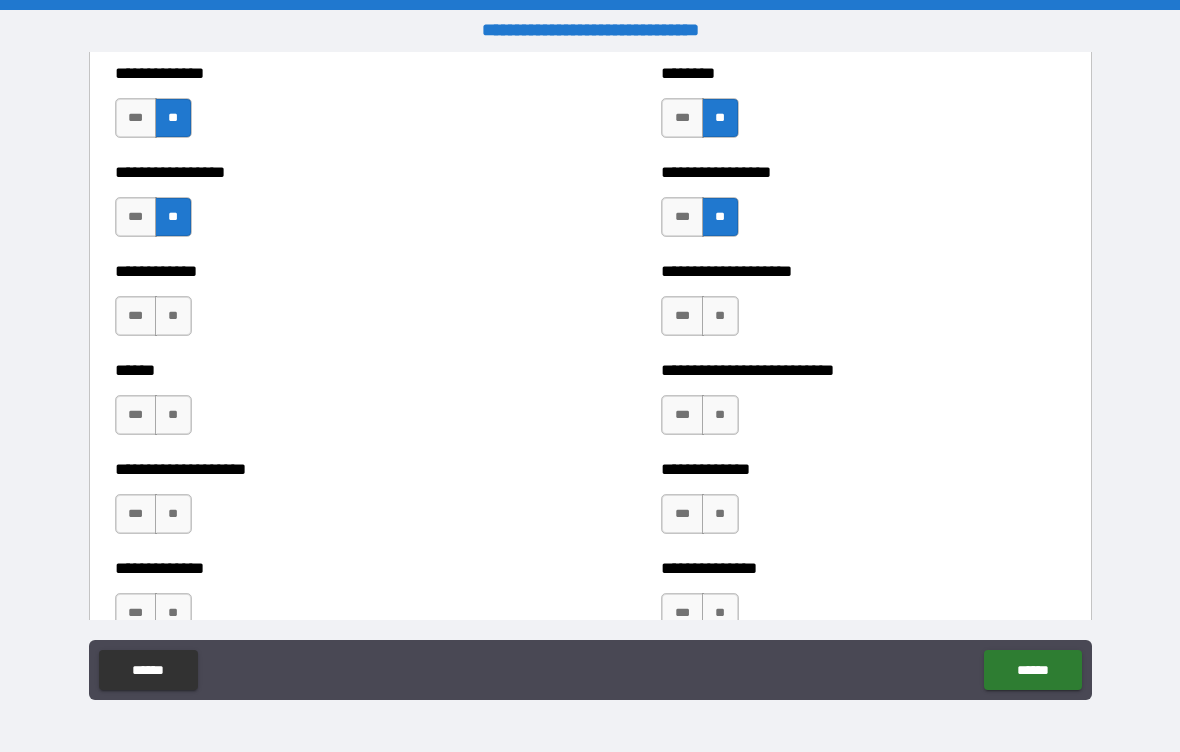 click on "**" at bounding box center [173, 316] 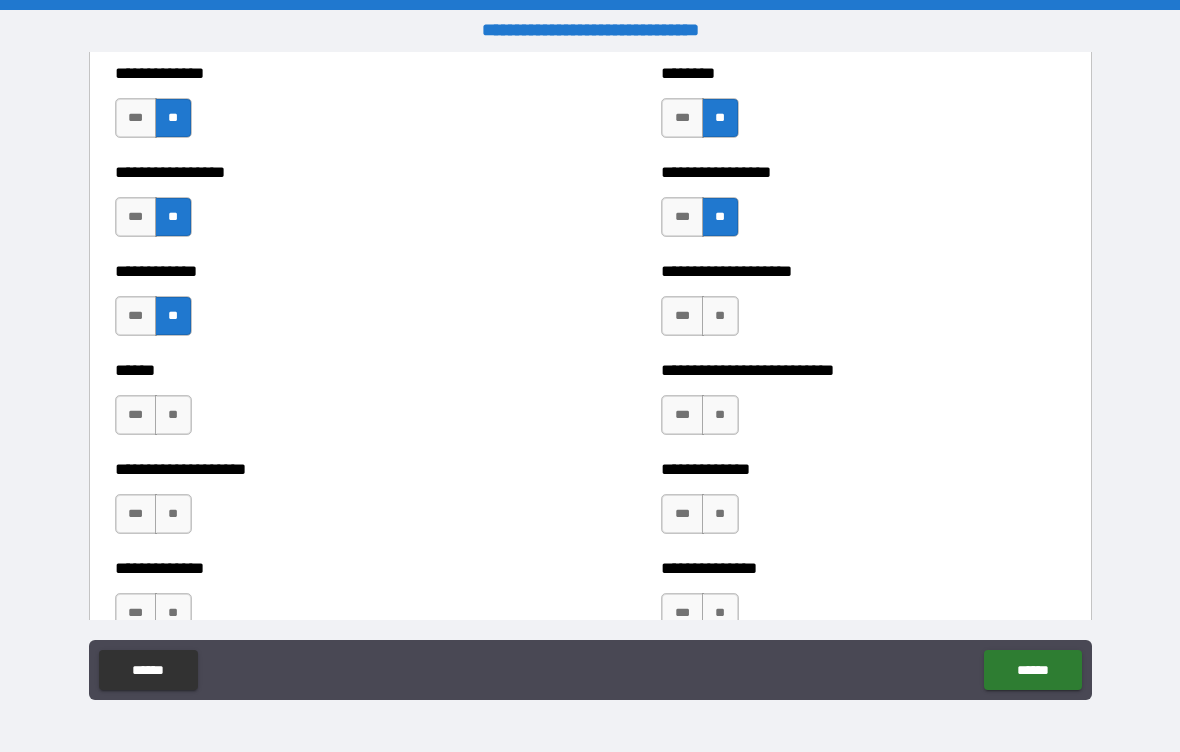 click on "**" at bounding box center (173, 415) 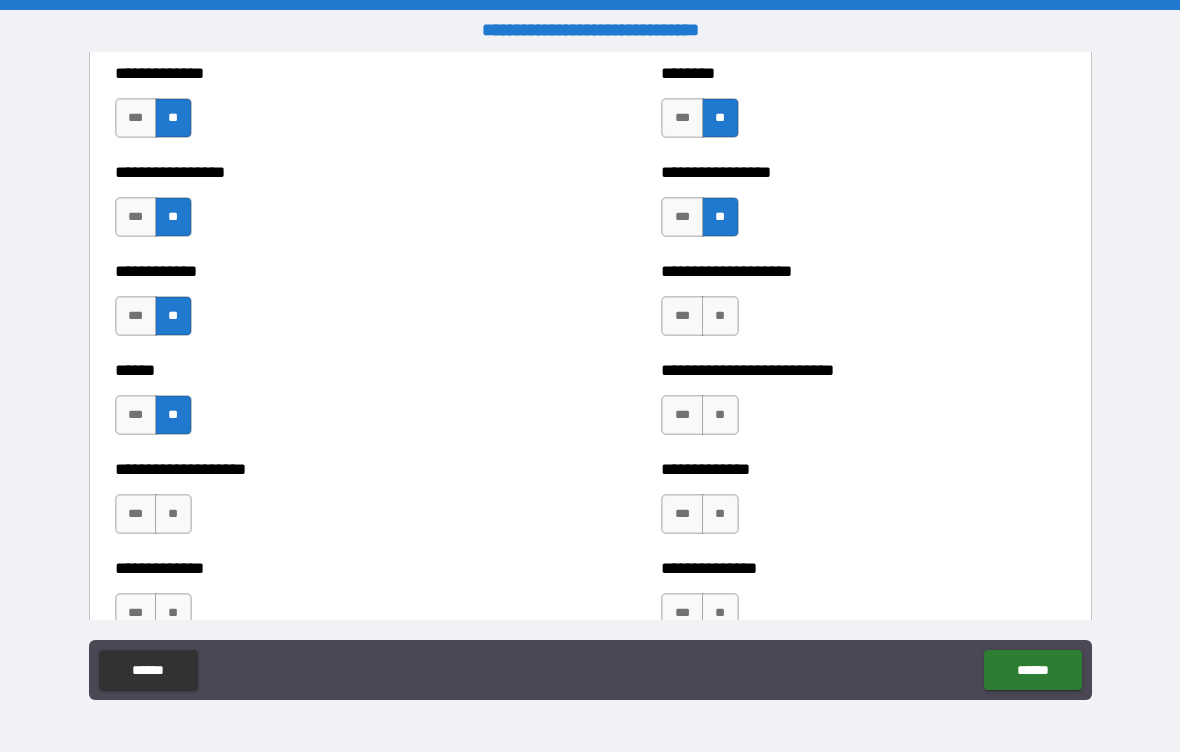 click on "**" at bounding box center (173, 514) 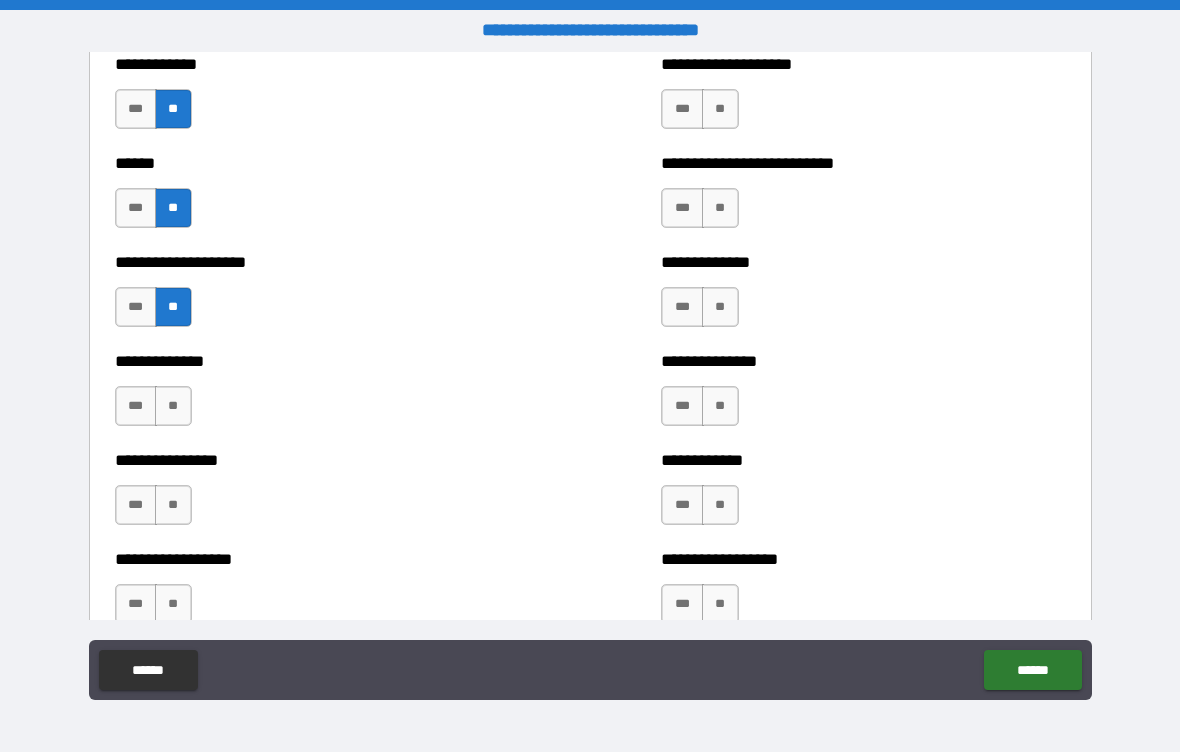 scroll, scrollTop: 4111, scrollLeft: 0, axis: vertical 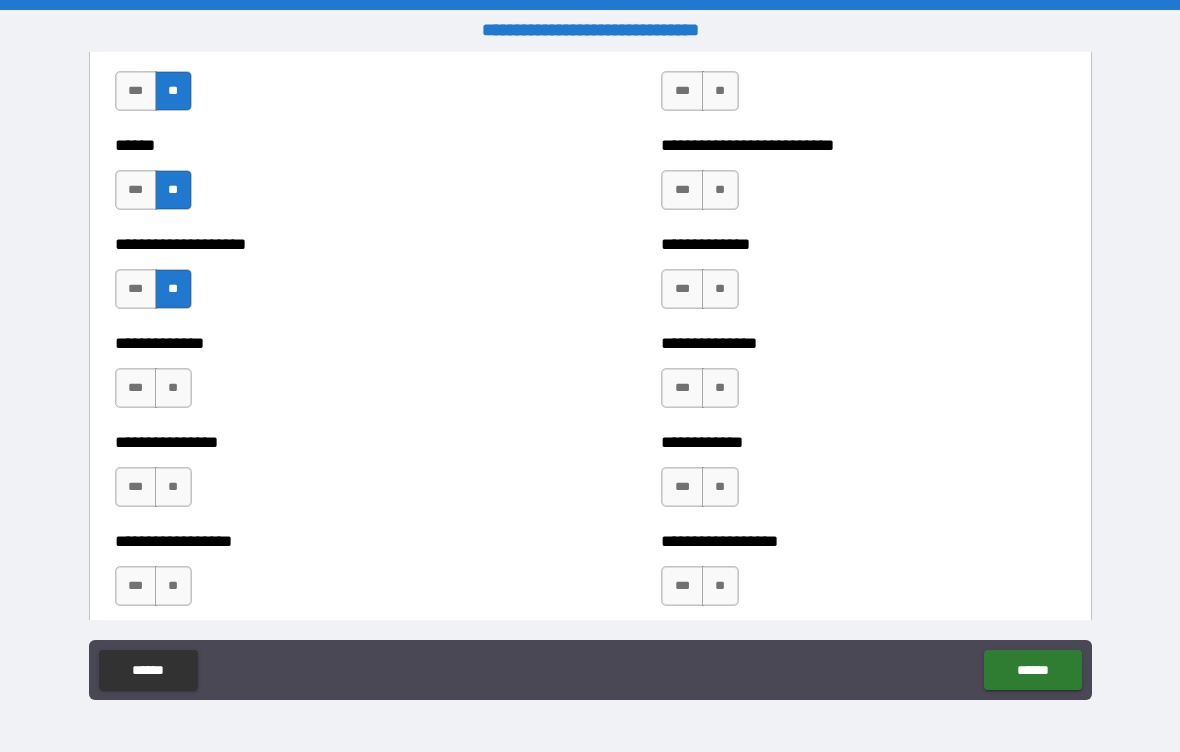 click on "**" at bounding box center [720, 190] 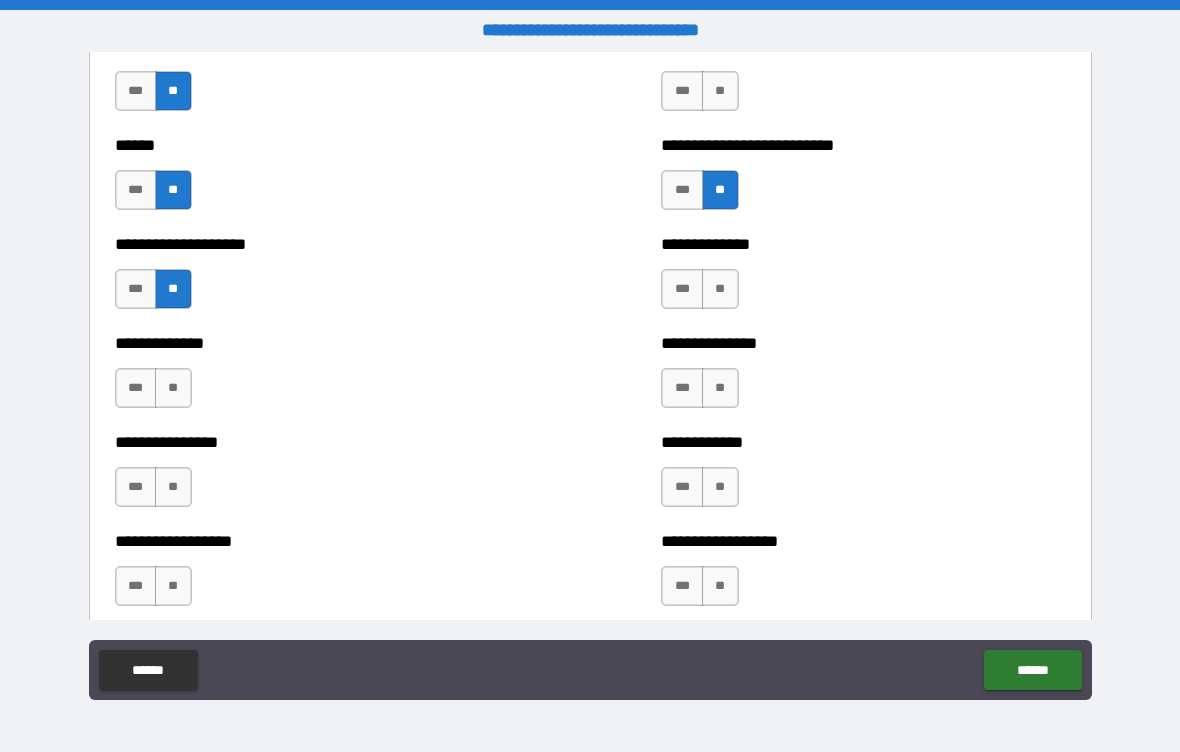 click on "**" at bounding box center (720, 289) 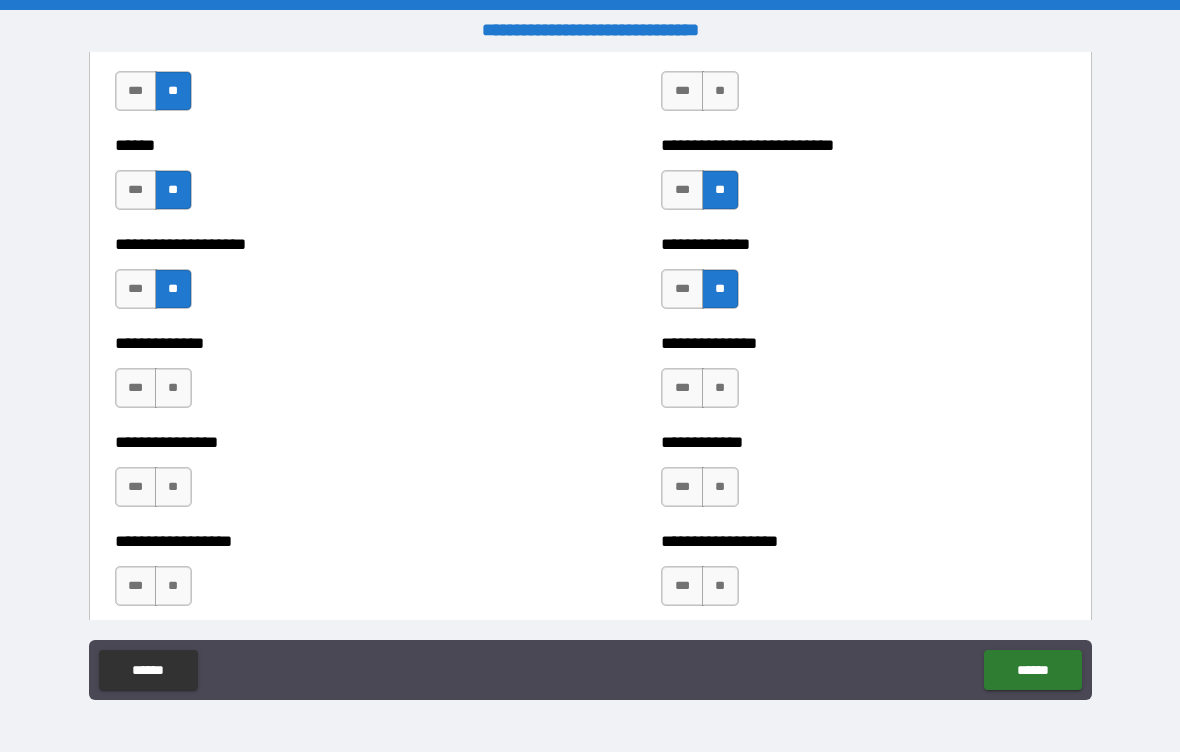 click on "**" at bounding box center [720, 388] 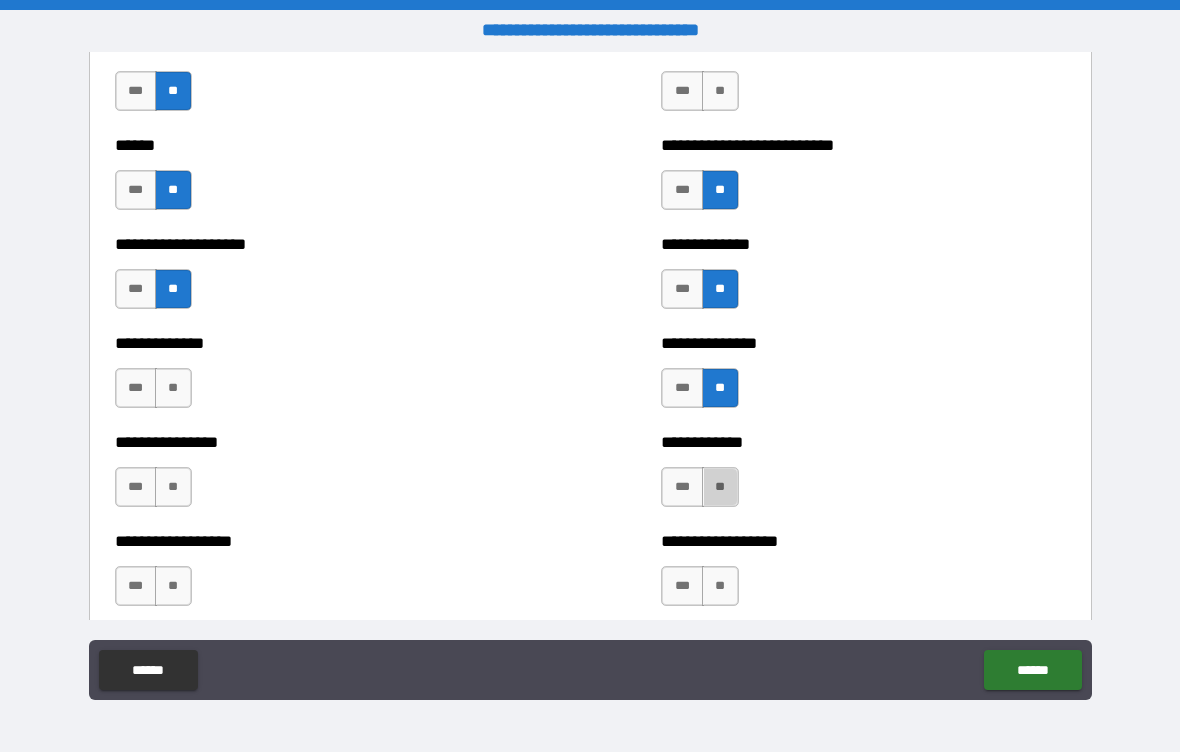 click on "**" at bounding box center [720, 487] 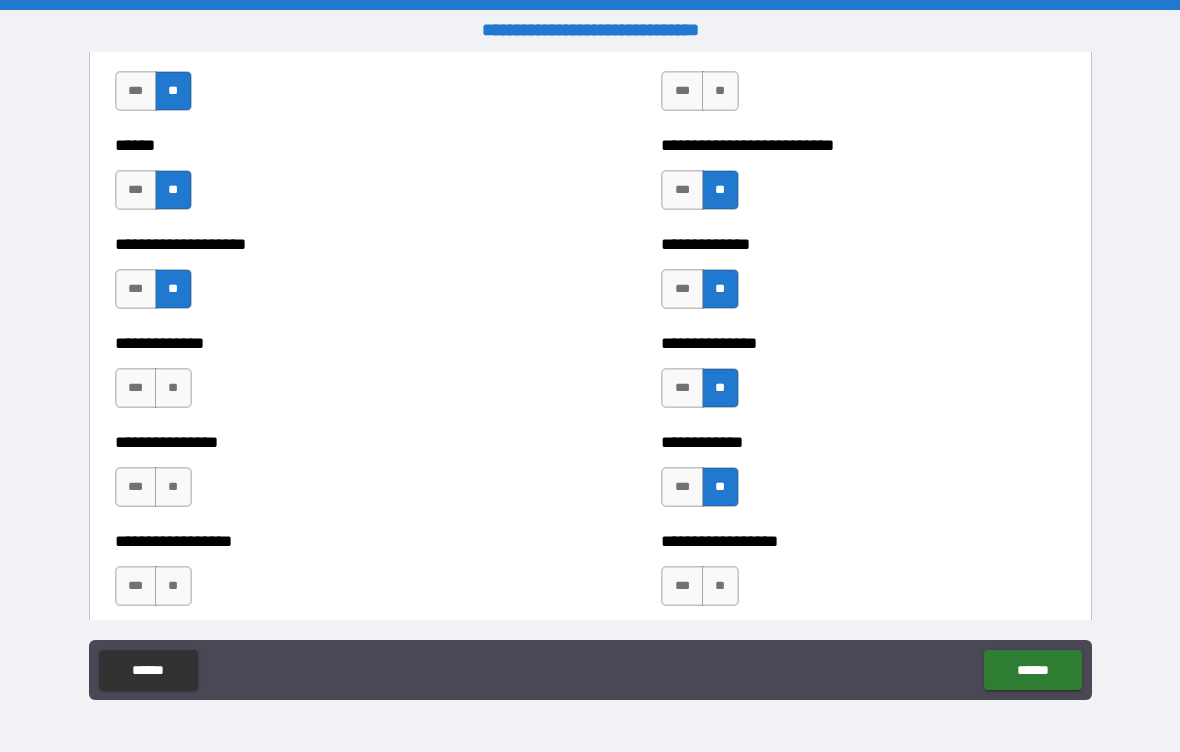 click on "**" at bounding box center (720, 586) 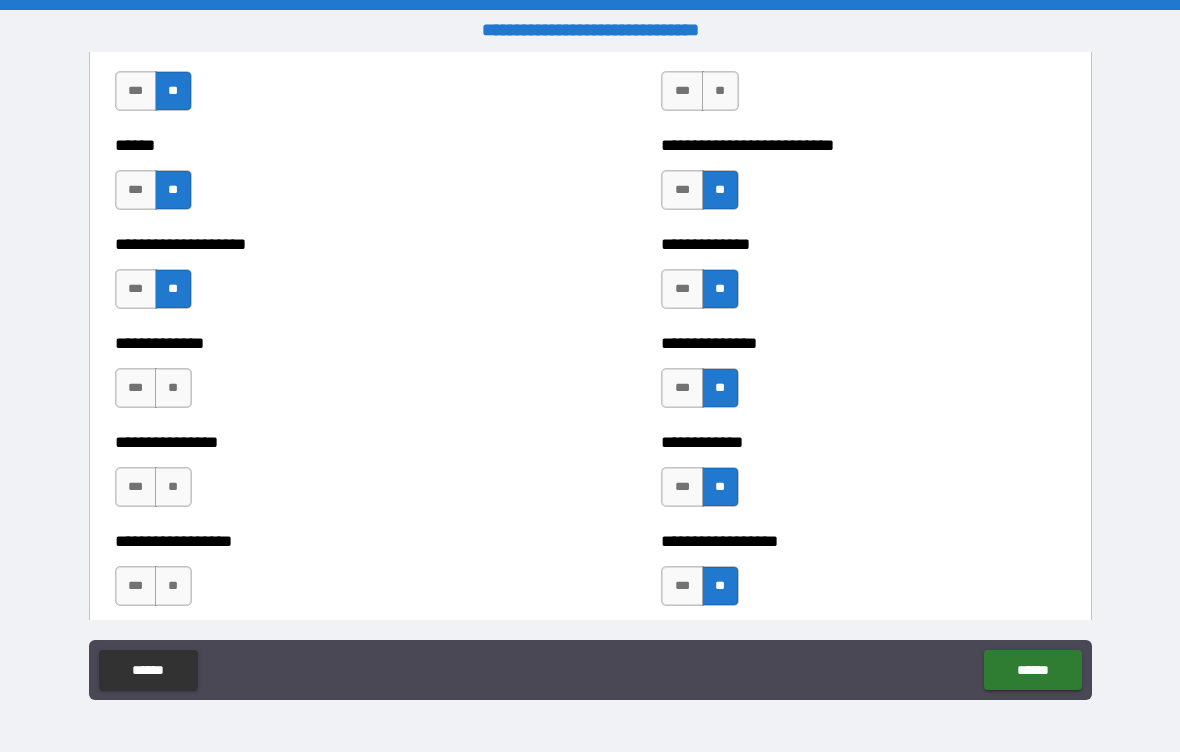 click on "**" at bounding box center (173, 388) 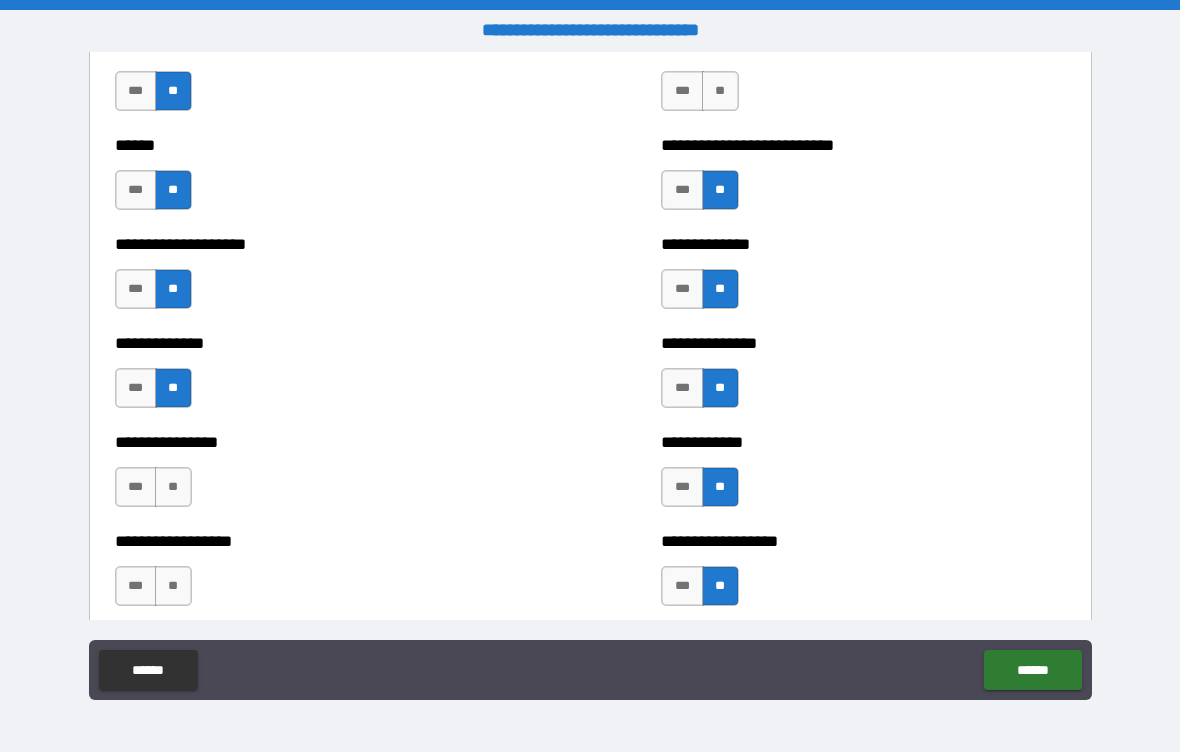 click on "**" at bounding box center [173, 487] 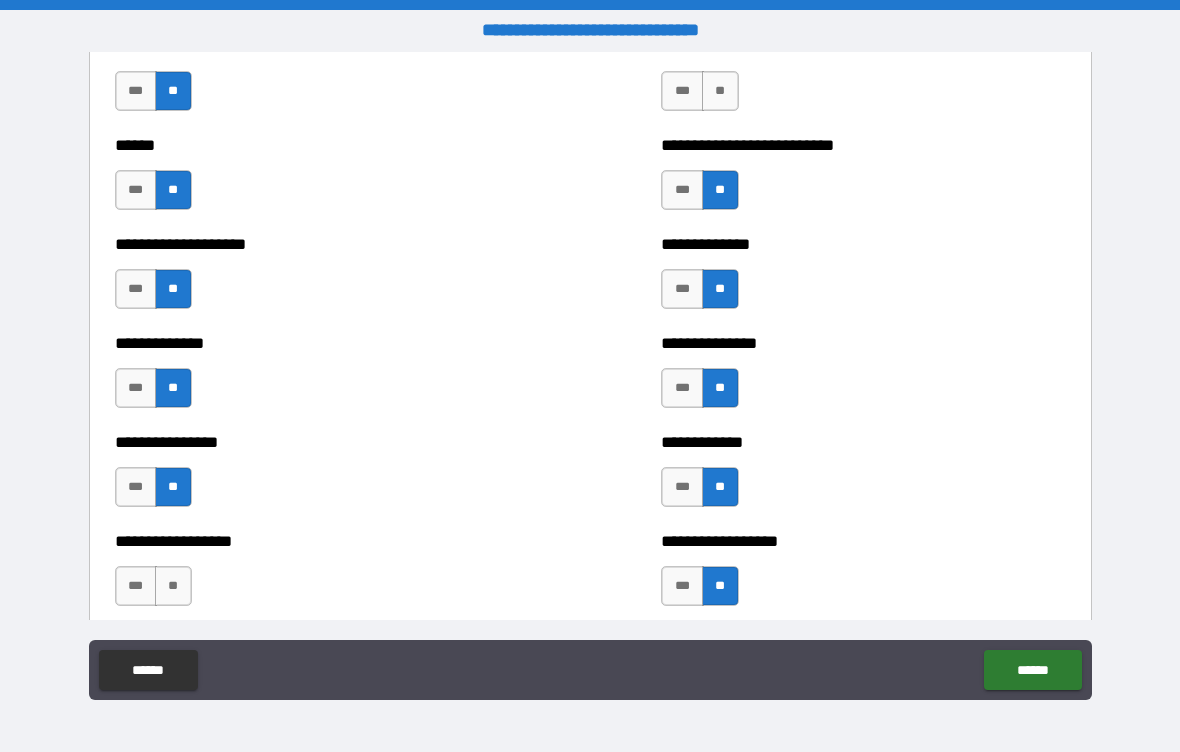 click on "**" at bounding box center [173, 586] 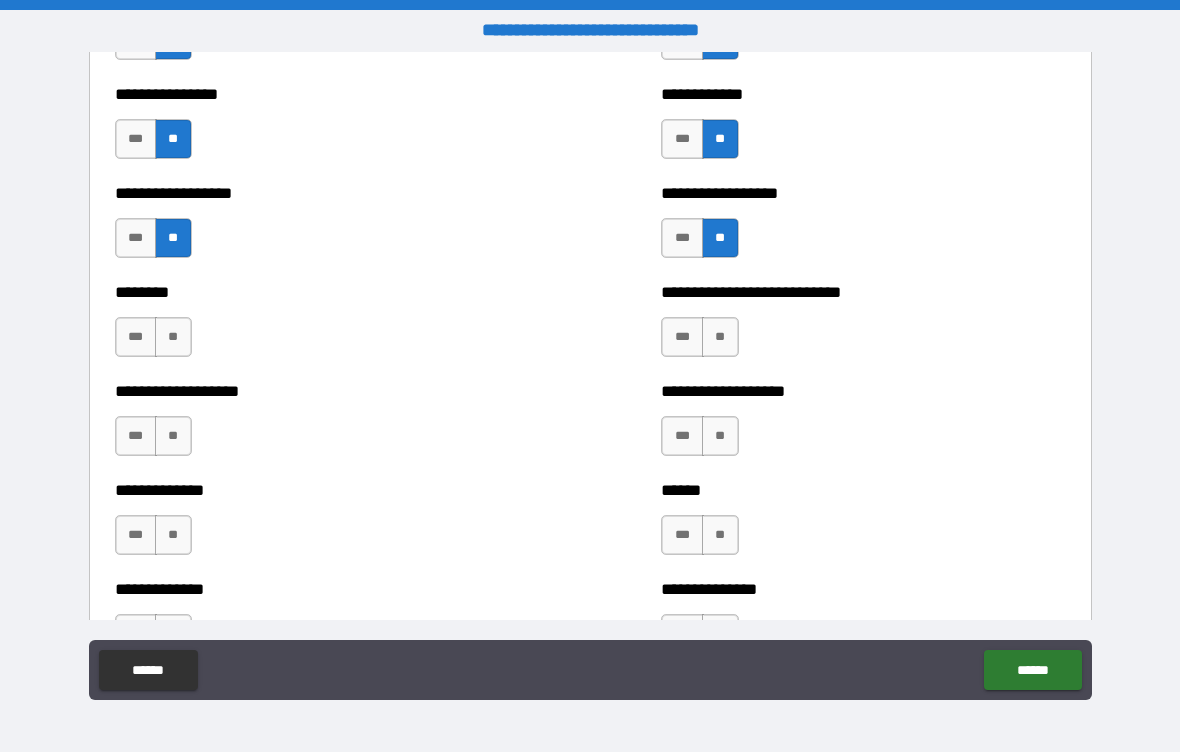 scroll, scrollTop: 4467, scrollLeft: 0, axis: vertical 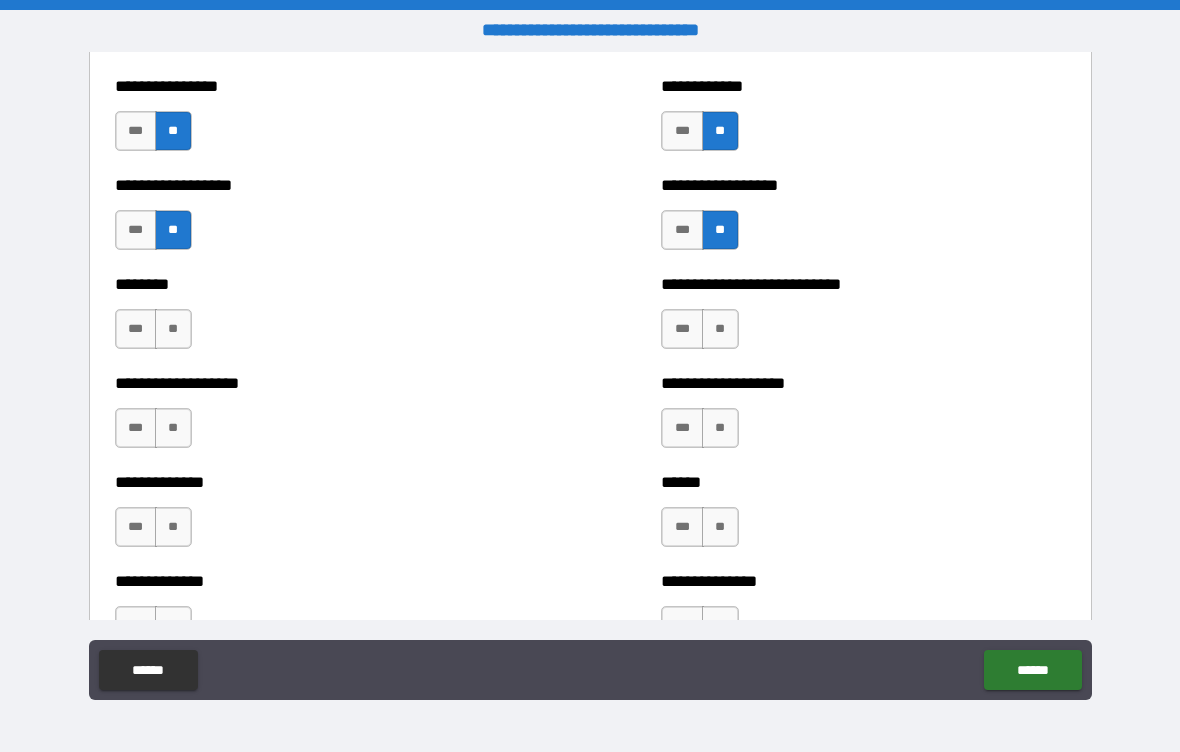 click on "**" at bounding box center (173, 329) 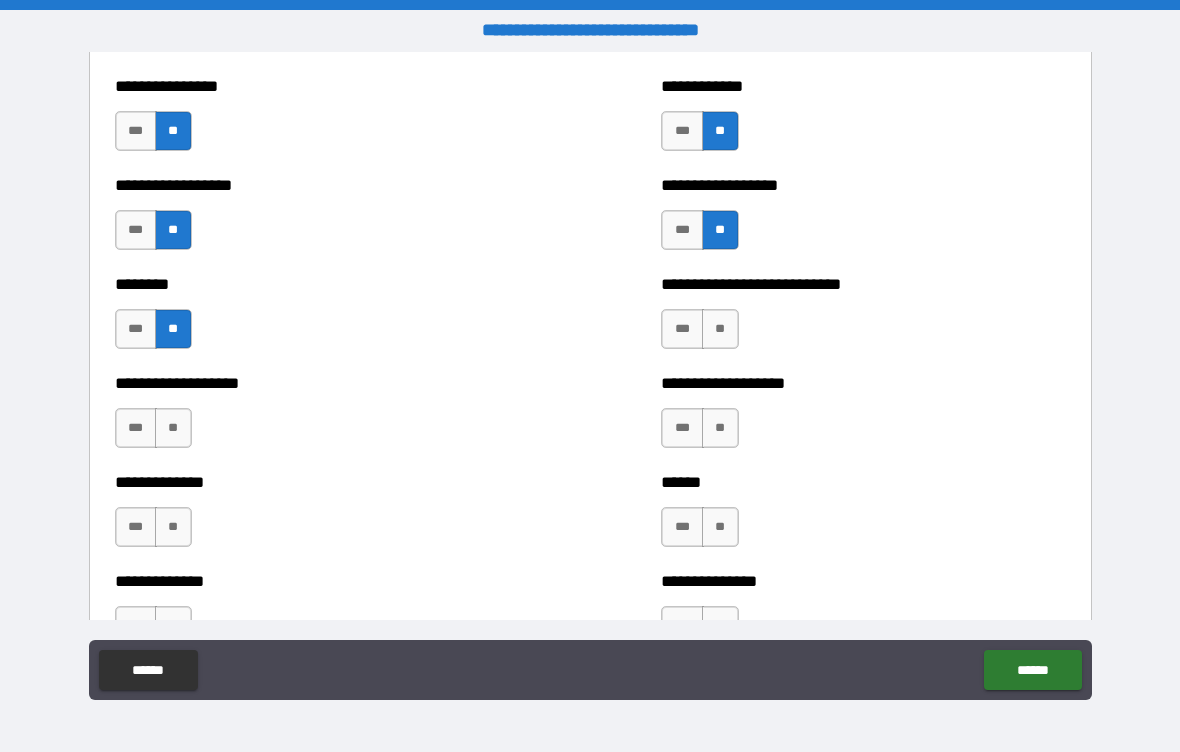 click on "**" at bounding box center [173, 428] 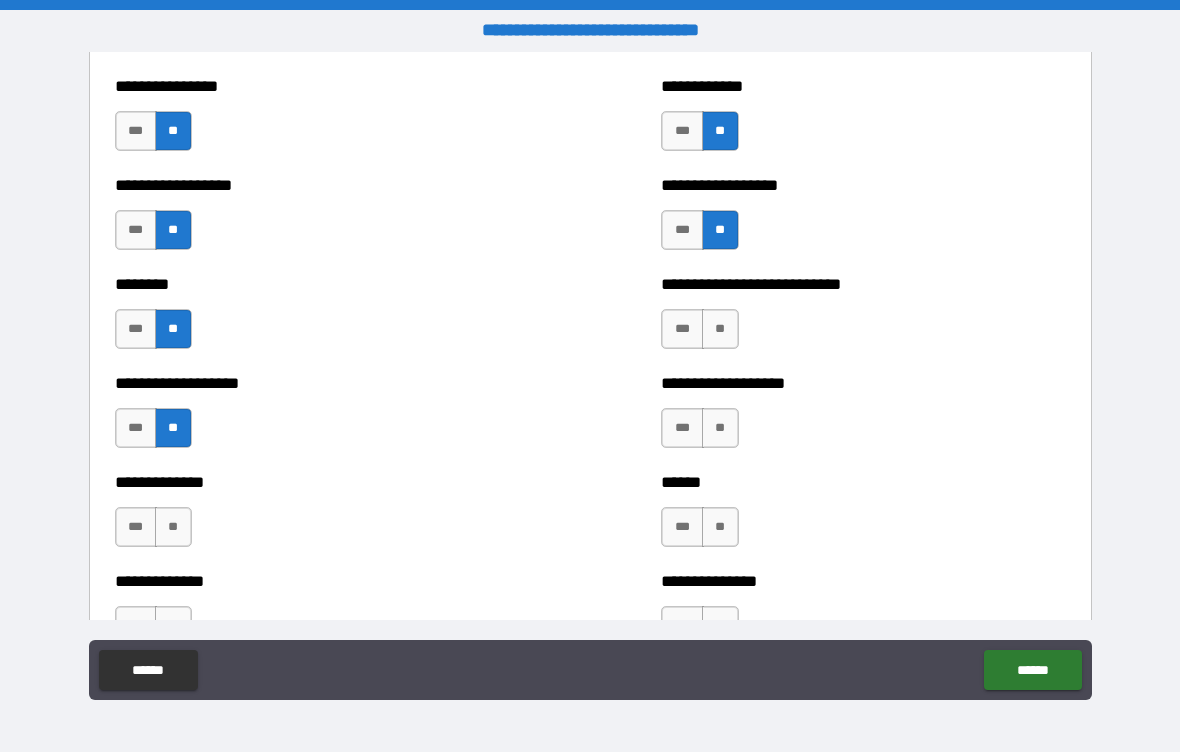 click on "**" at bounding box center (720, 329) 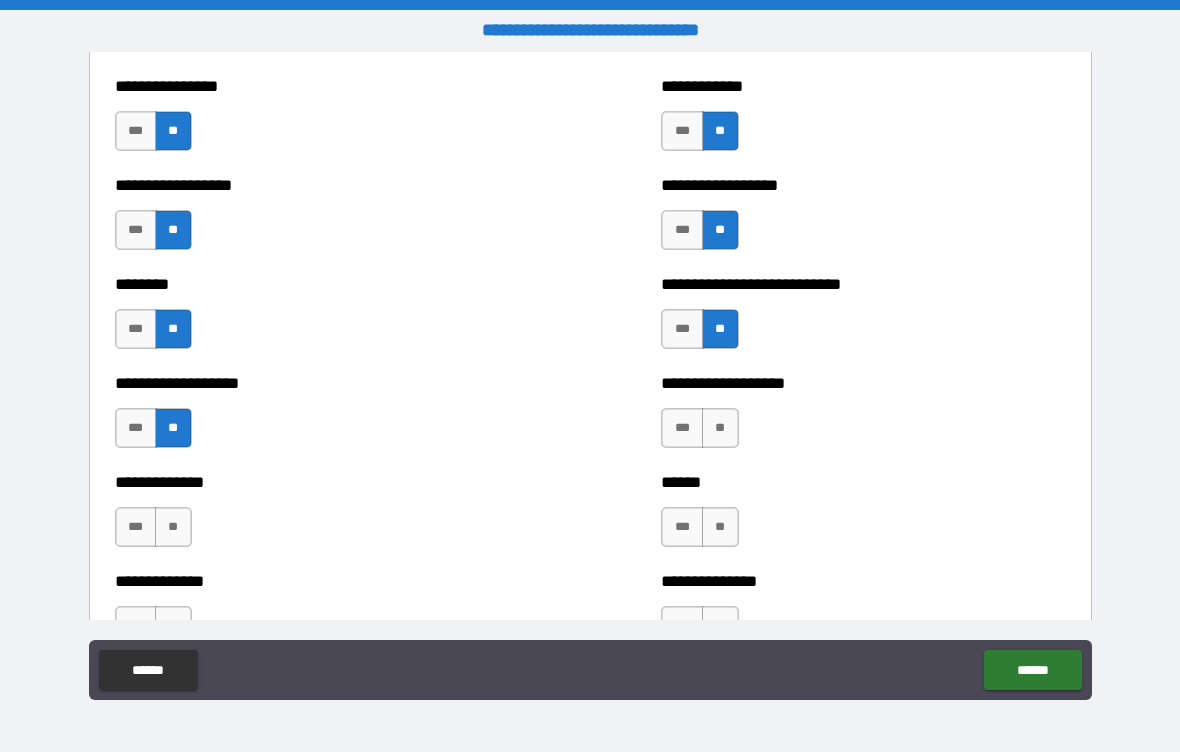 click on "**" at bounding box center [720, 428] 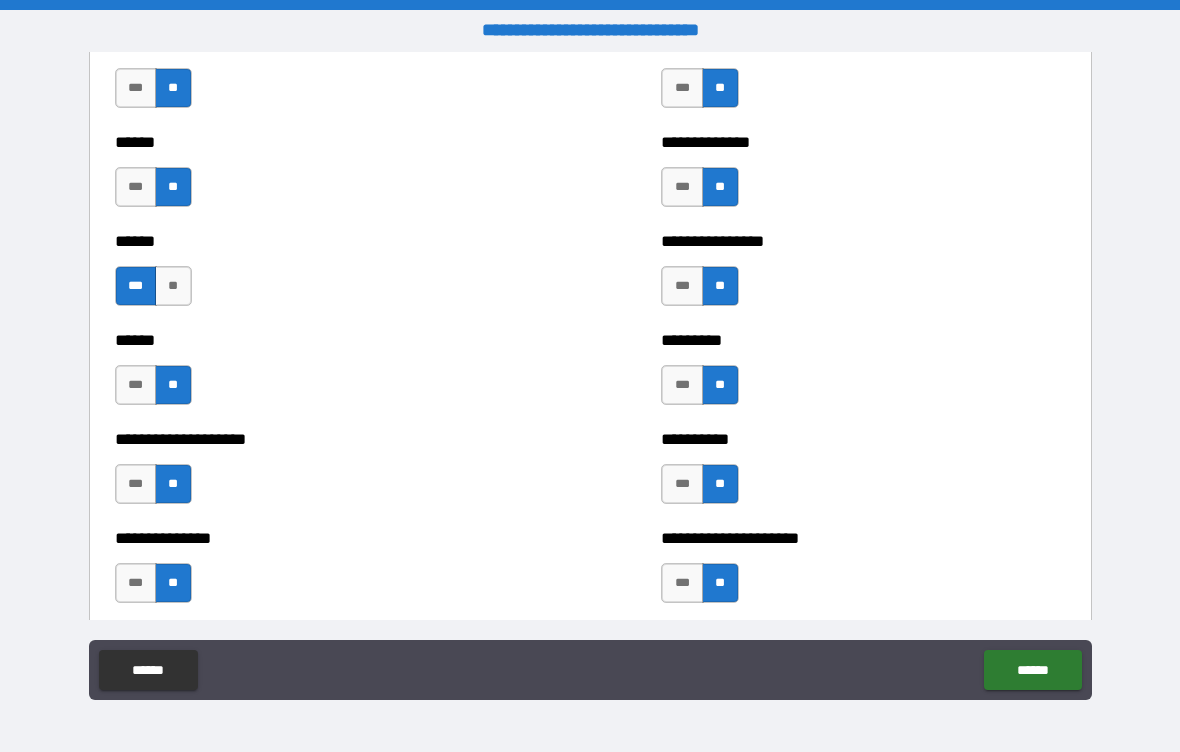 scroll, scrollTop: 3122, scrollLeft: 0, axis: vertical 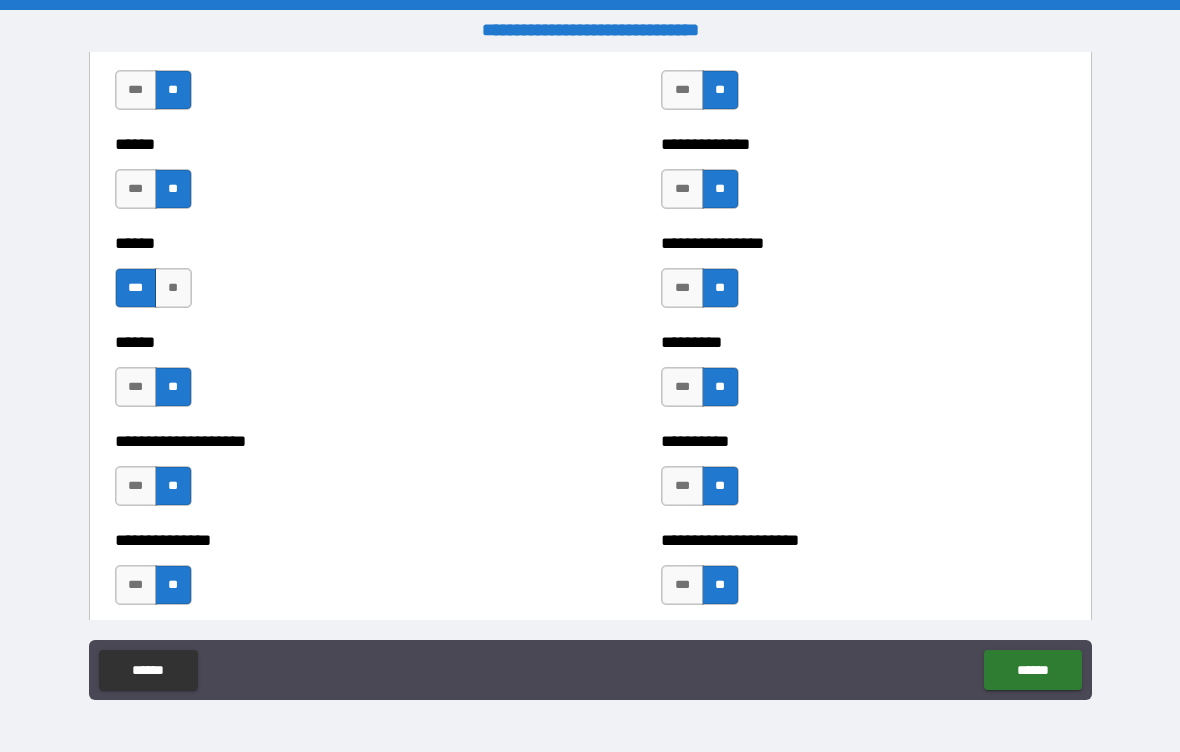 click on "**" at bounding box center (173, 288) 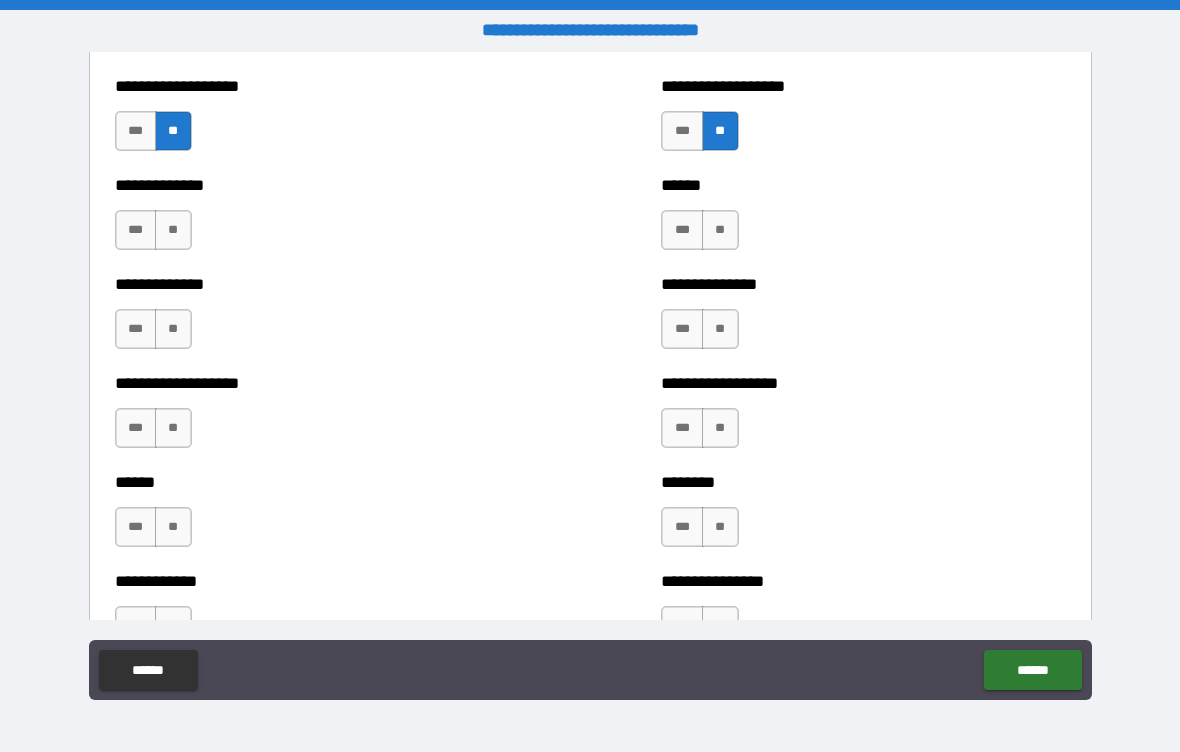 scroll, scrollTop: 4765, scrollLeft: 0, axis: vertical 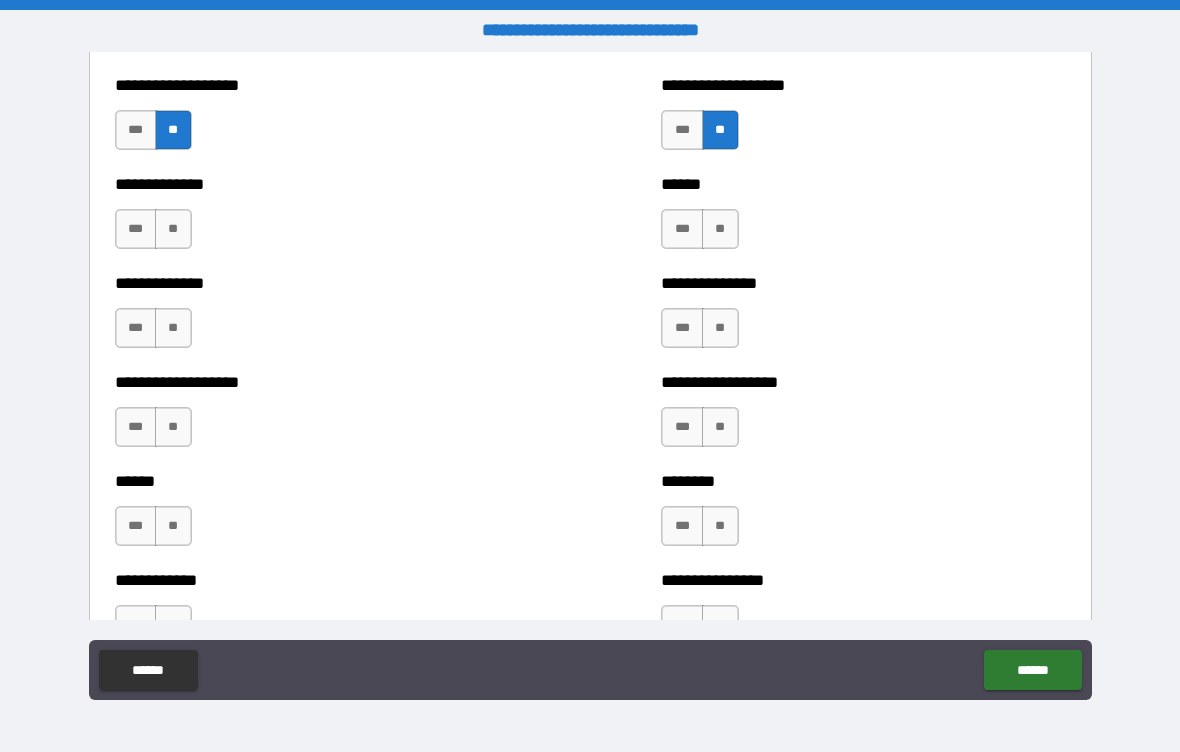 click on "**" at bounding box center (720, 229) 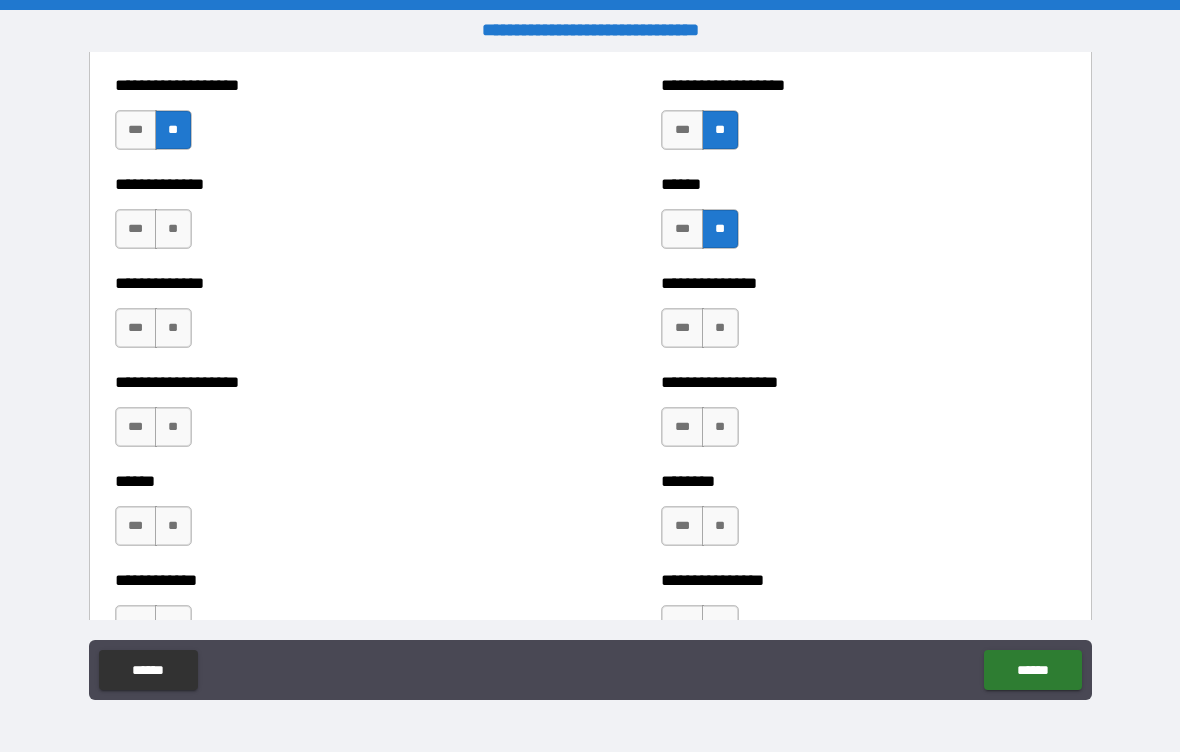 click on "**" at bounding box center [173, 229] 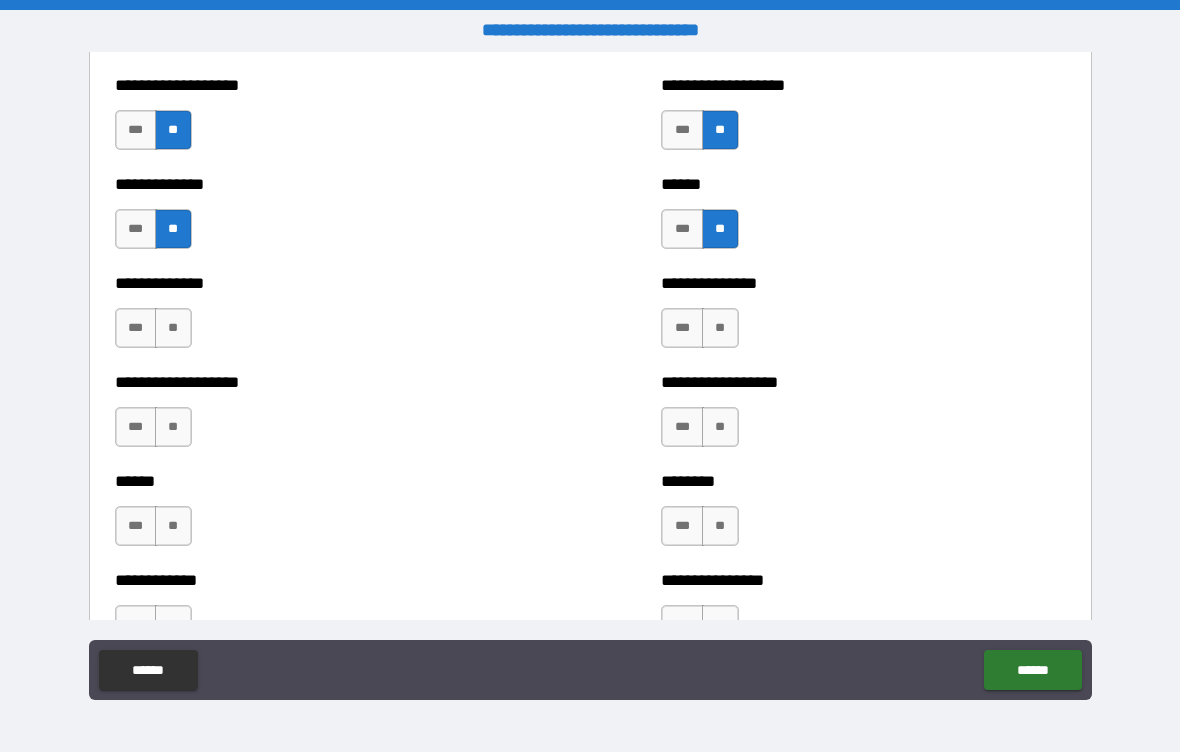 click on "**" at bounding box center (173, 328) 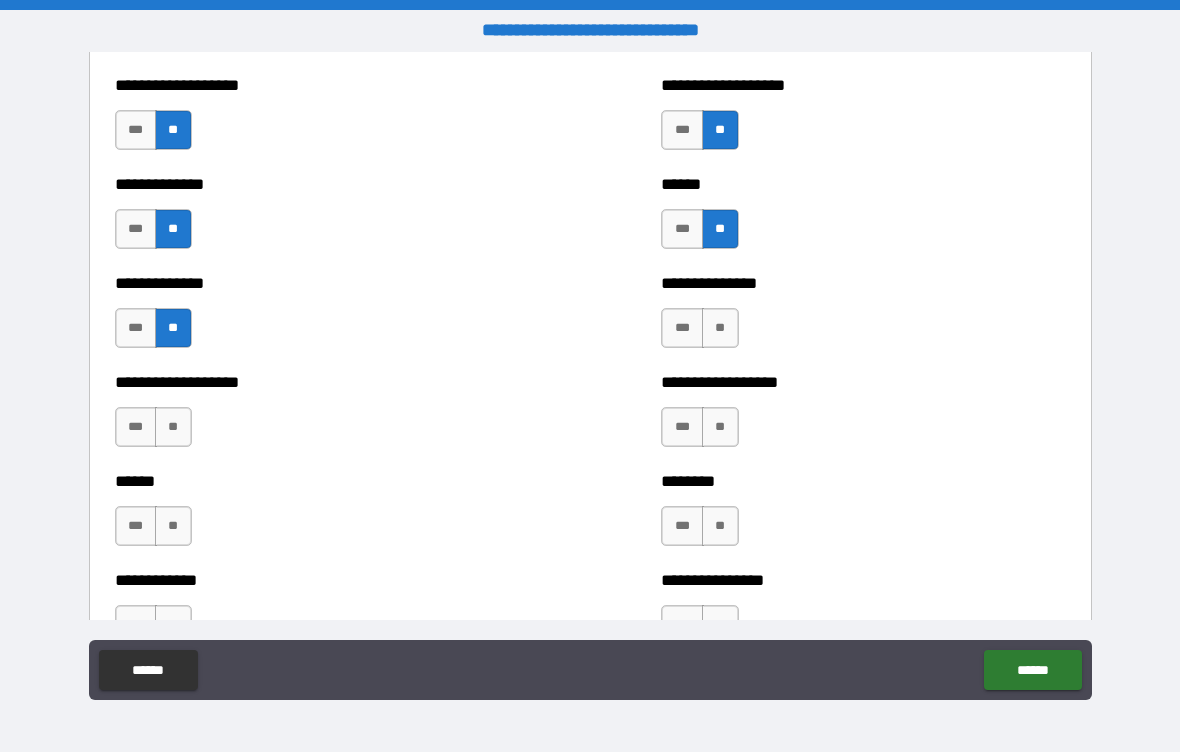 click on "***" at bounding box center (682, 328) 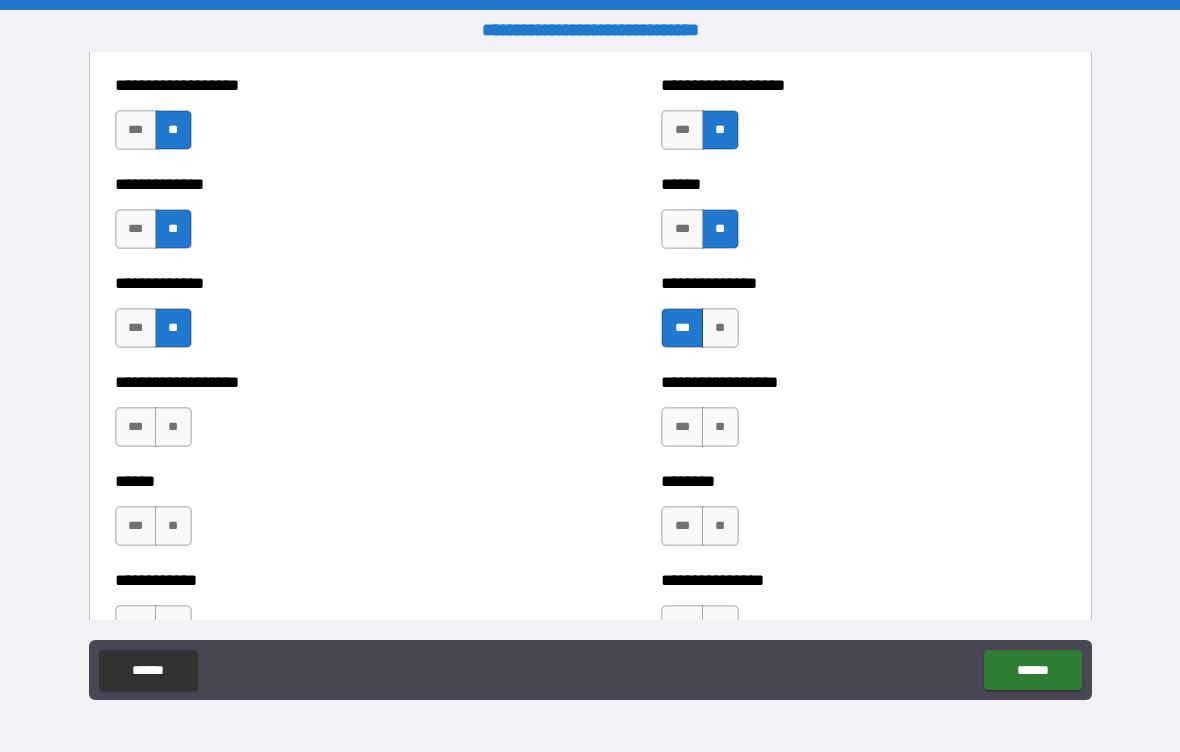 click on "**" at bounding box center (173, 427) 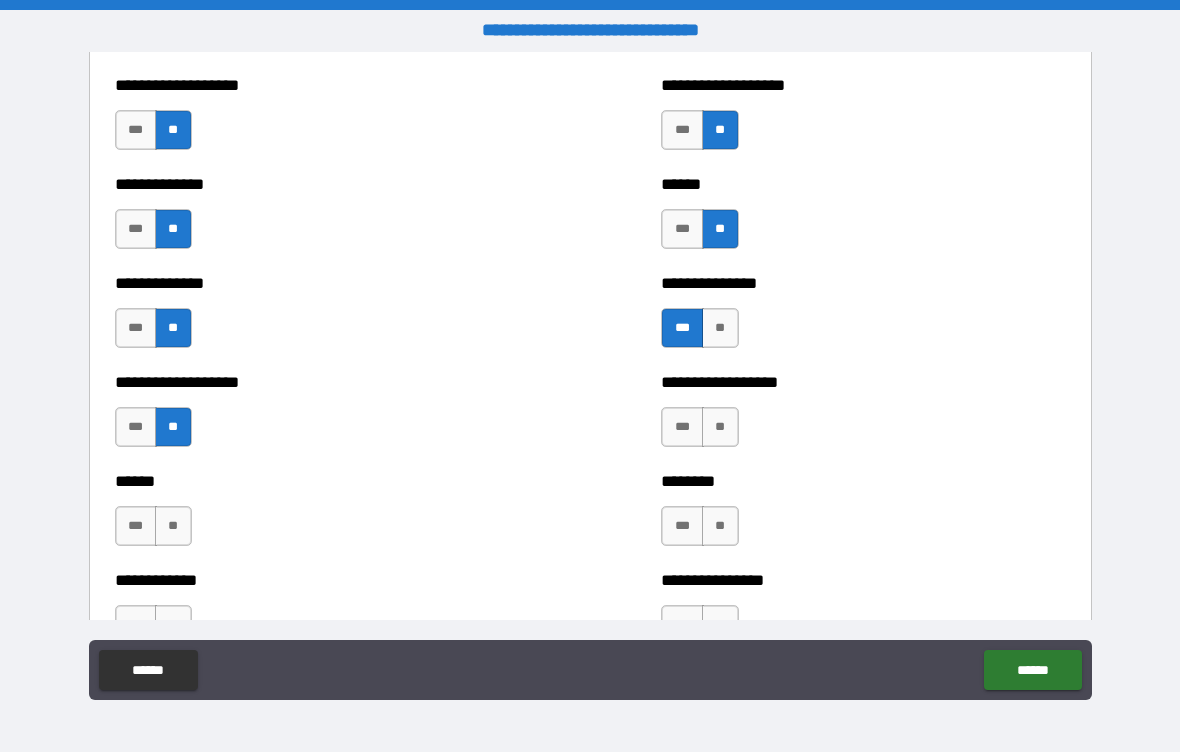 click on "**" at bounding box center [720, 427] 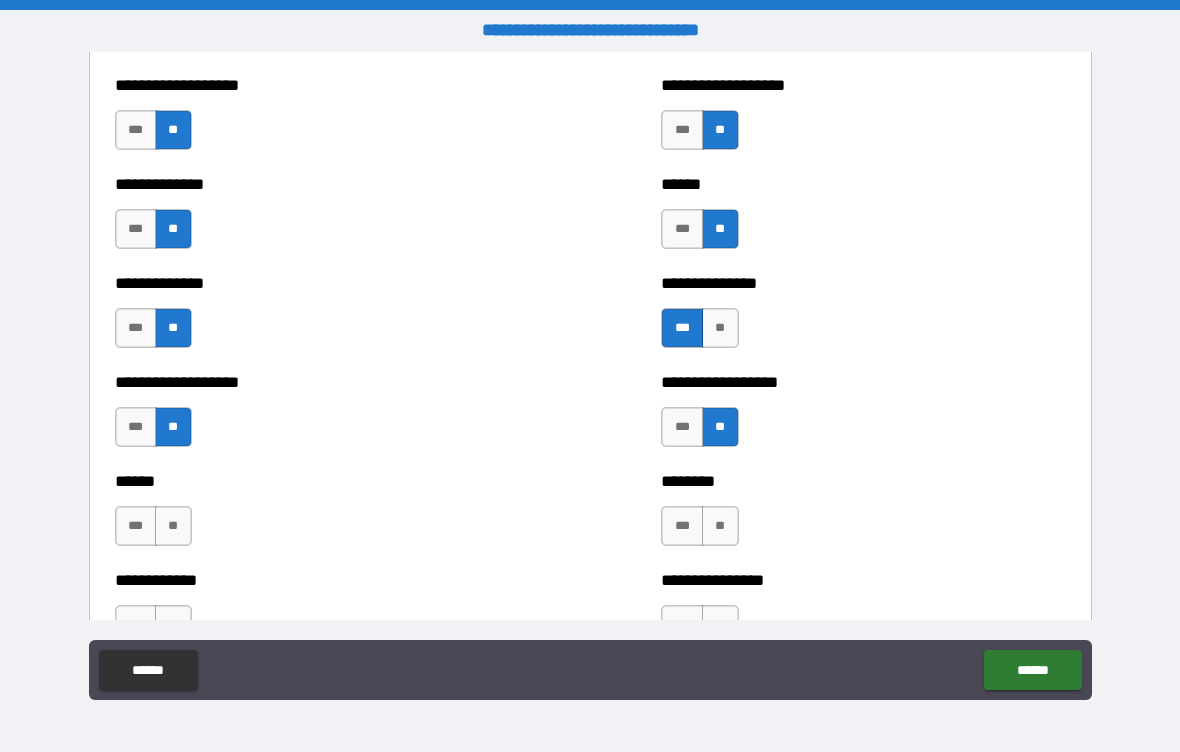 click on "**" at bounding box center (720, 526) 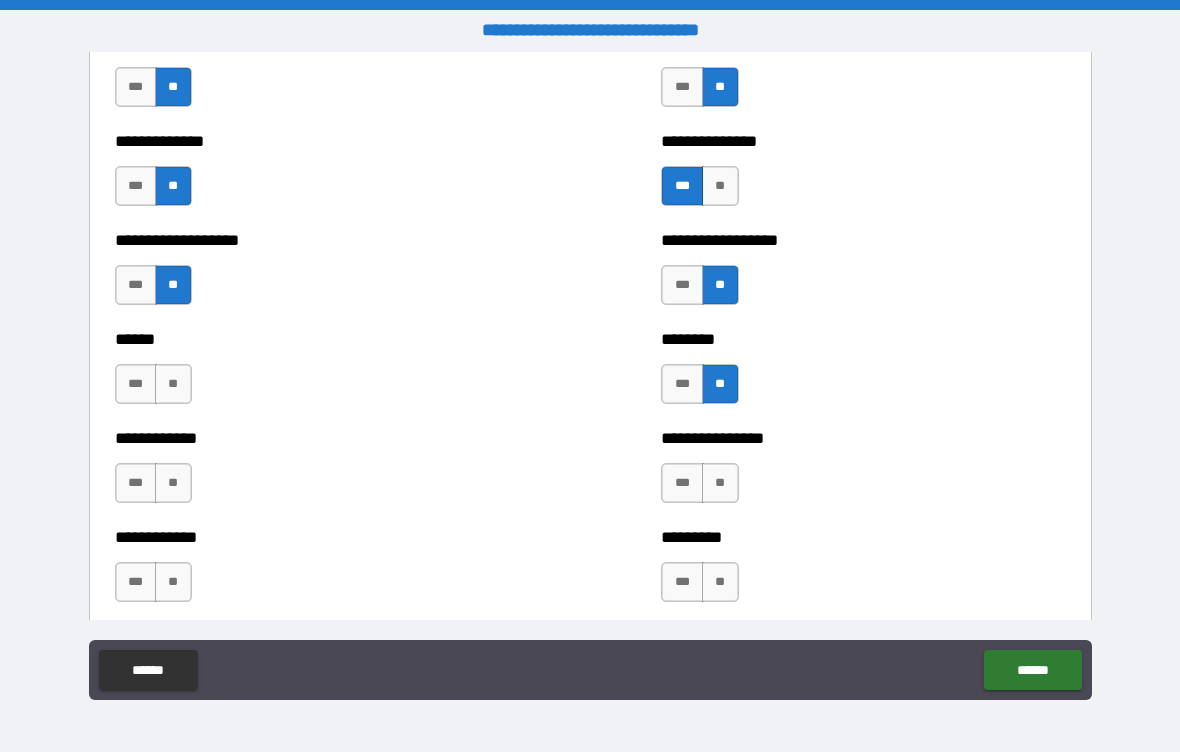 scroll, scrollTop: 4906, scrollLeft: 0, axis: vertical 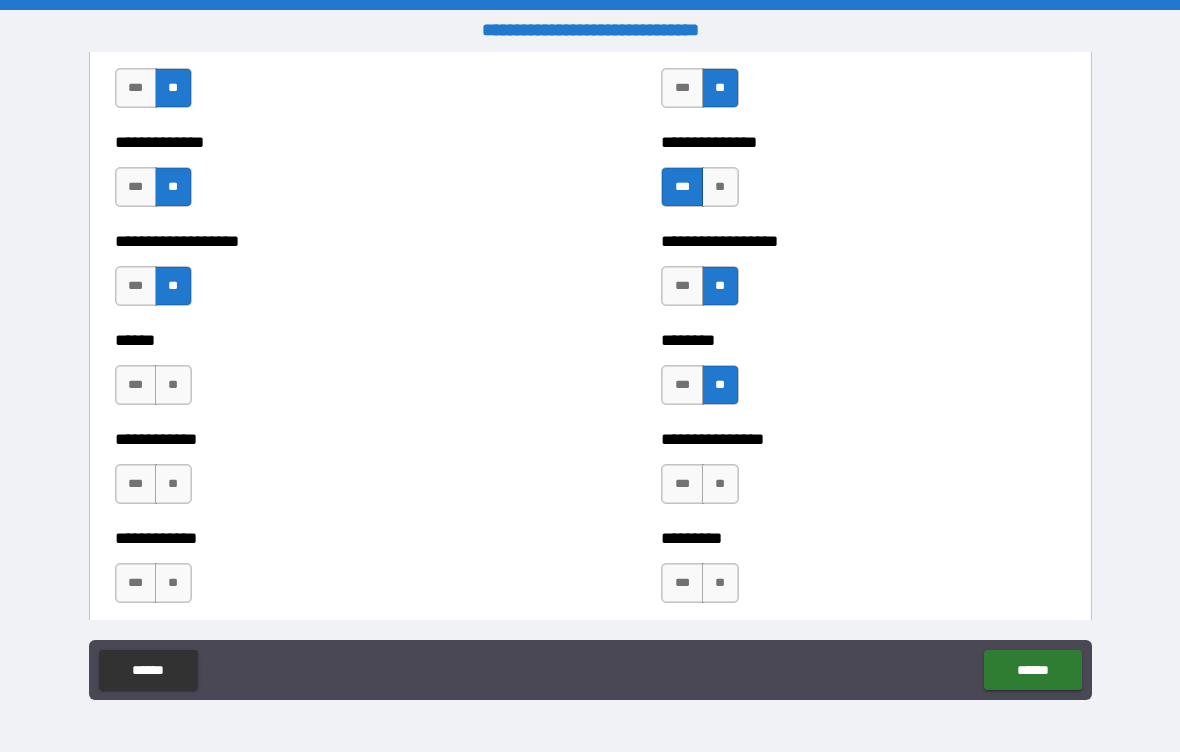 click on "**" at bounding box center (173, 385) 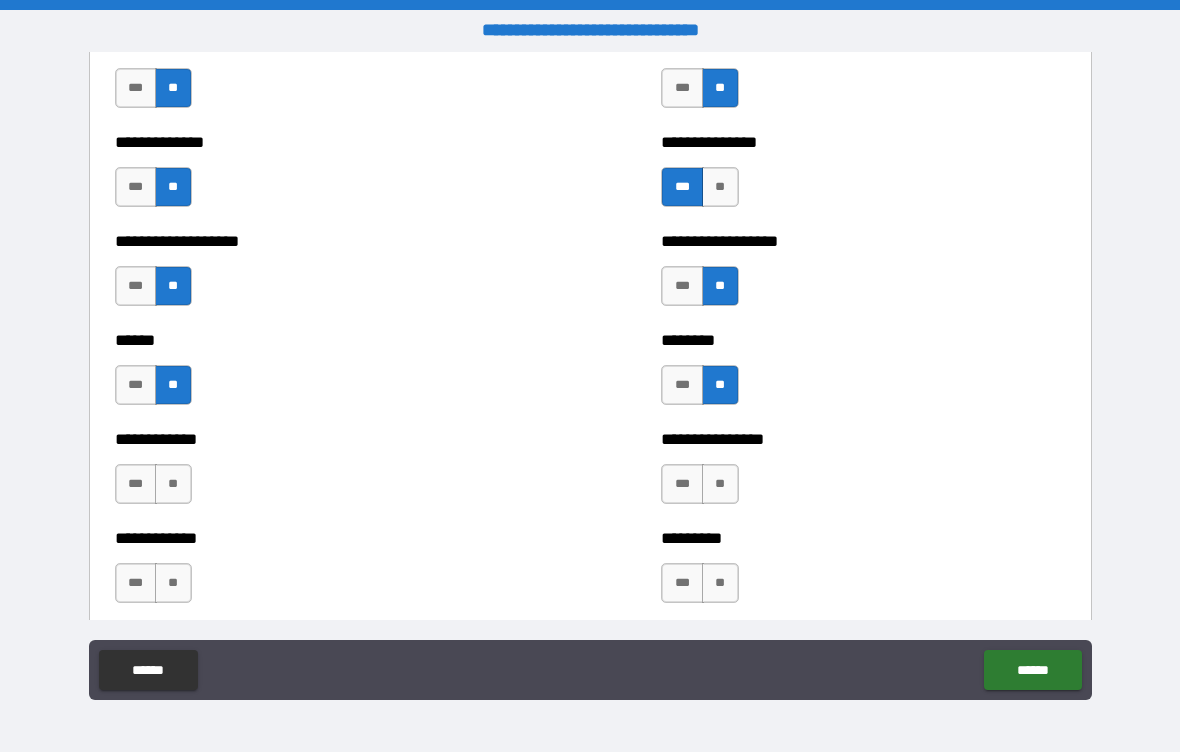 click on "**" at bounding box center [720, 484] 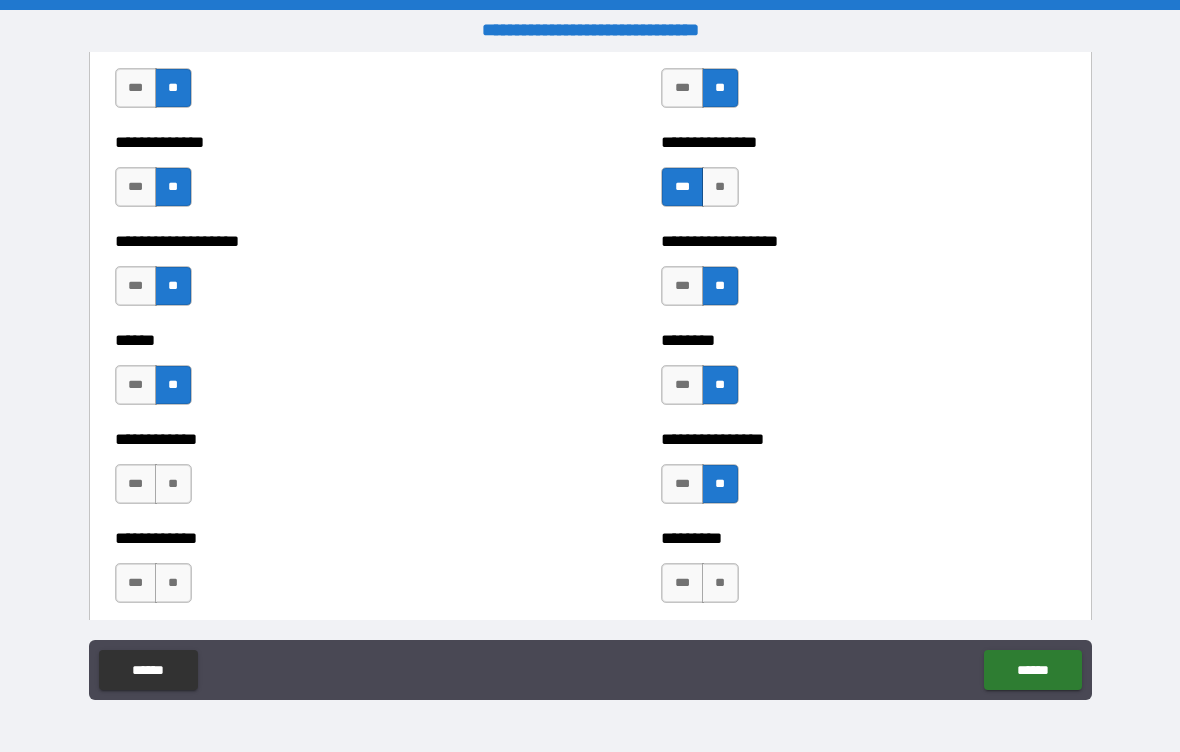 click on "**" at bounding box center [173, 484] 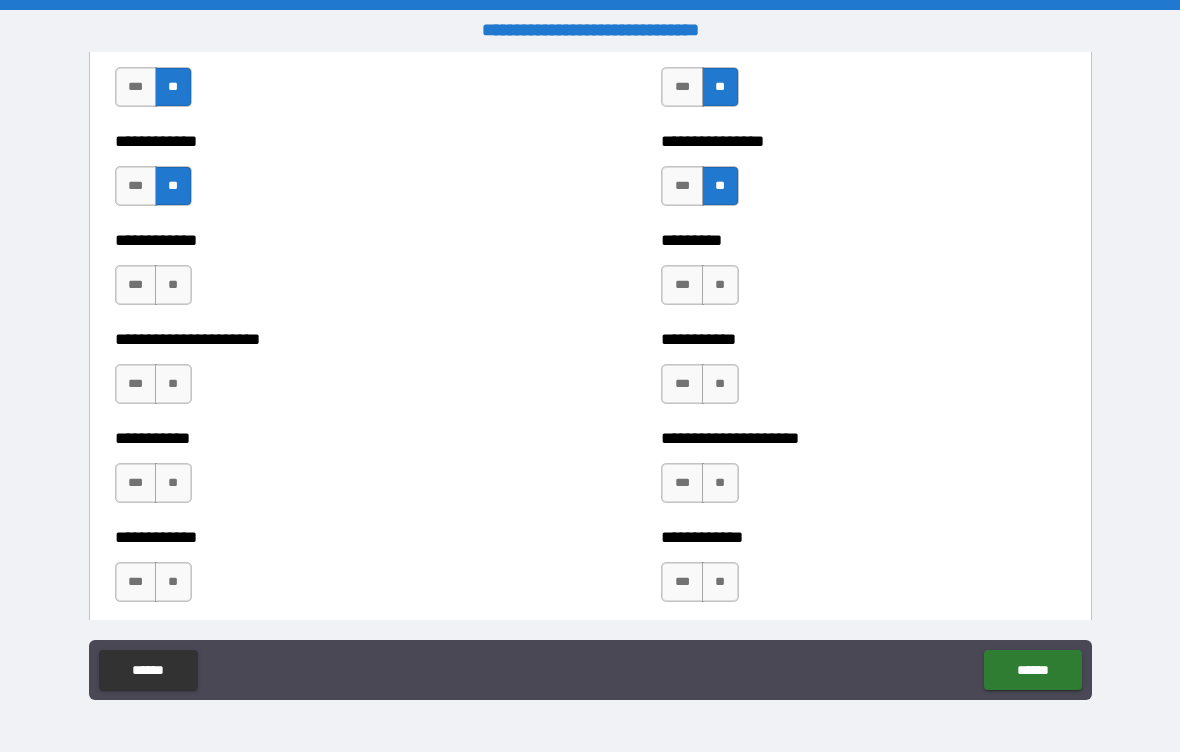 scroll, scrollTop: 5215, scrollLeft: 0, axis: vertical 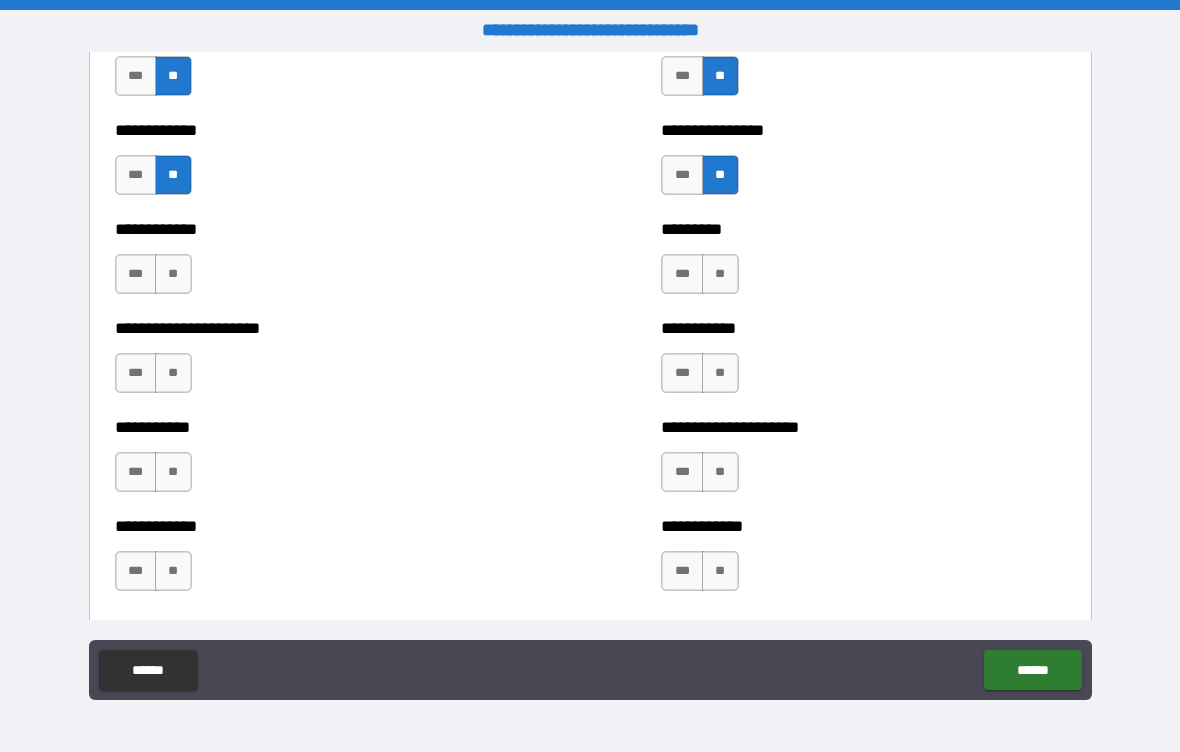 click on "**" at bounding box center (173, 274) 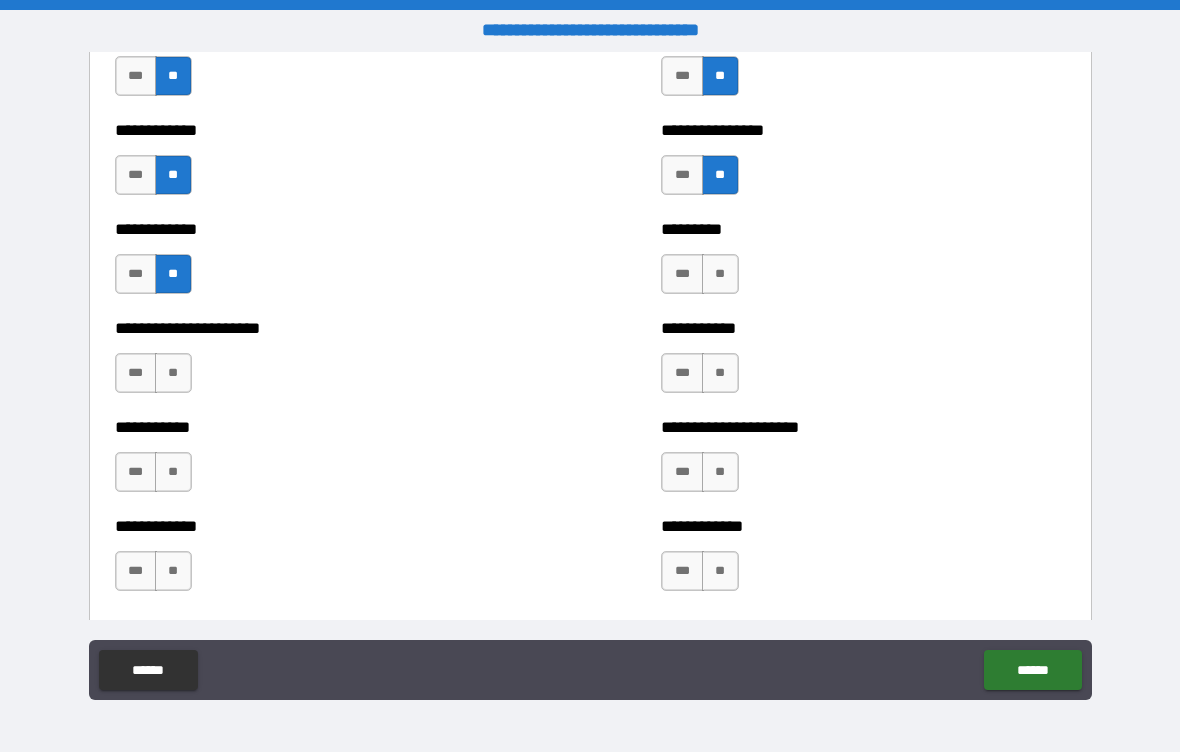 click on "**" at bounding box center (720, 274) 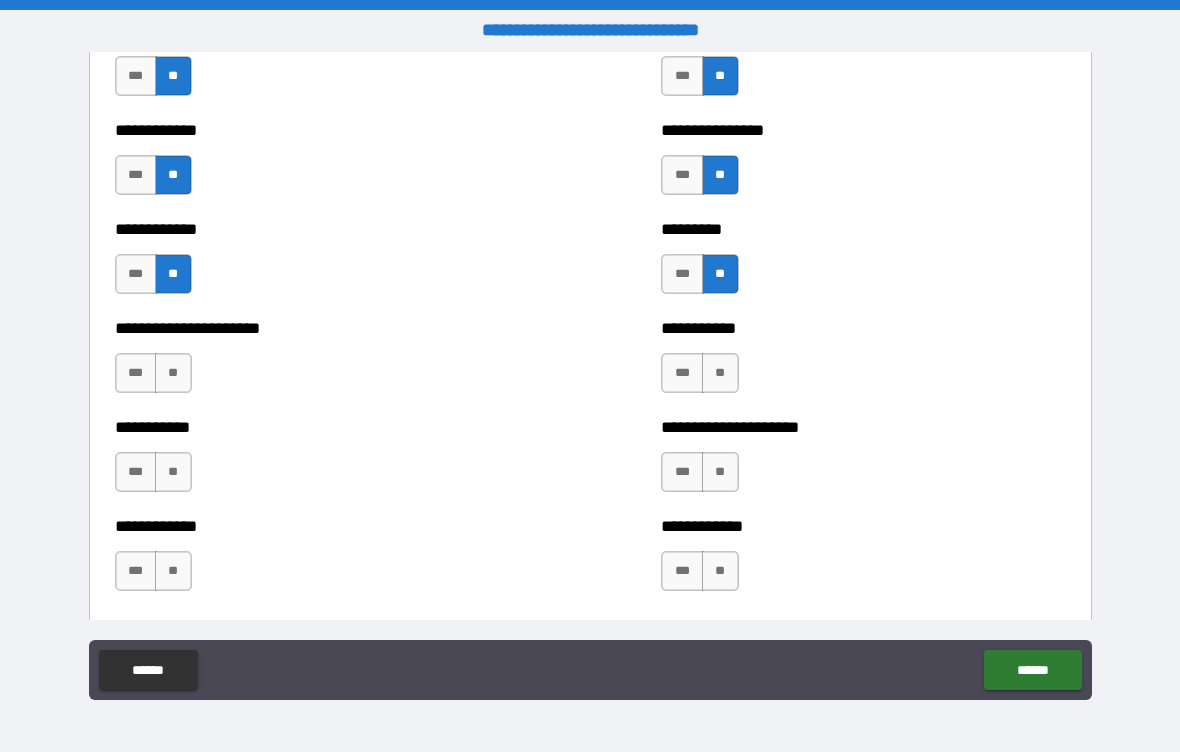 click on "**" at bounding box center (720, 373) 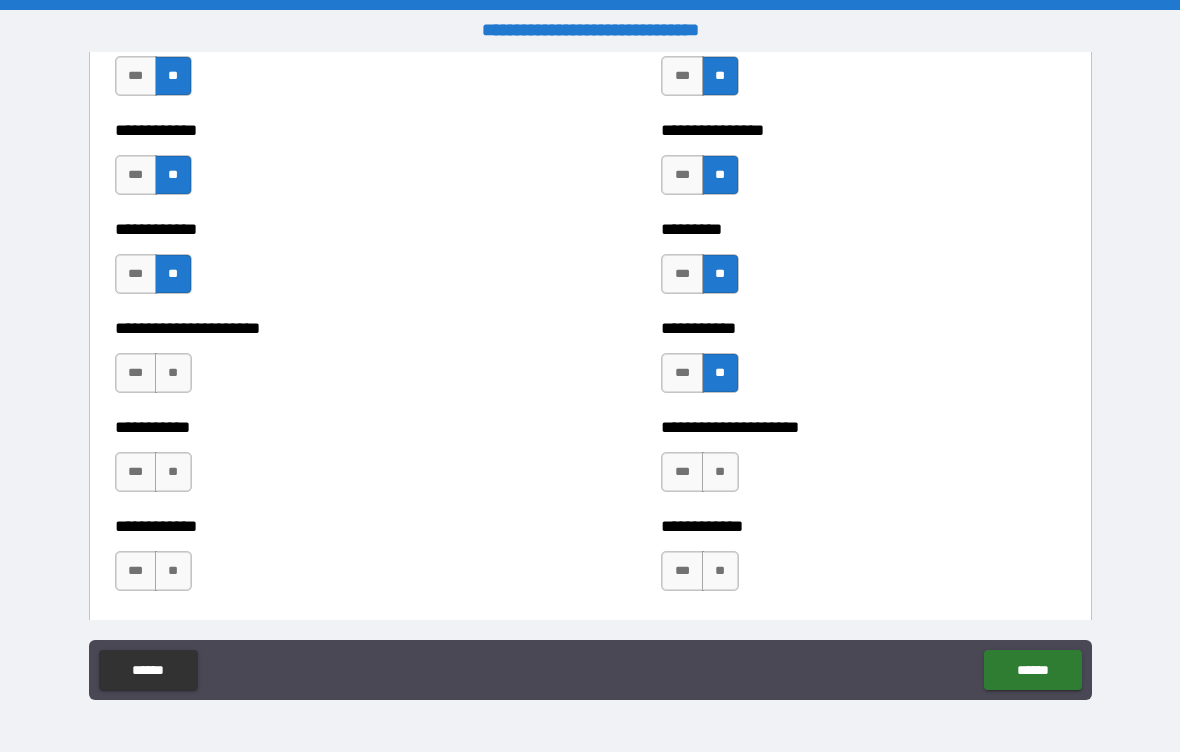 click on "**" at bounding box center [720, 472] 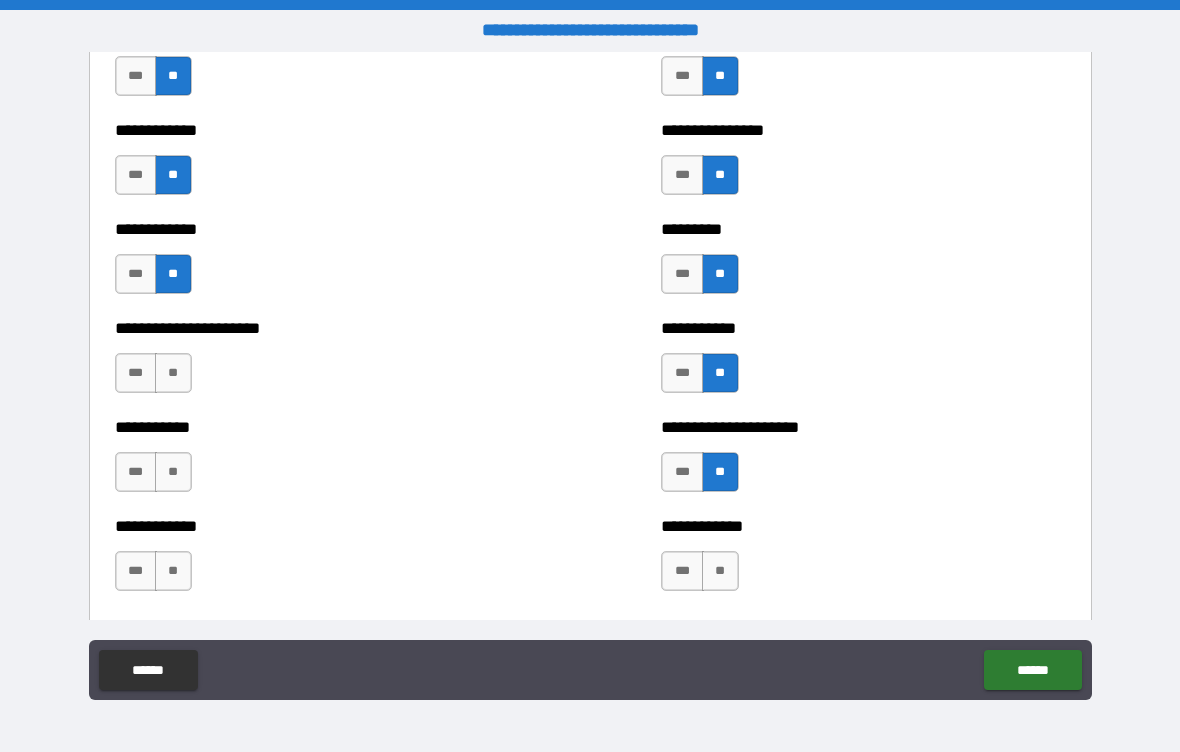 click on "**" at bounding box center [720, 571] 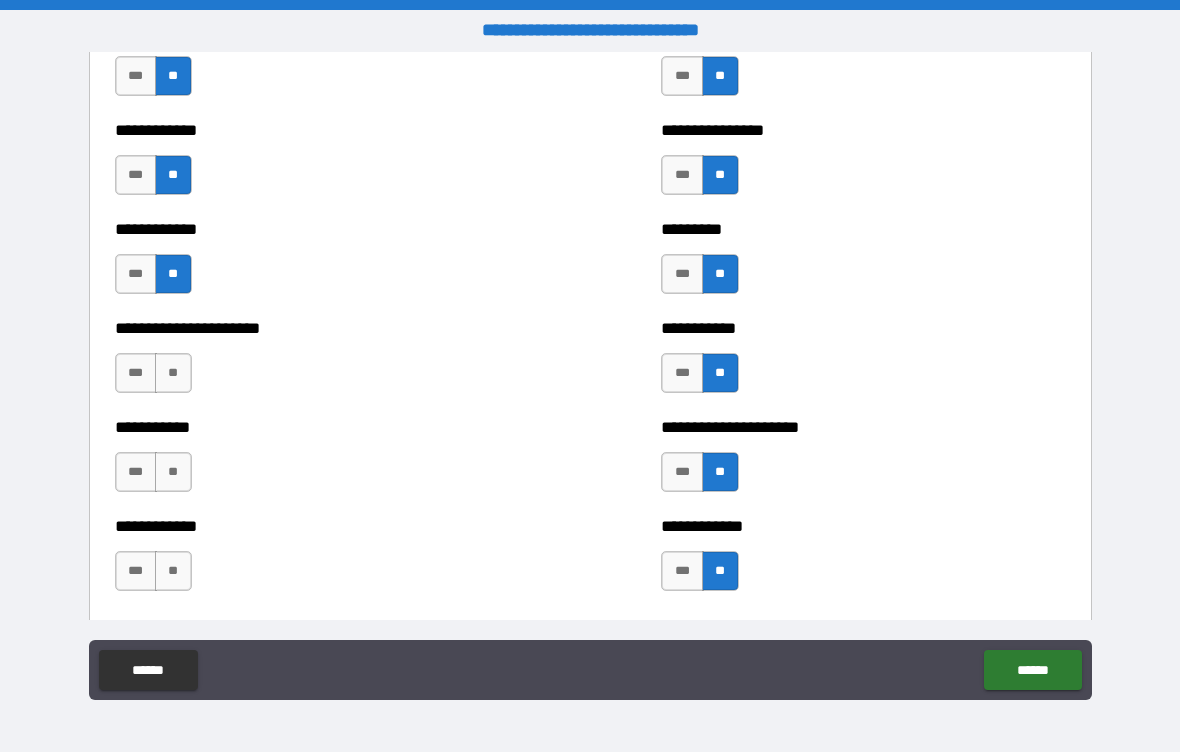 click on "**" at bounding box center [173, 373] 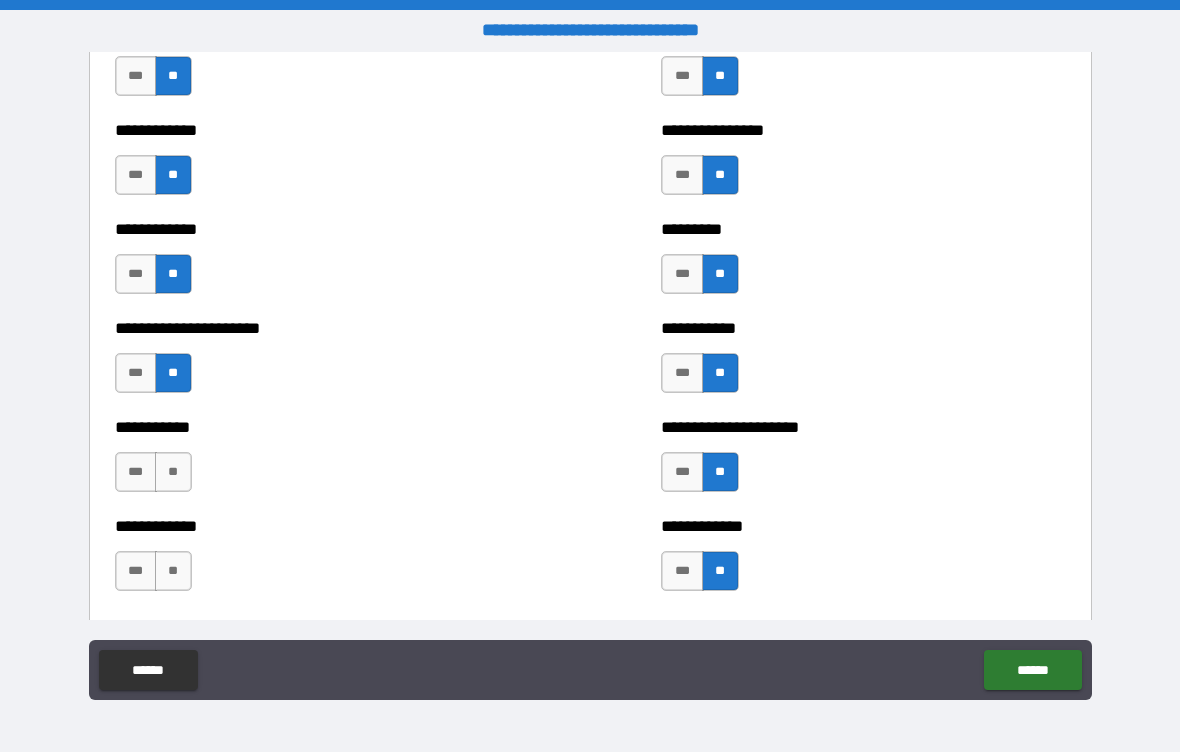 click on "**" at bounding box center (173, 472) 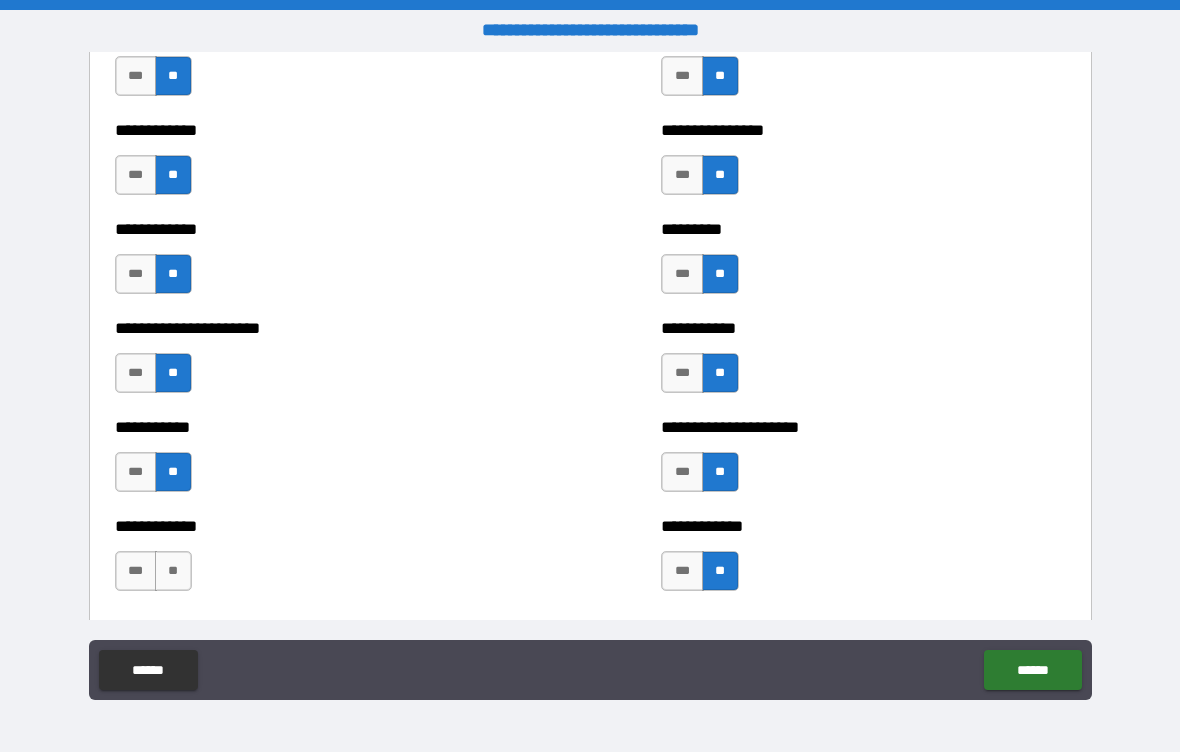 click on "**" at bounding box center (173, 571) 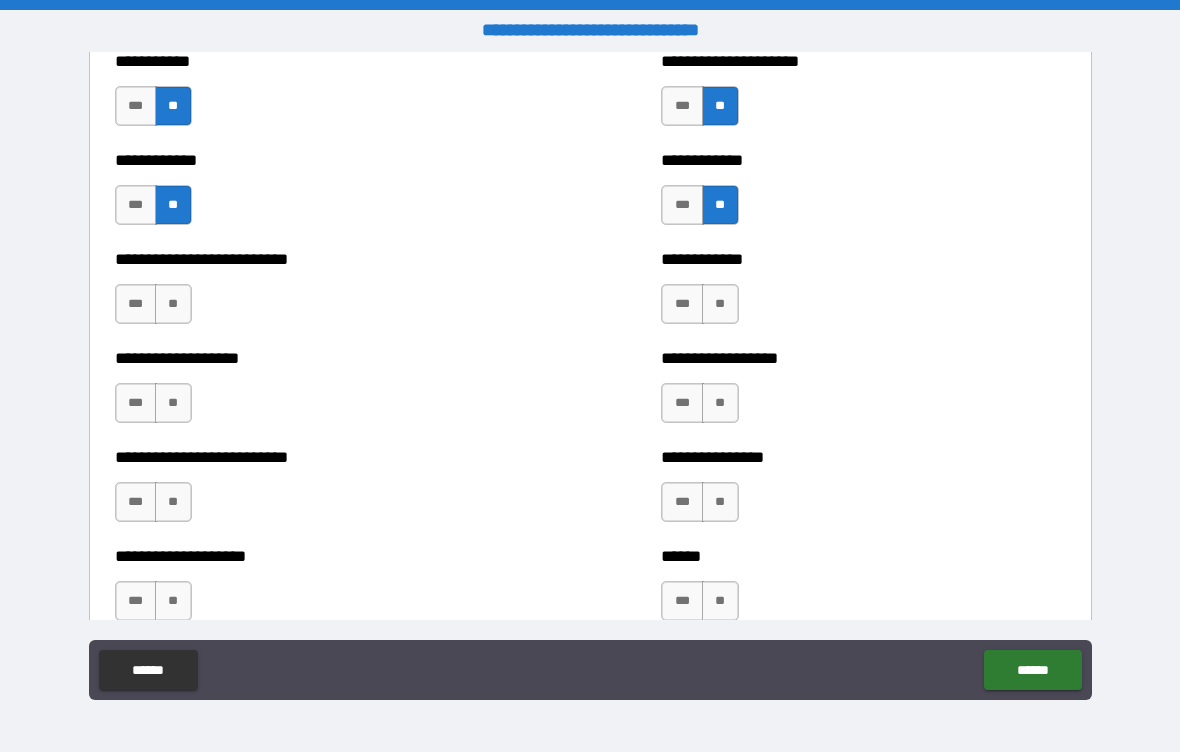 scroll, scrollTop: 5589, scrollLeft: 0, axis: vertical 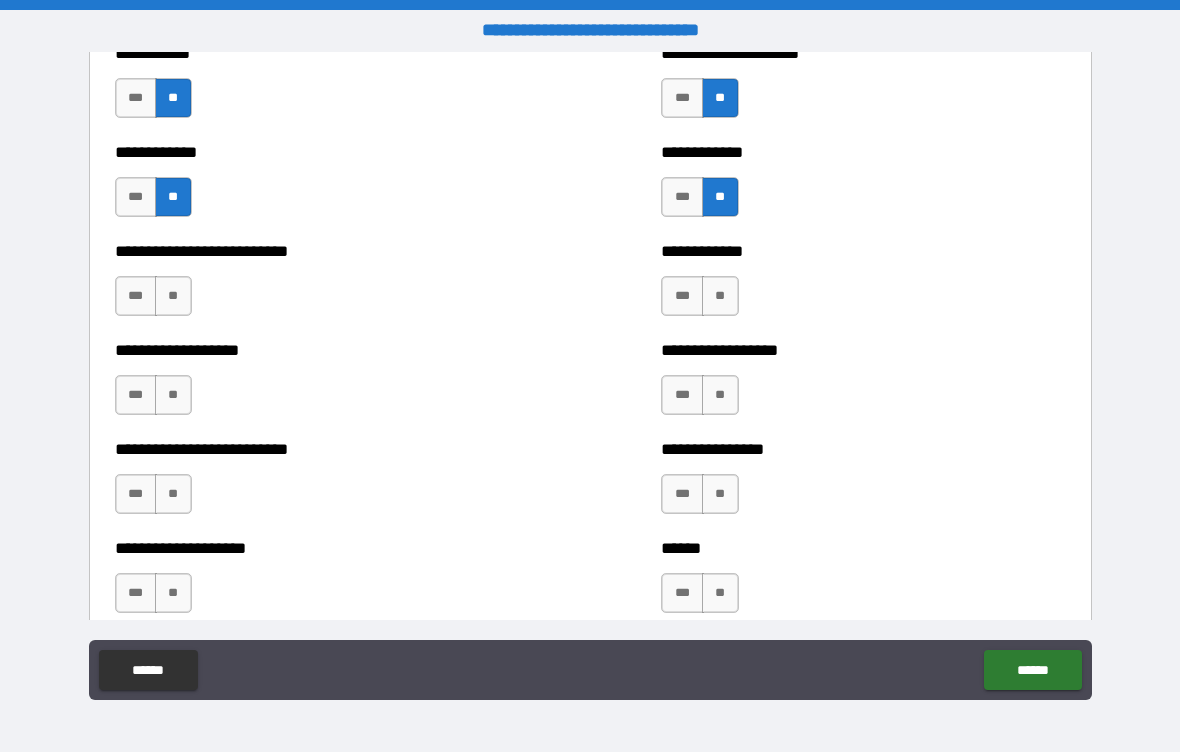 click on "**" at bounding box center (173, 296) 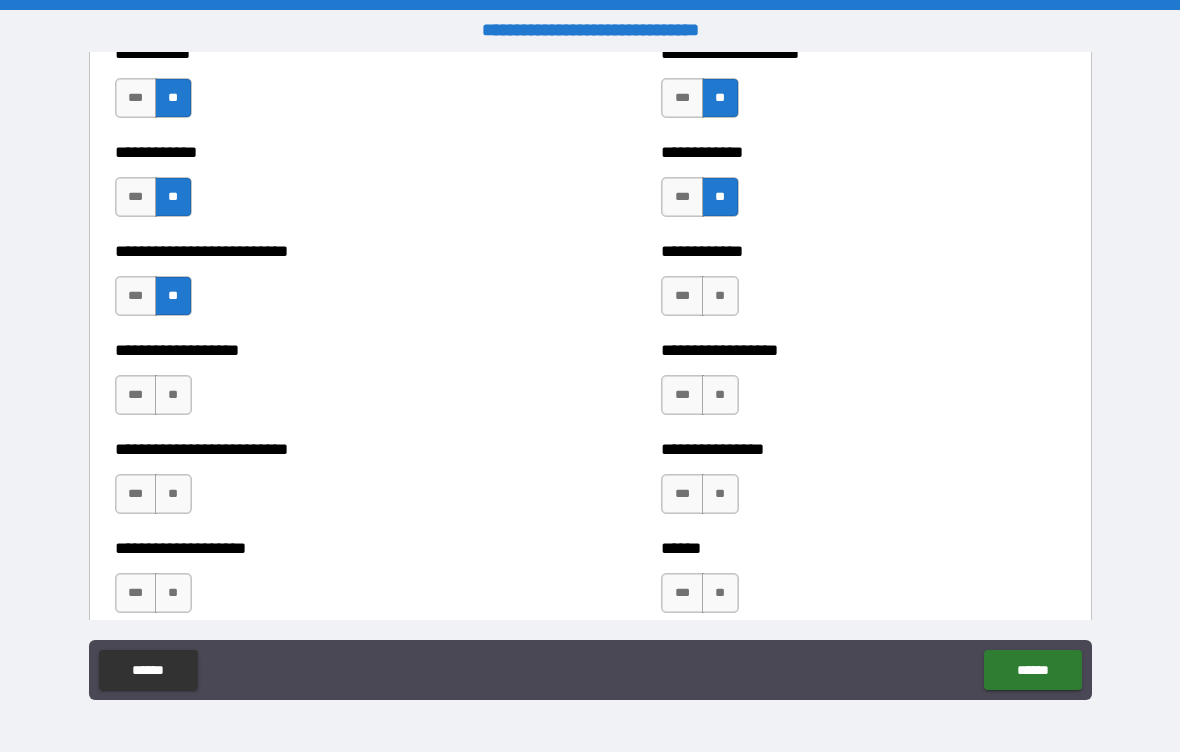 click on "**" at bounding box center (173, 395) 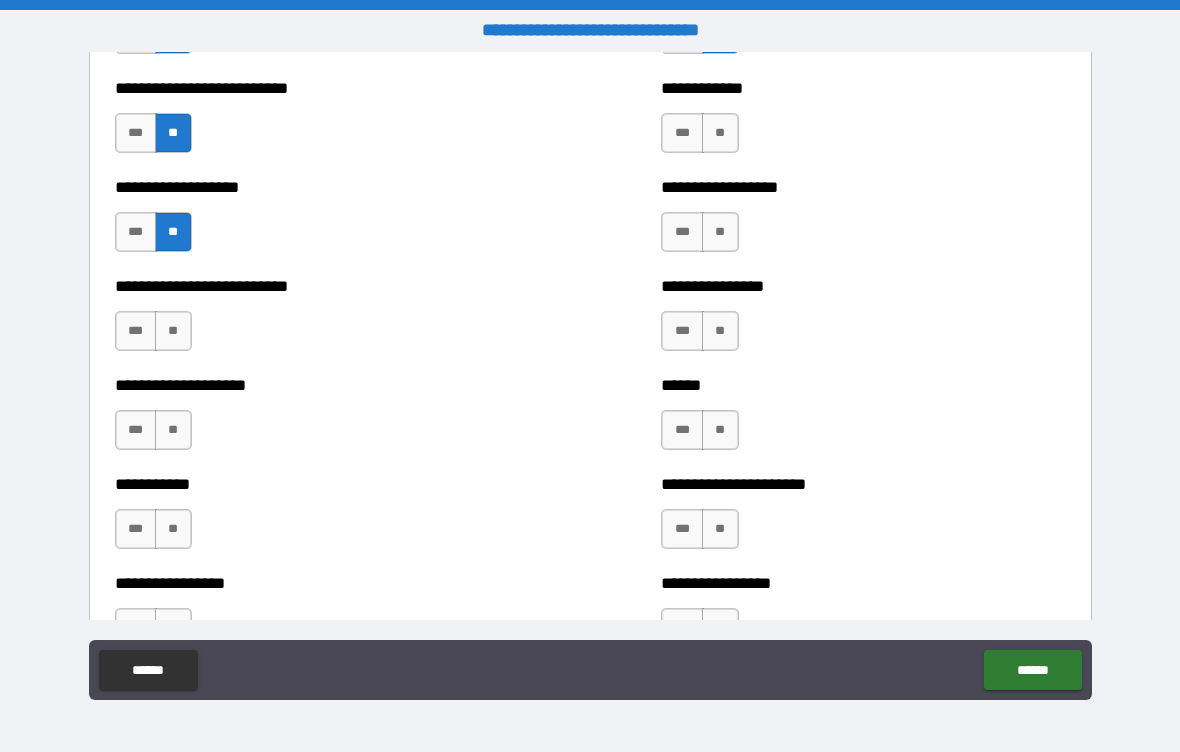 scroll, scrollTop: 5750, scrollLeft: 0, axis: vertical 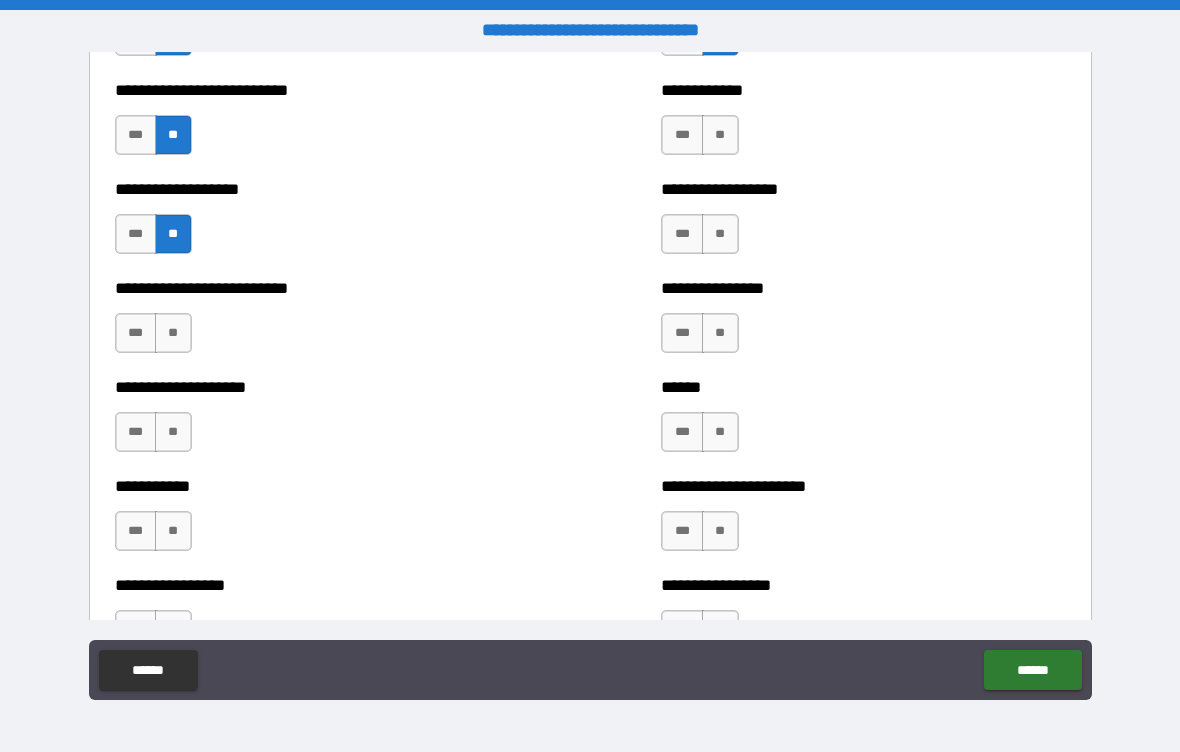 click on "**" at bounding box center [720, 135] 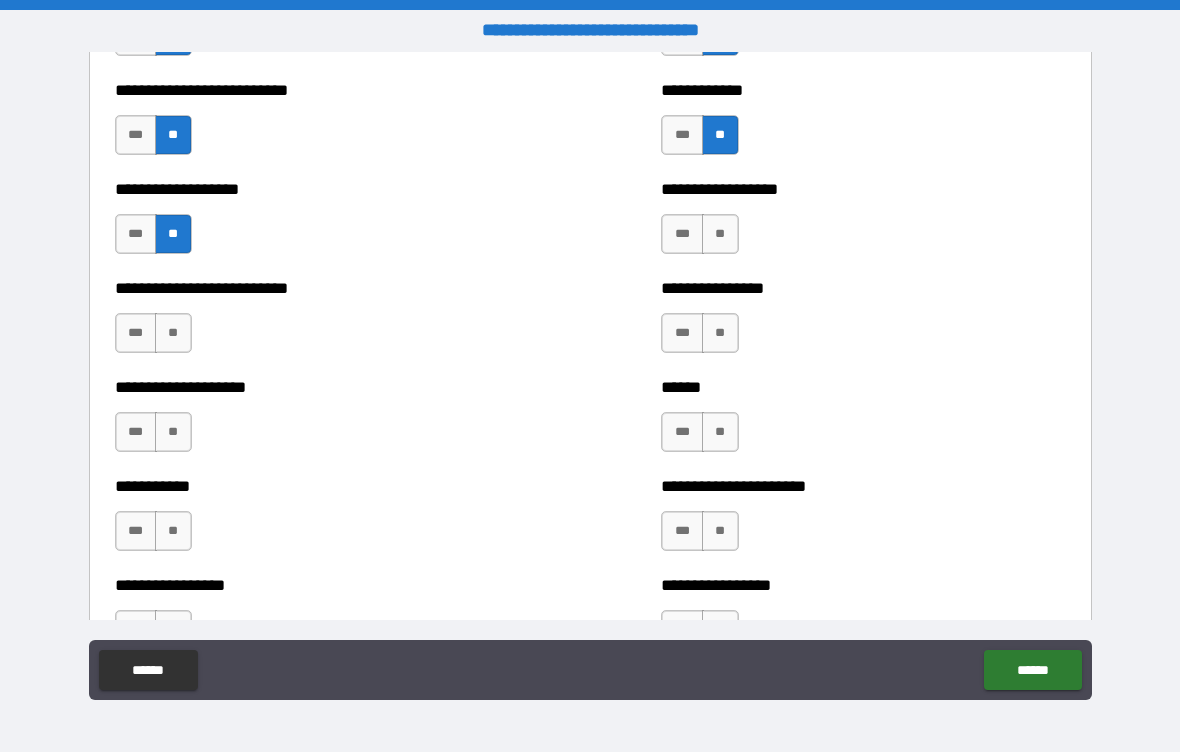 click on "**" at bounding box center (720, 234) 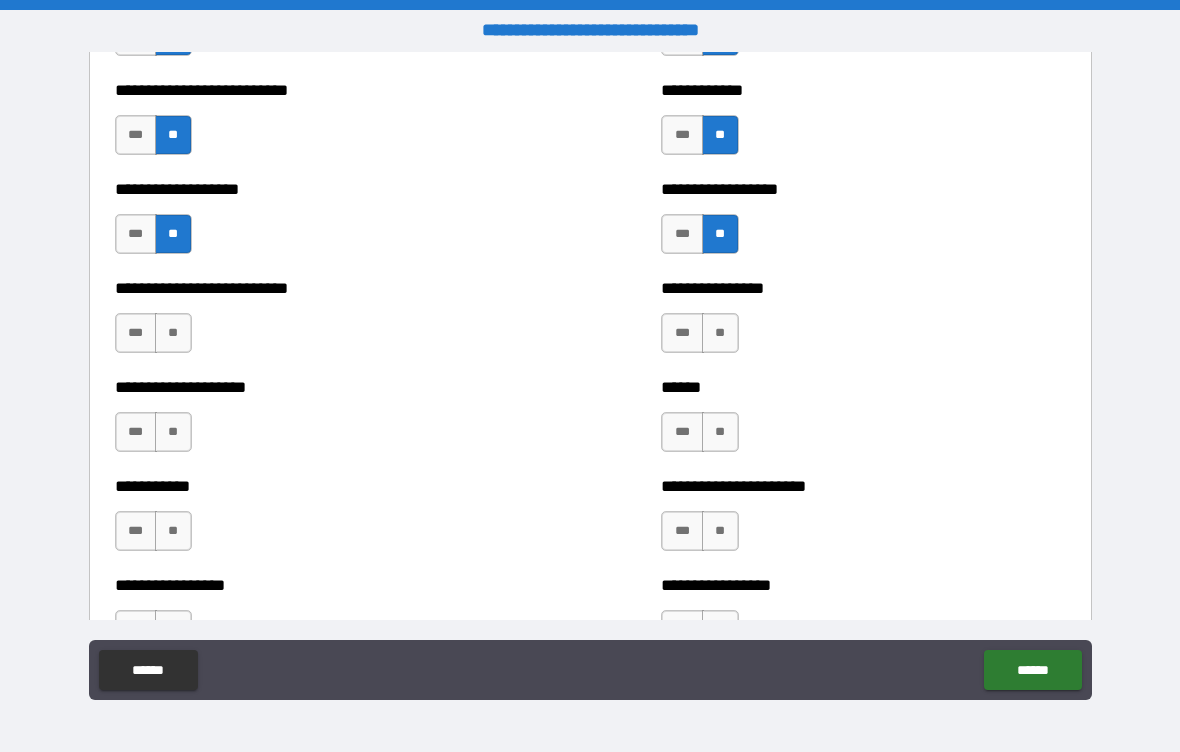 click on "**" at bounding box center (720, 333) 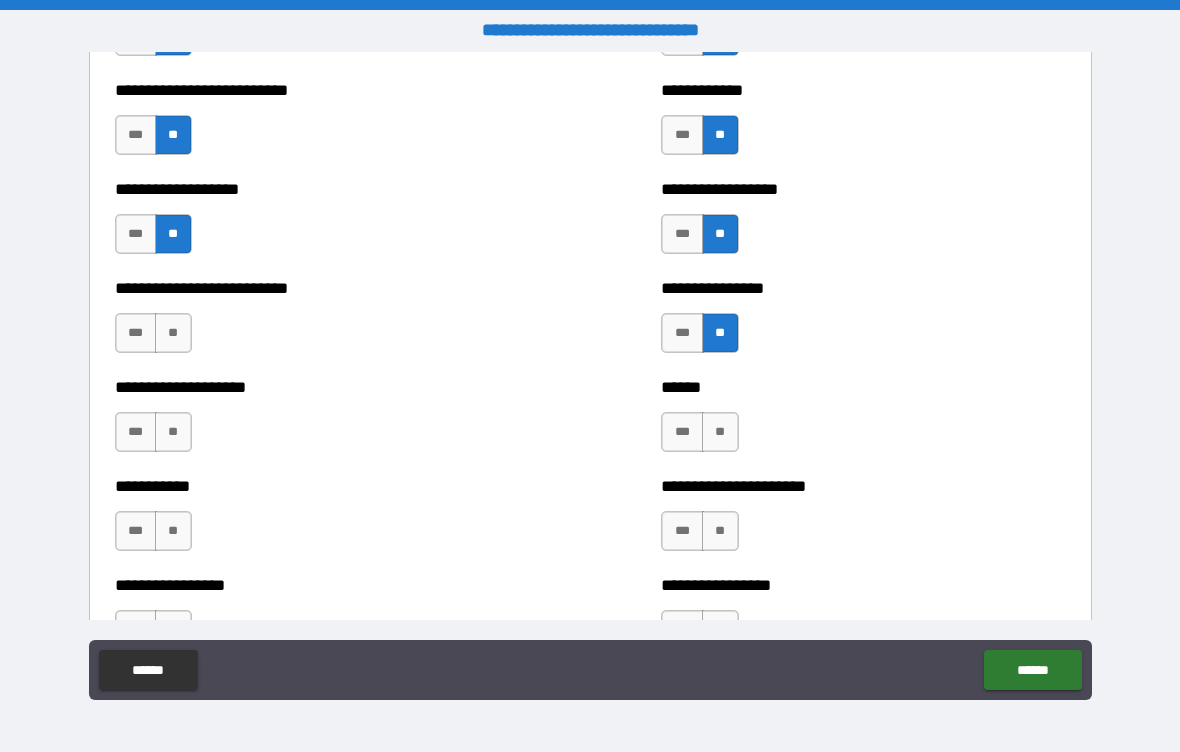 click on "**" at bounding box center (720, 432) 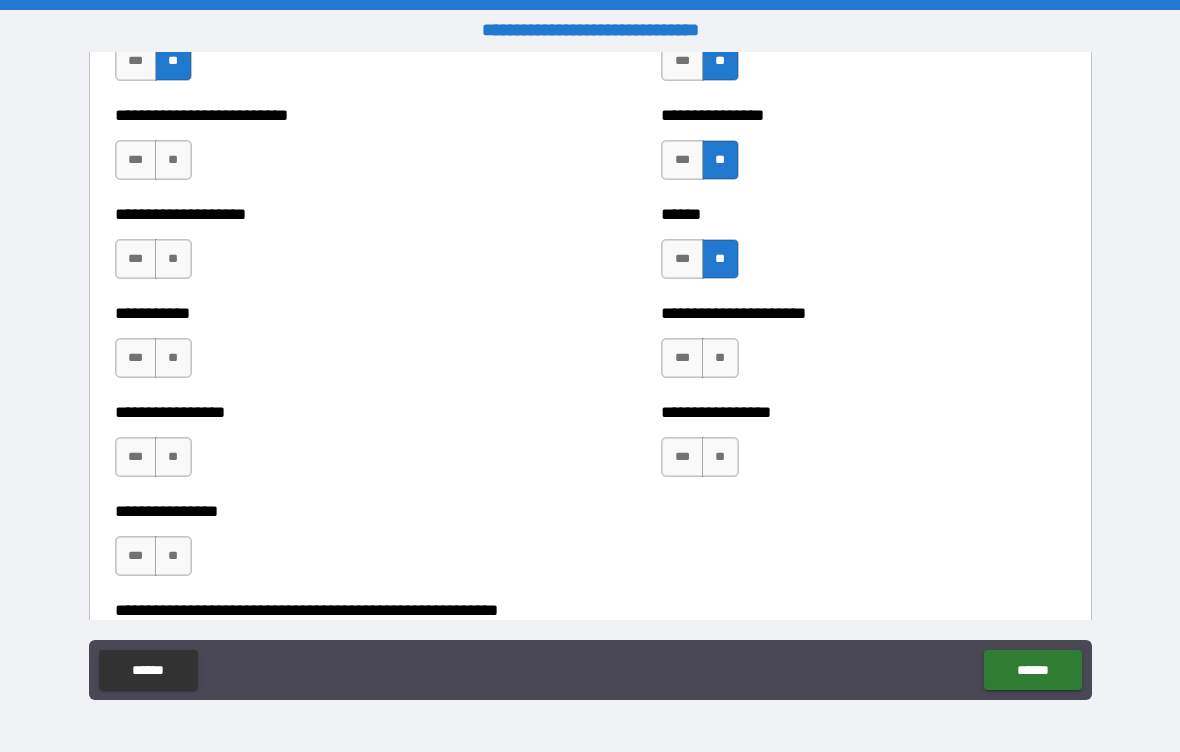 scroll, scrollTop: 5924, scrollLeft: 0, axis: vertical 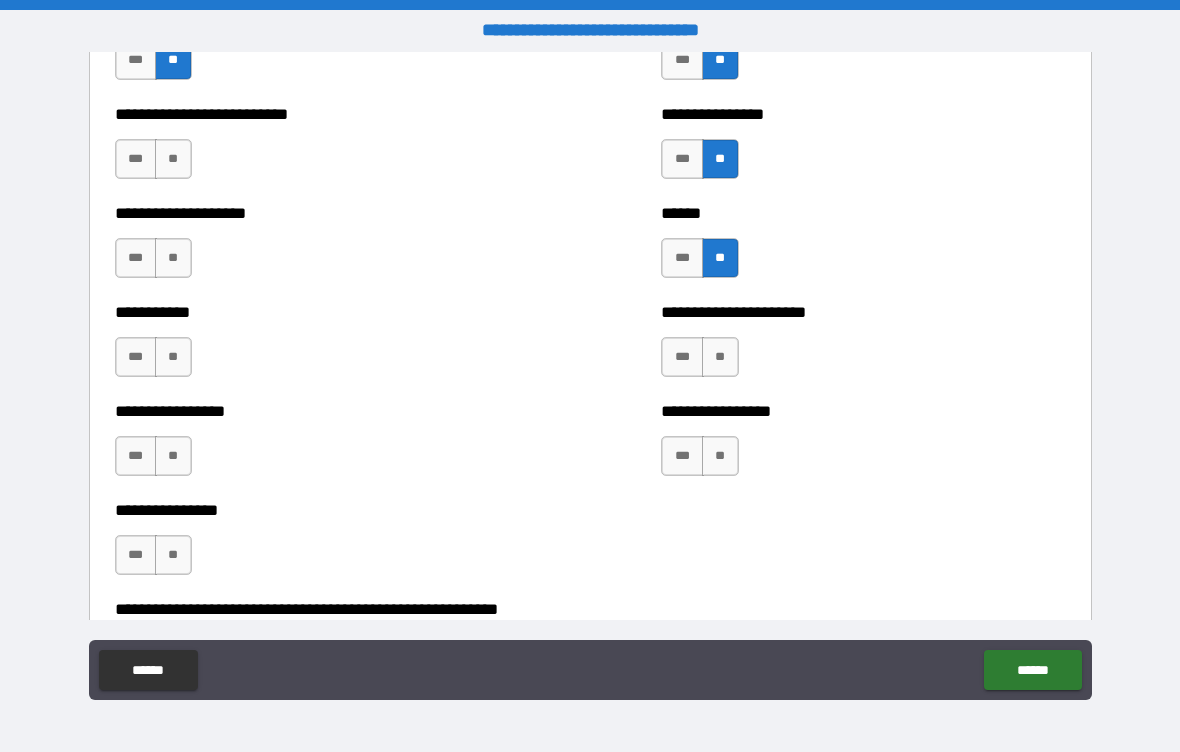 click on "**" at bounding box center (720, 456) 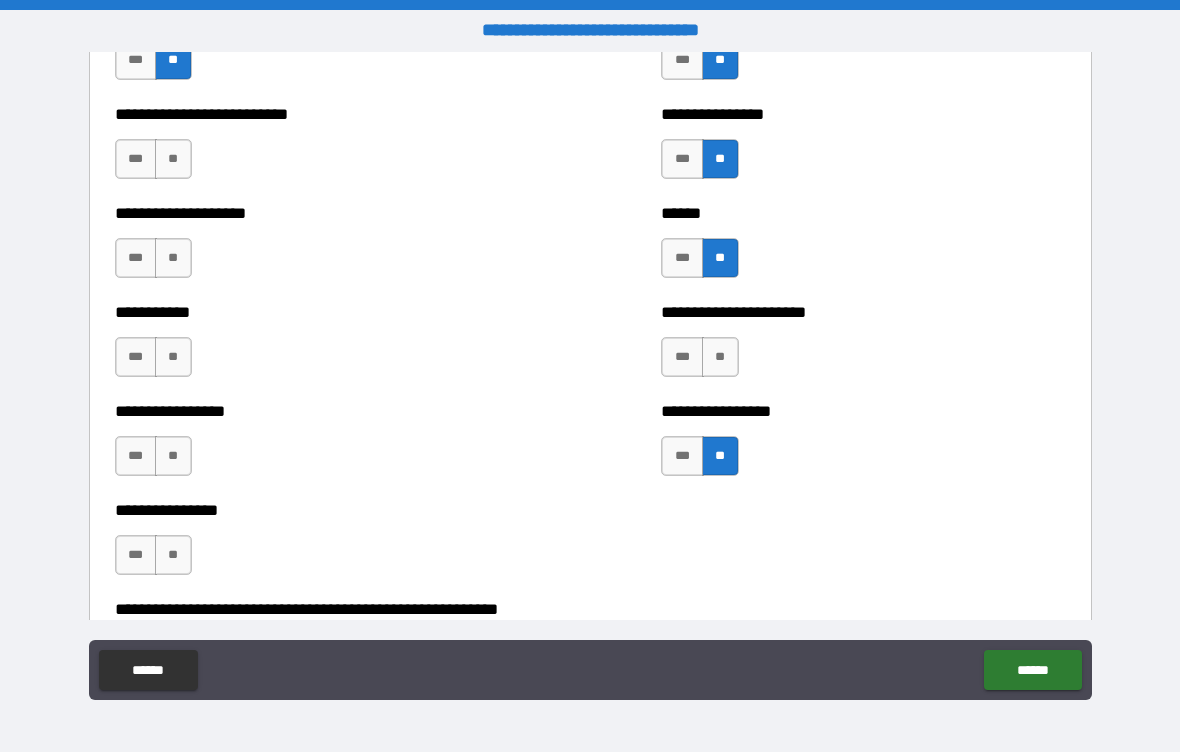 click on "**" at bounding box center (720, 357) 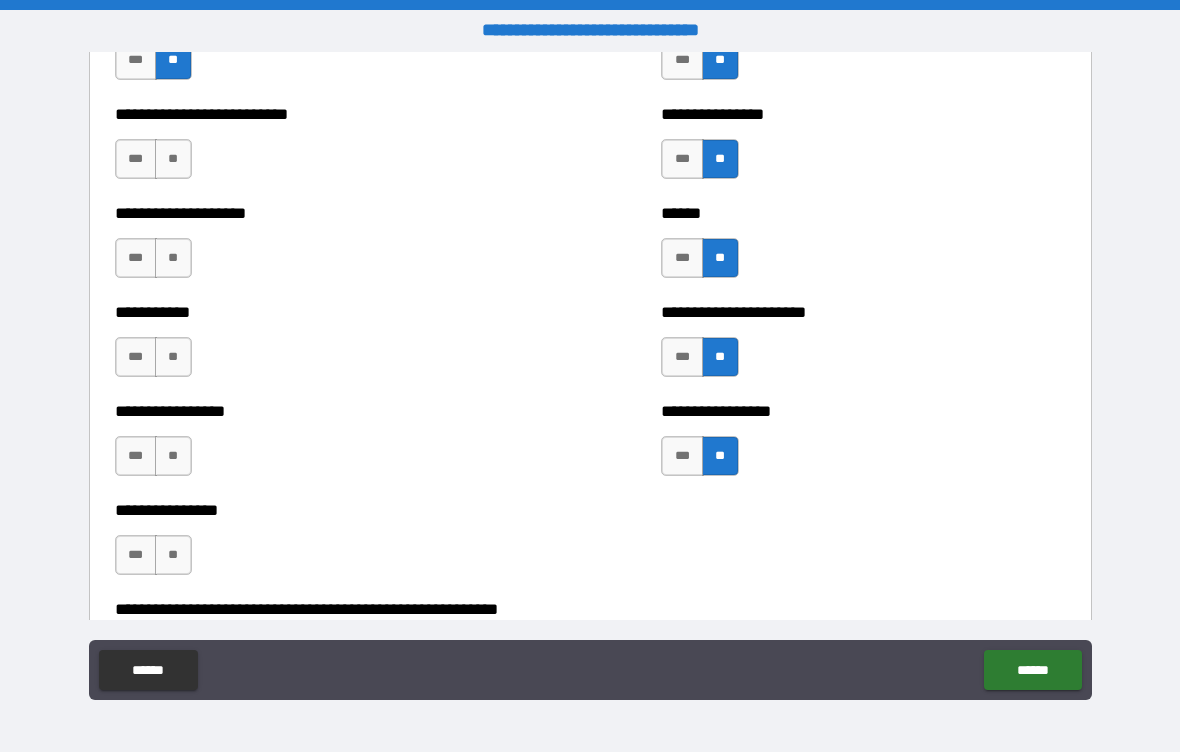 click on "**" at bounding box center (173, 258) 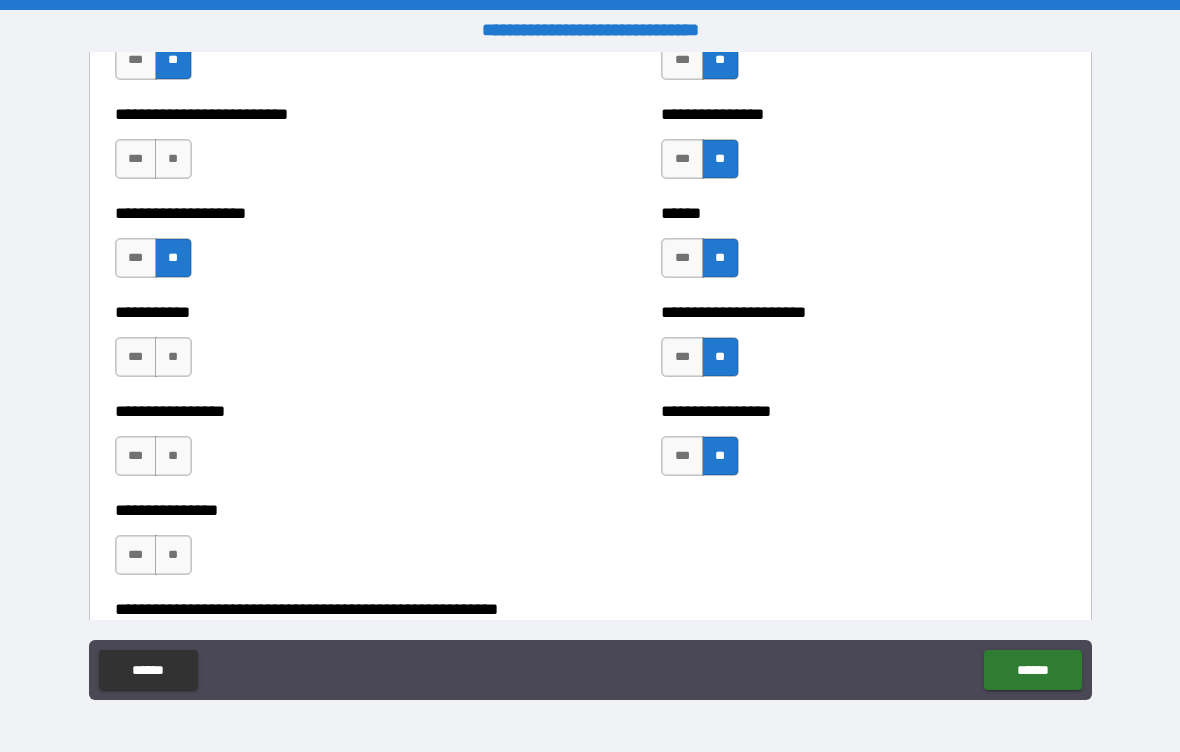 click on "**" at bounding box center [173, 159] 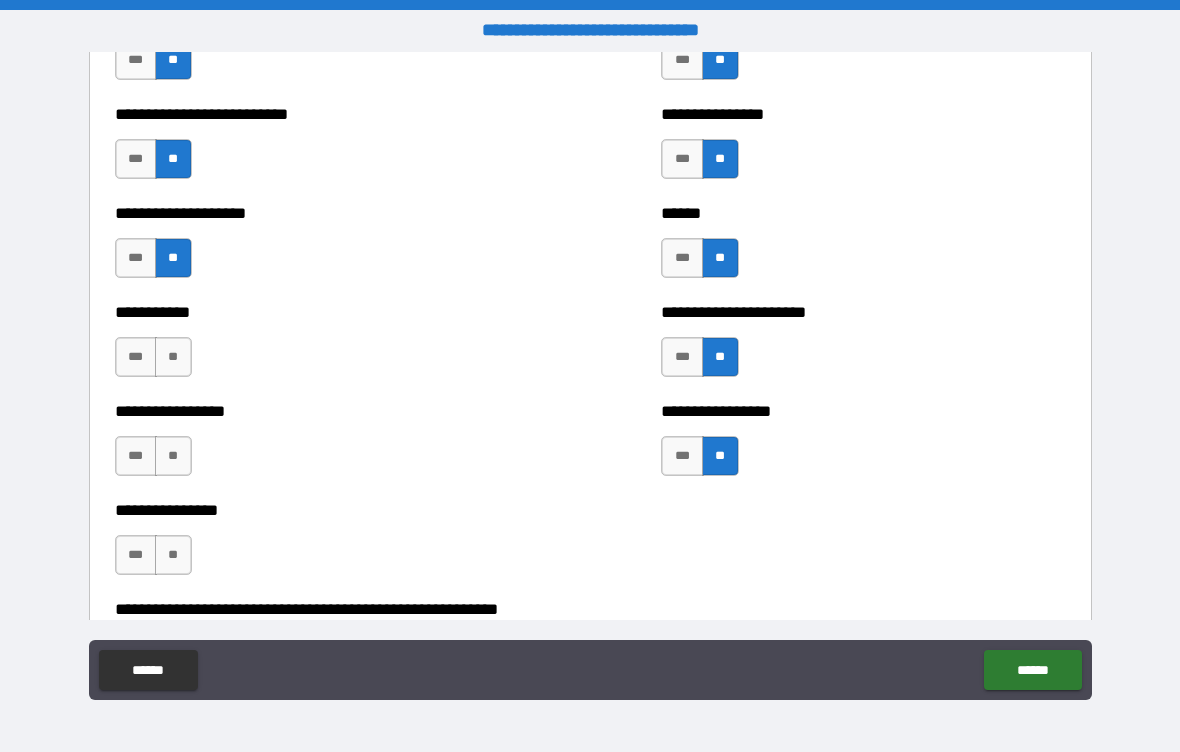 click on "**" at bounding box center [173, 357] 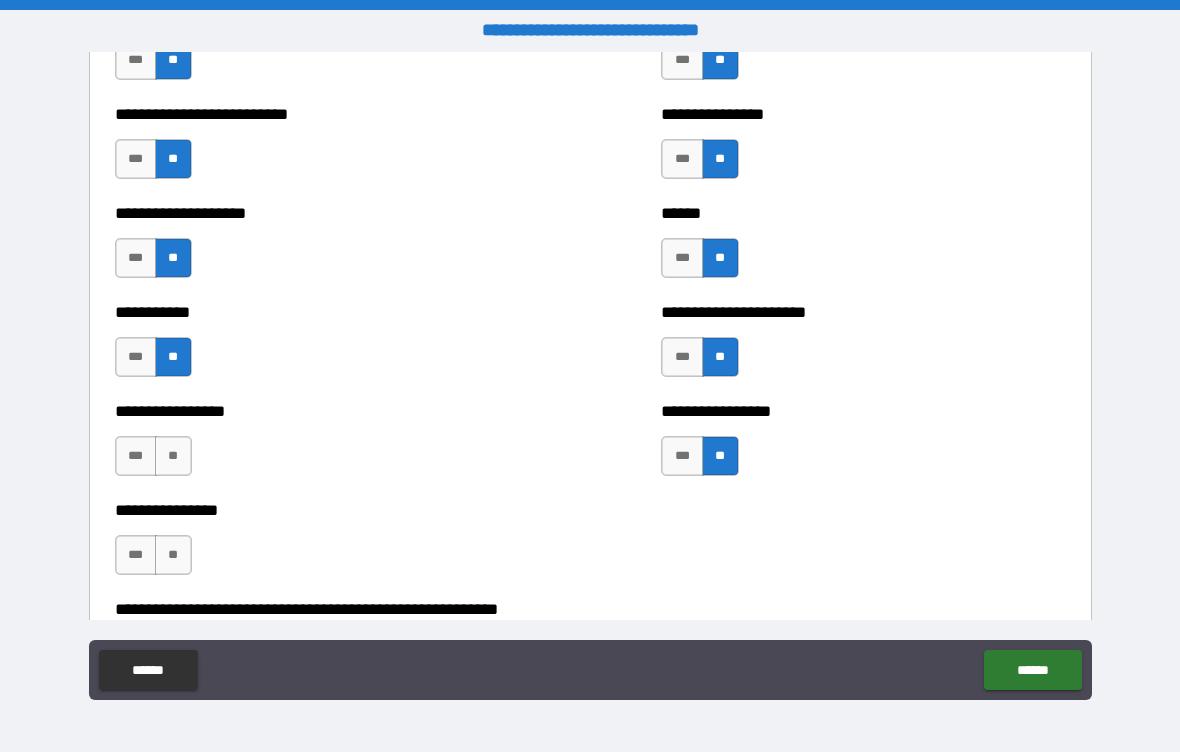 click on "**" at bounding box center [173, 456] 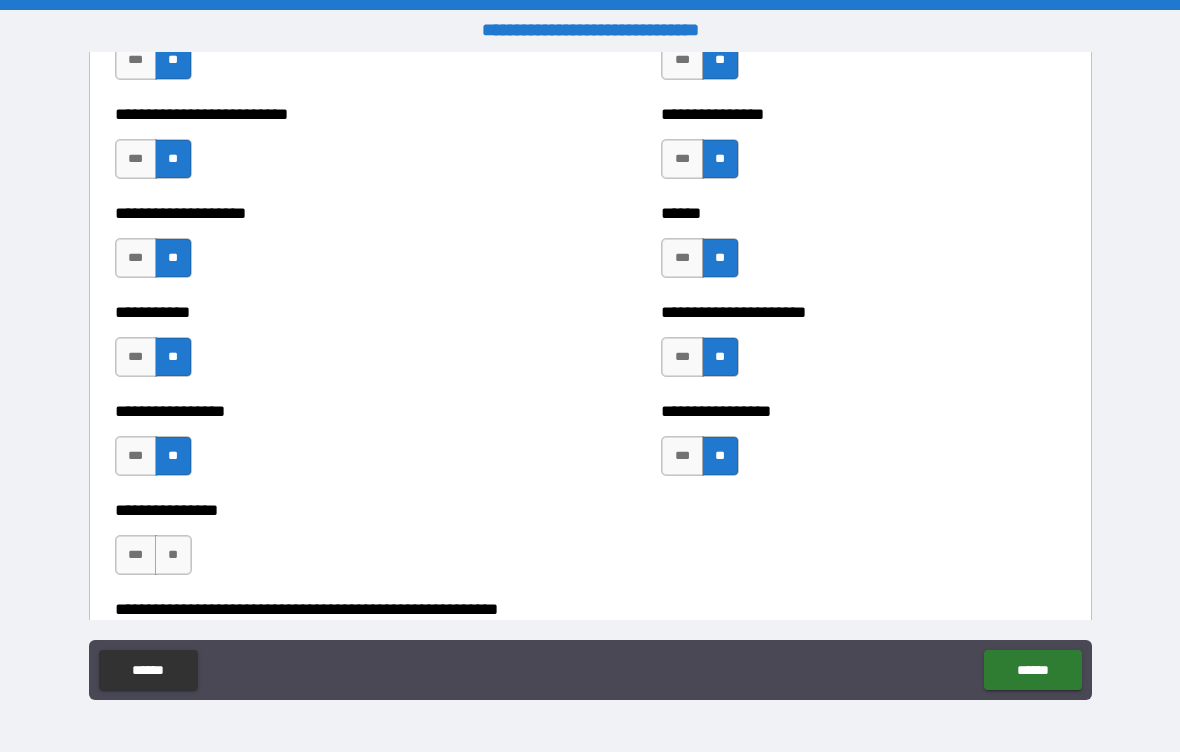click on "**" at bounding box center [173, 555] 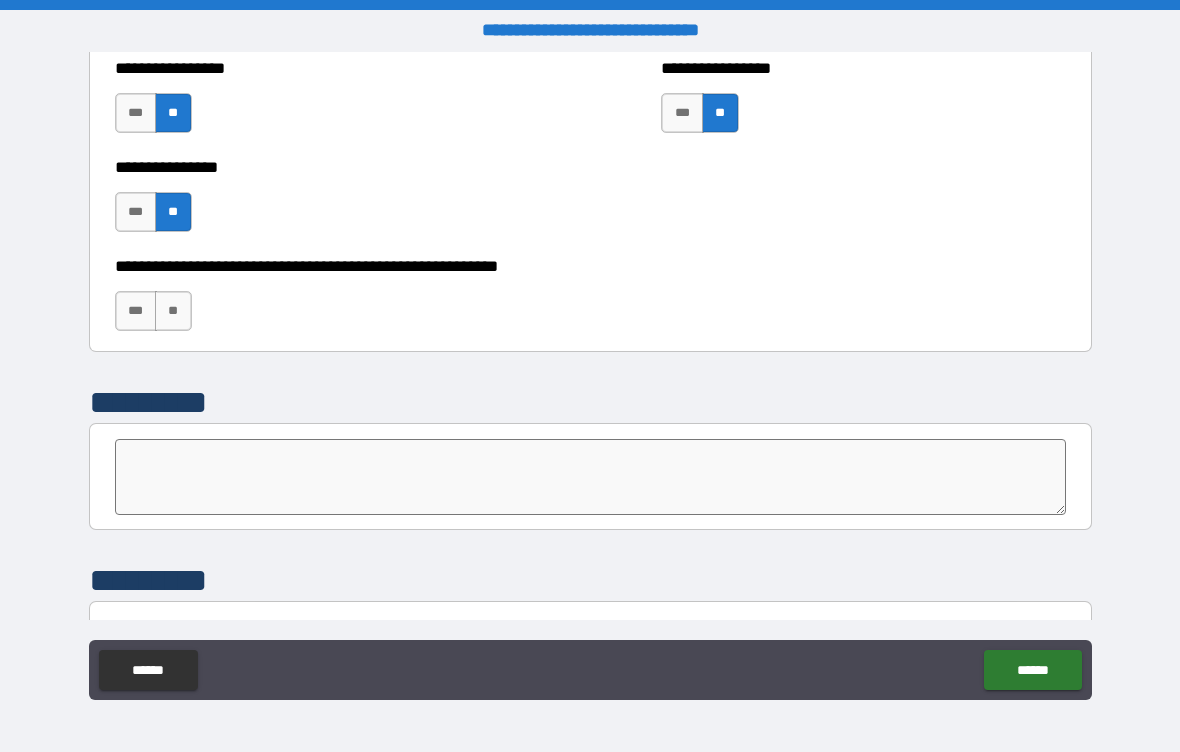 scroll, scrollTop: 6274, scrollLeft: 0, axis: vertical 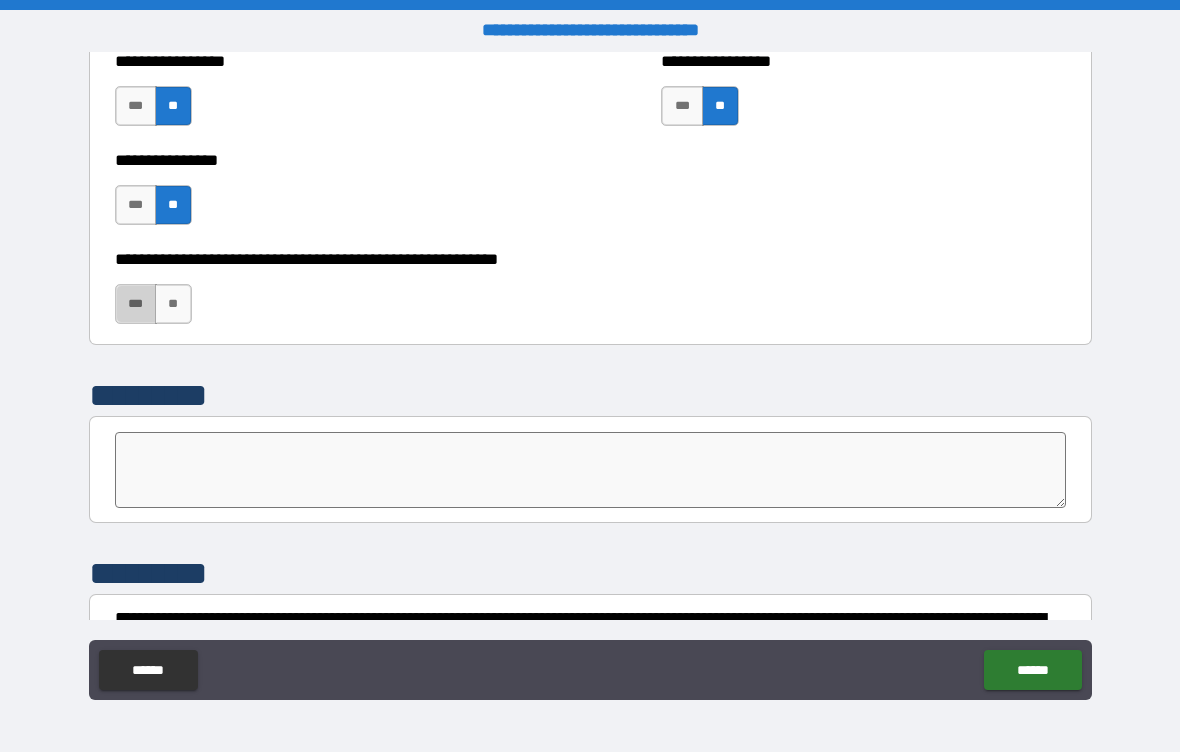 click on "***" at bounding box center [136, 304] 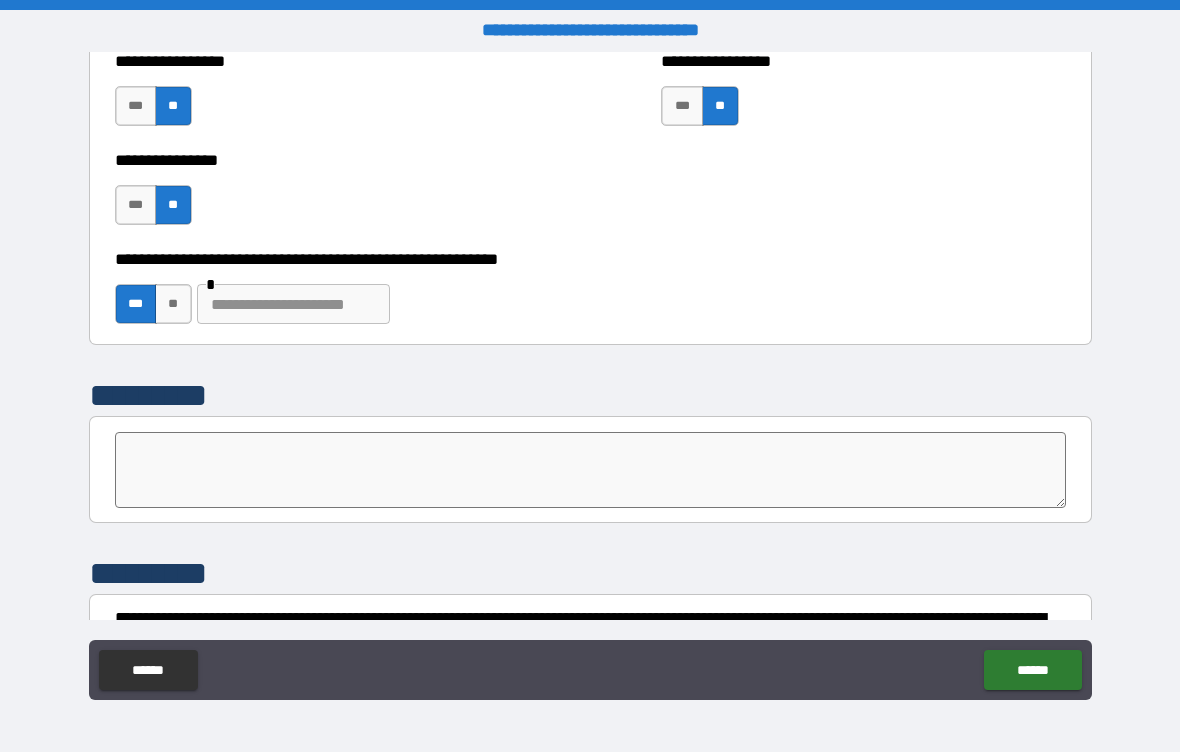 click at bounding box center [293, 304] 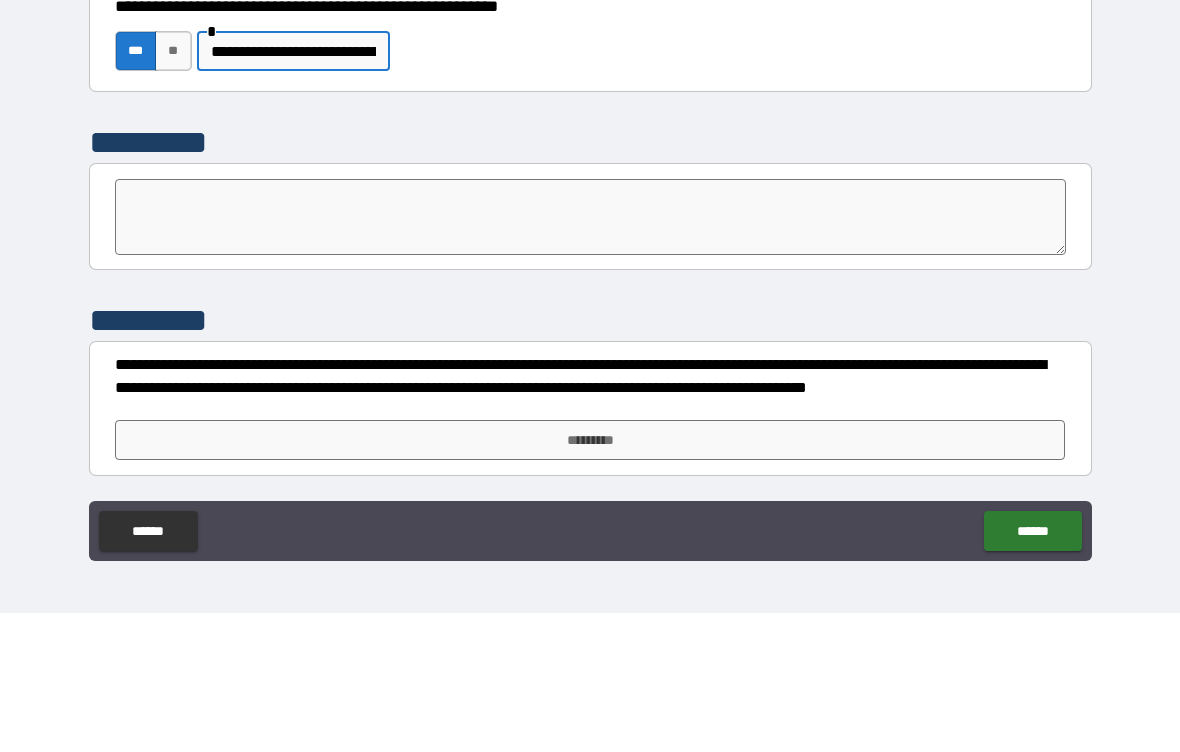 scroll, scrollTop: 6388, scrollLeft: 0, axis: vertical 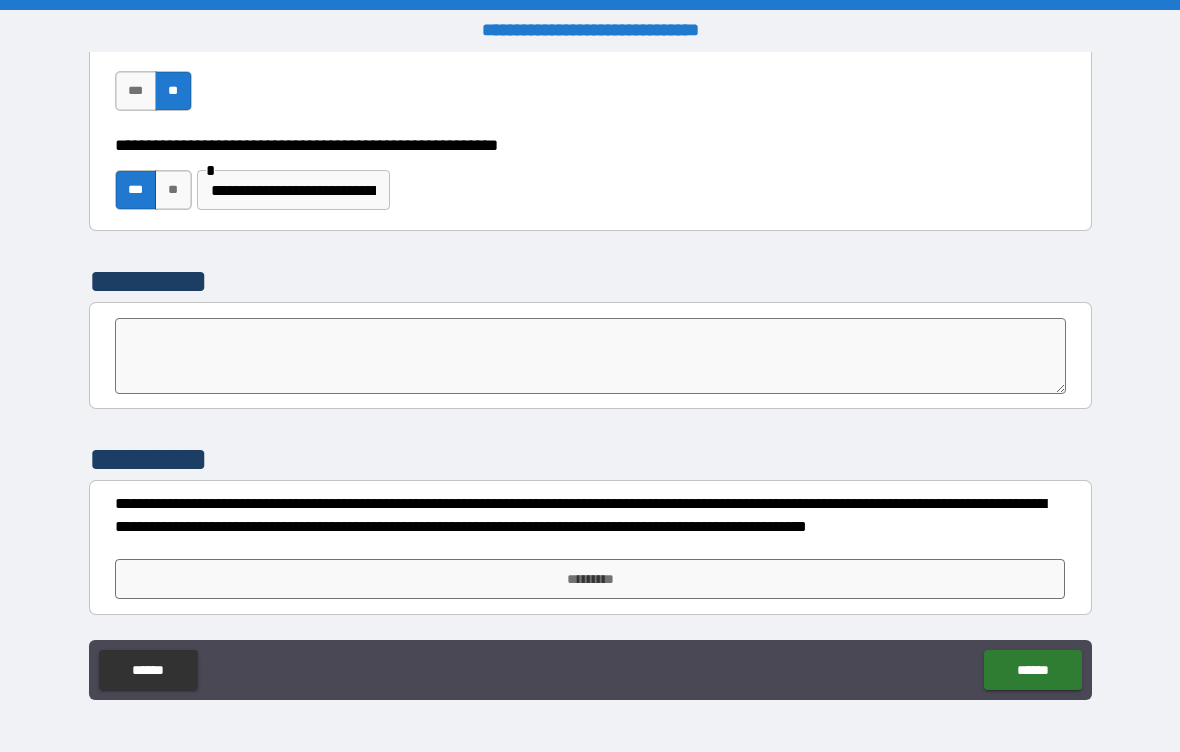 click on "*********" at bounding box center (590, 579) 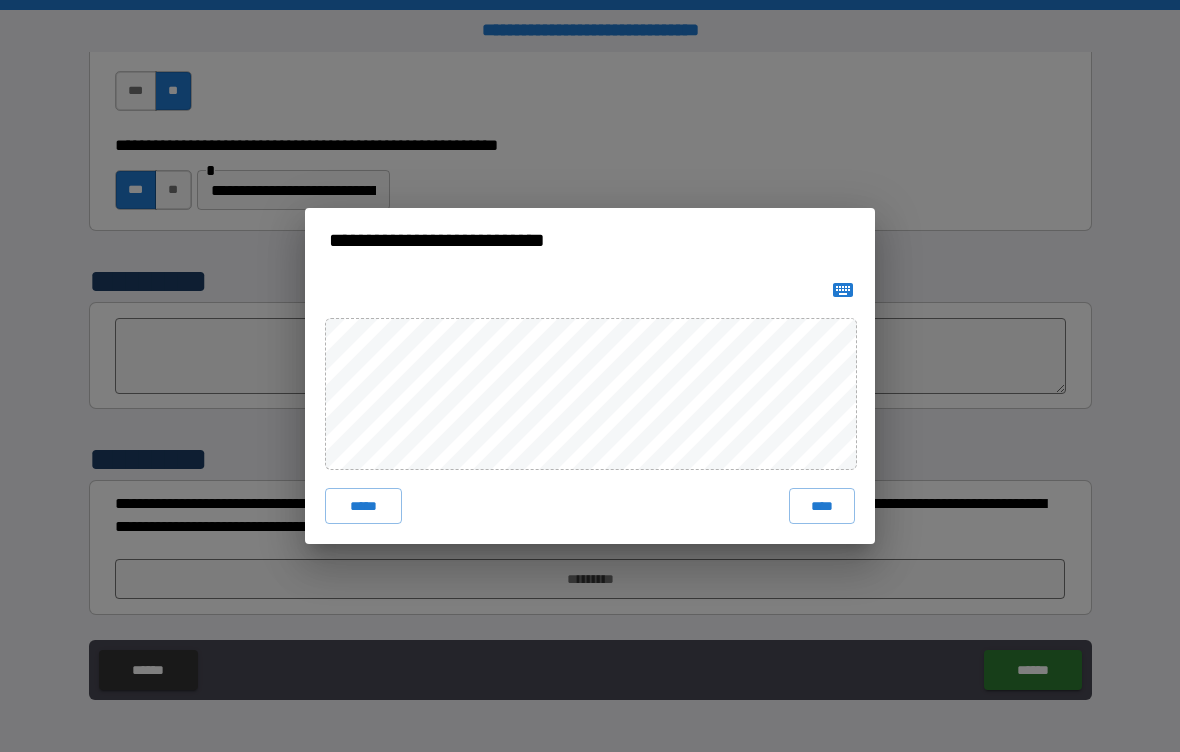 click on "****" at bounding box center [822, 506] 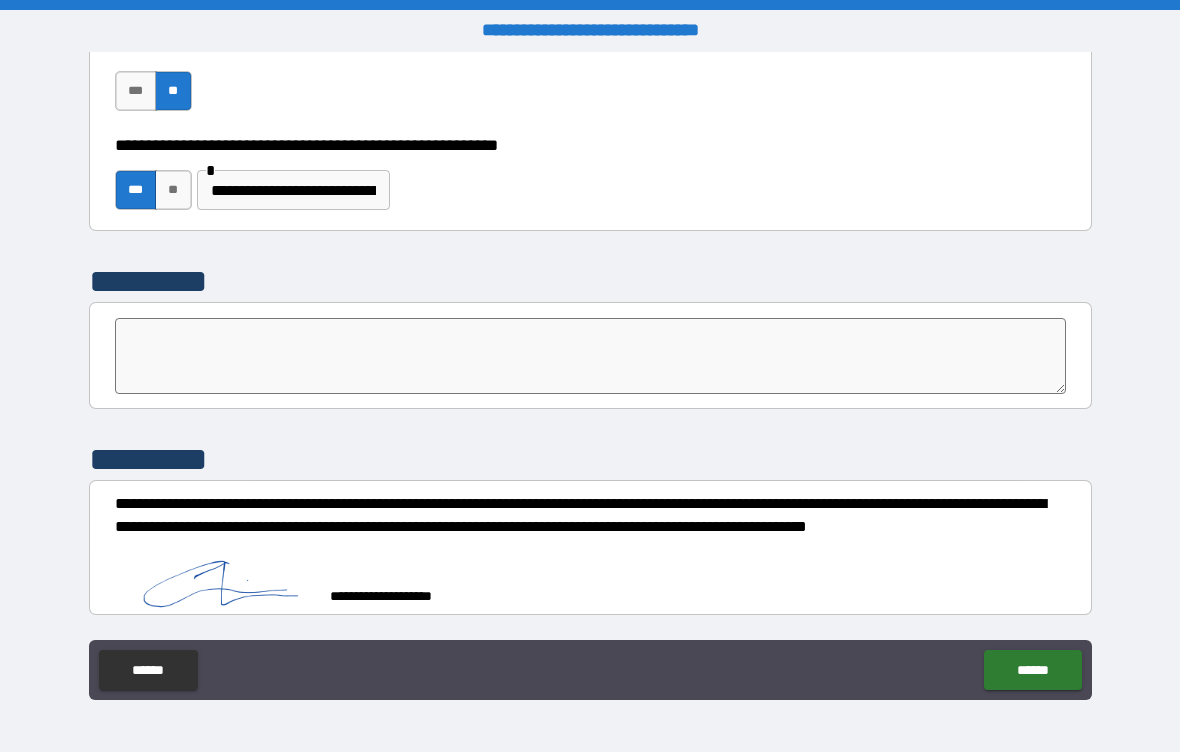 scroll, scrollTop: 6378, scrollLeft: 0, axis: vertical 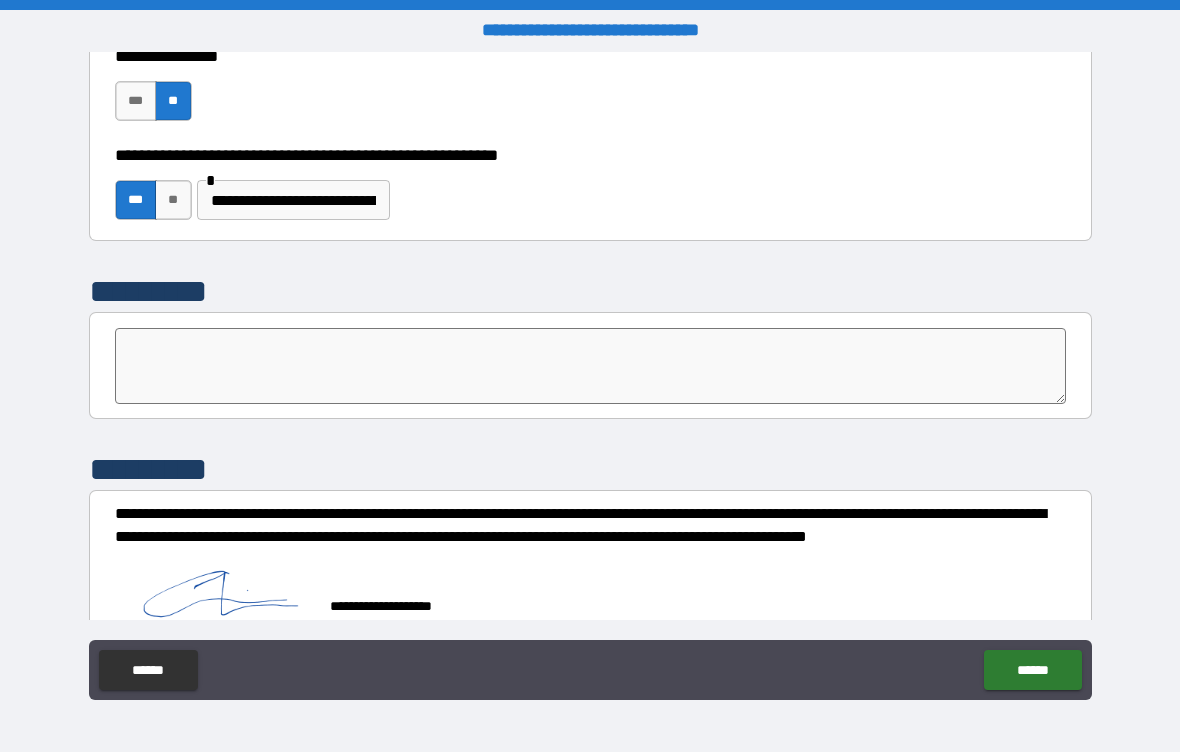 click on "******" at bounding box center [1032, 670] 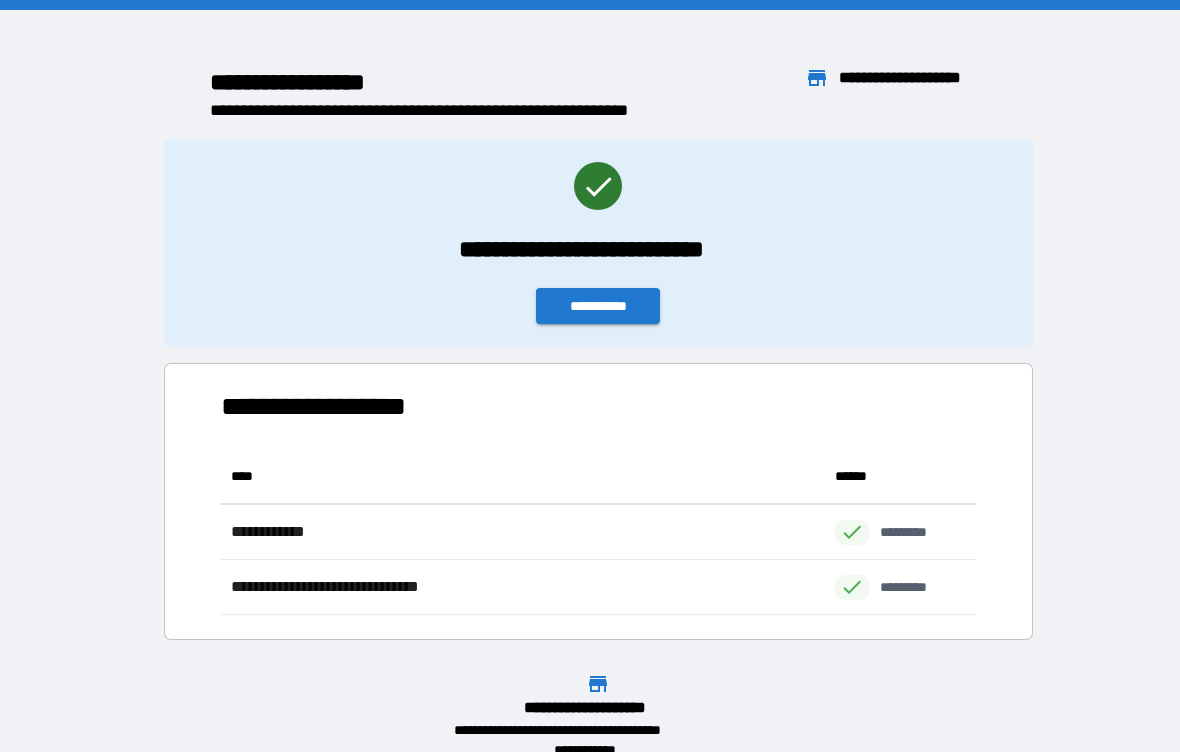 scroll, scrollTop: 1, scrollLeft: 1, axis: both 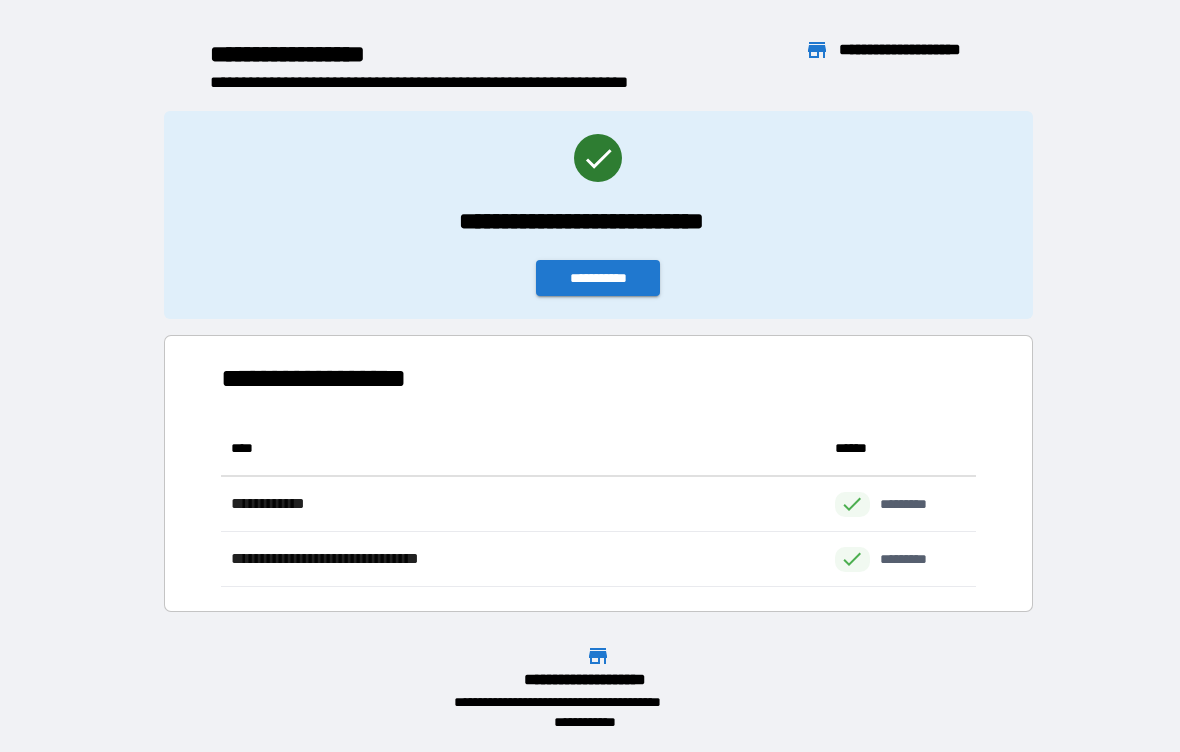 click on "**********" at bounding box center (598, 278) 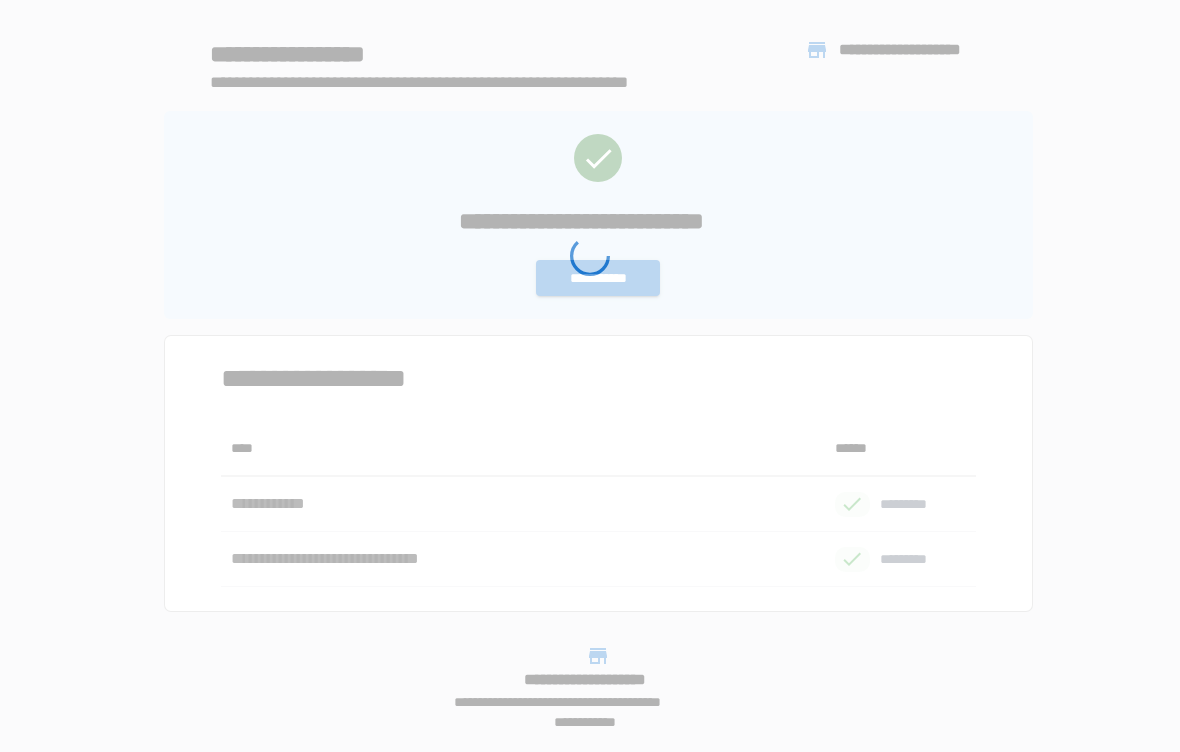 scroll, scrollTop: 0, scrollLeft: 0, axis: both 